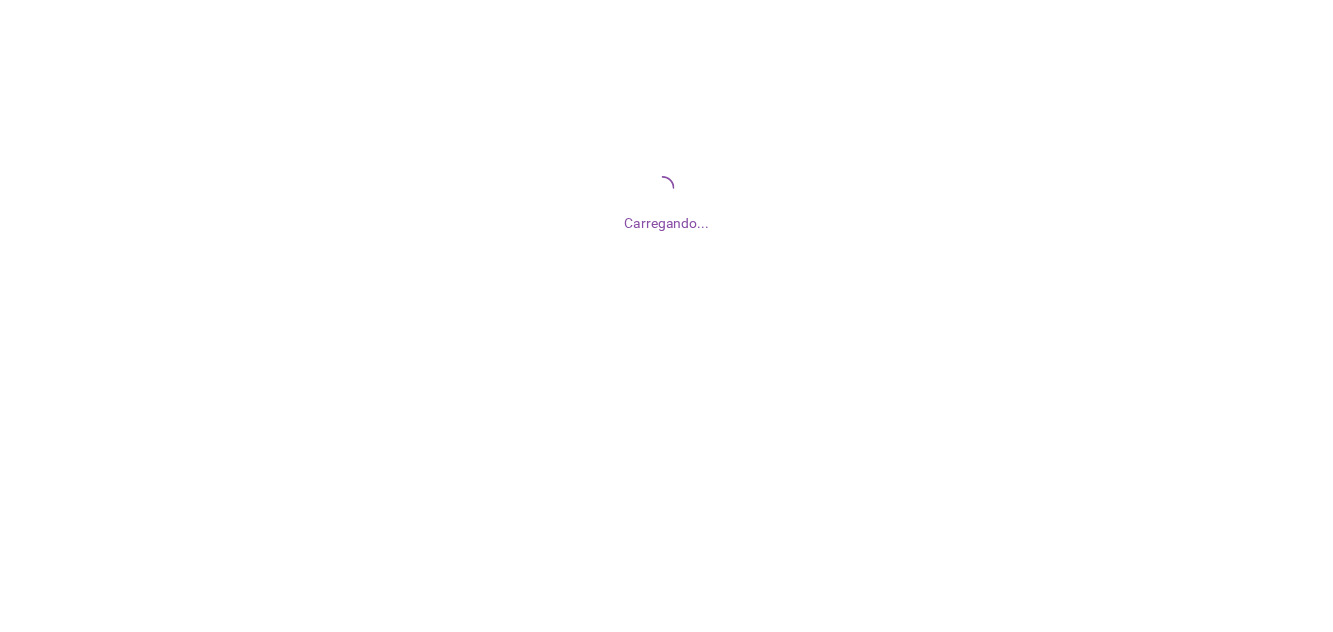 scroll, scrollTop: 0, scrollLeft: 0, axis: both 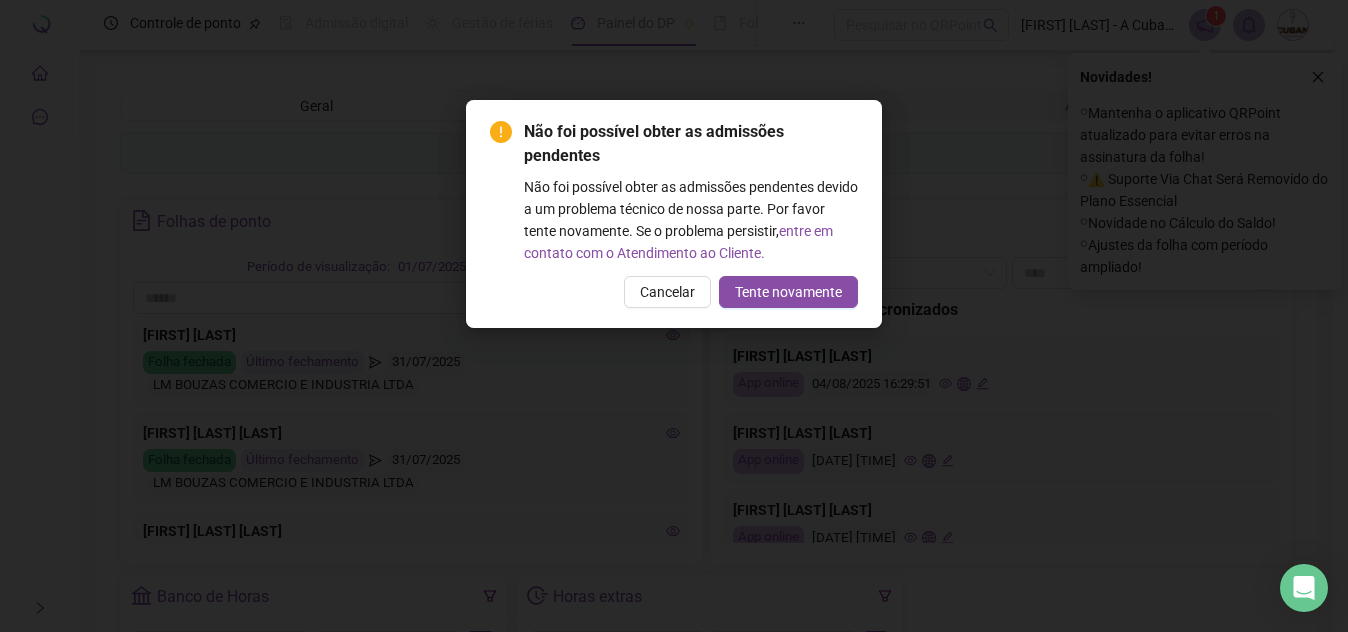 click on "Não foi possível obter as admissões pendentes Não foi possível obter as admissões pendentes devido a um problema técnico de nossa parte. Por favor tente novamente. Se o problema persistir,  entre em contato com o Atendimento ao Cliente. Cancelar Tente novamente" at bounding box center (674, 214) 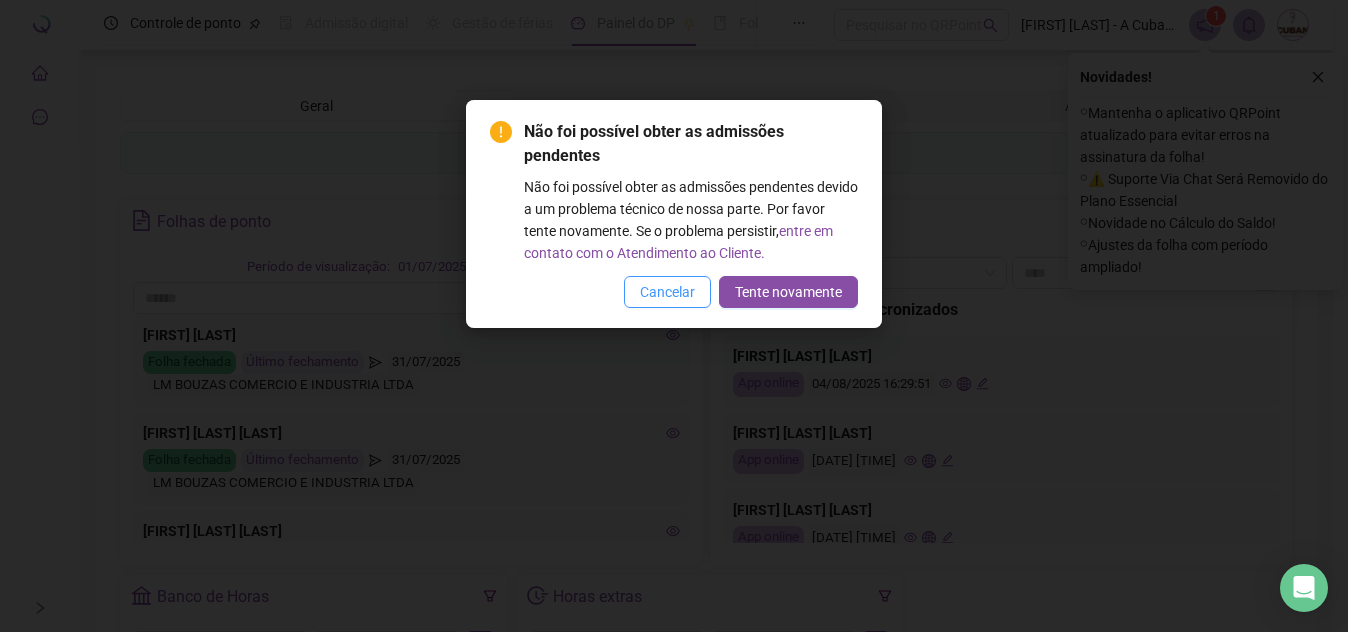 click on "Cancelar" at bounding box center [667, 292] 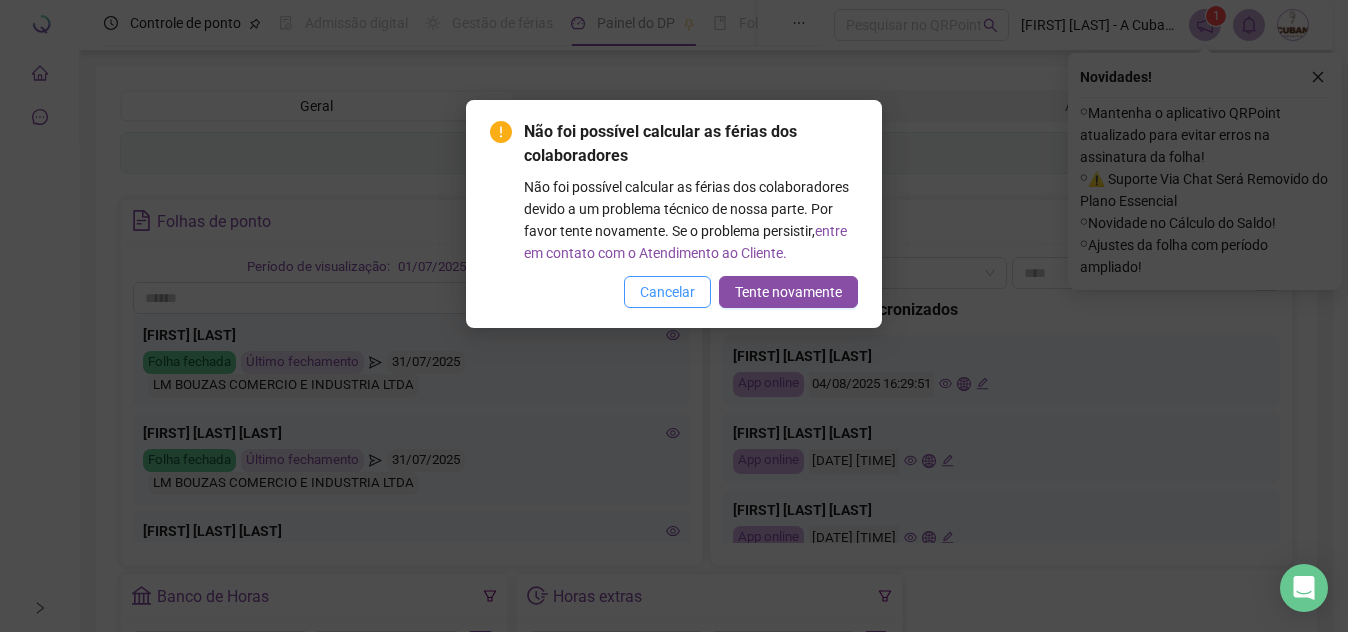 click on "Cancelar" at bounding box center [667, 292] 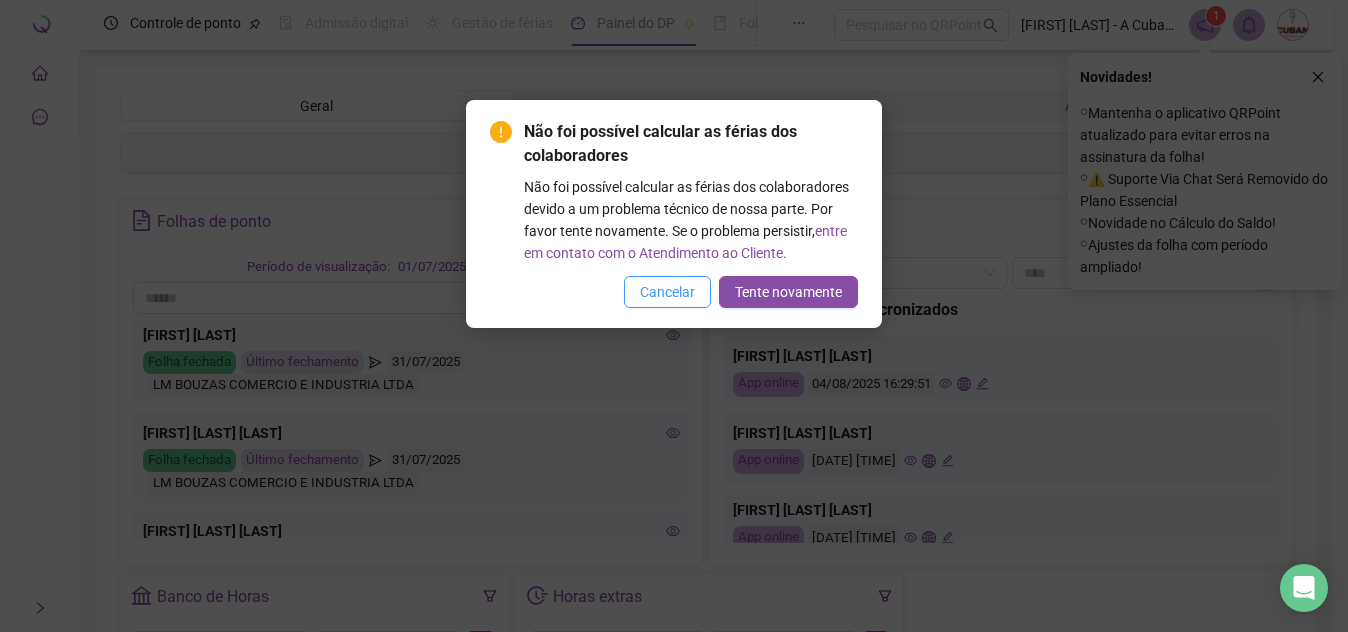 click on "Cancelar" at bounding box center [667, 292] 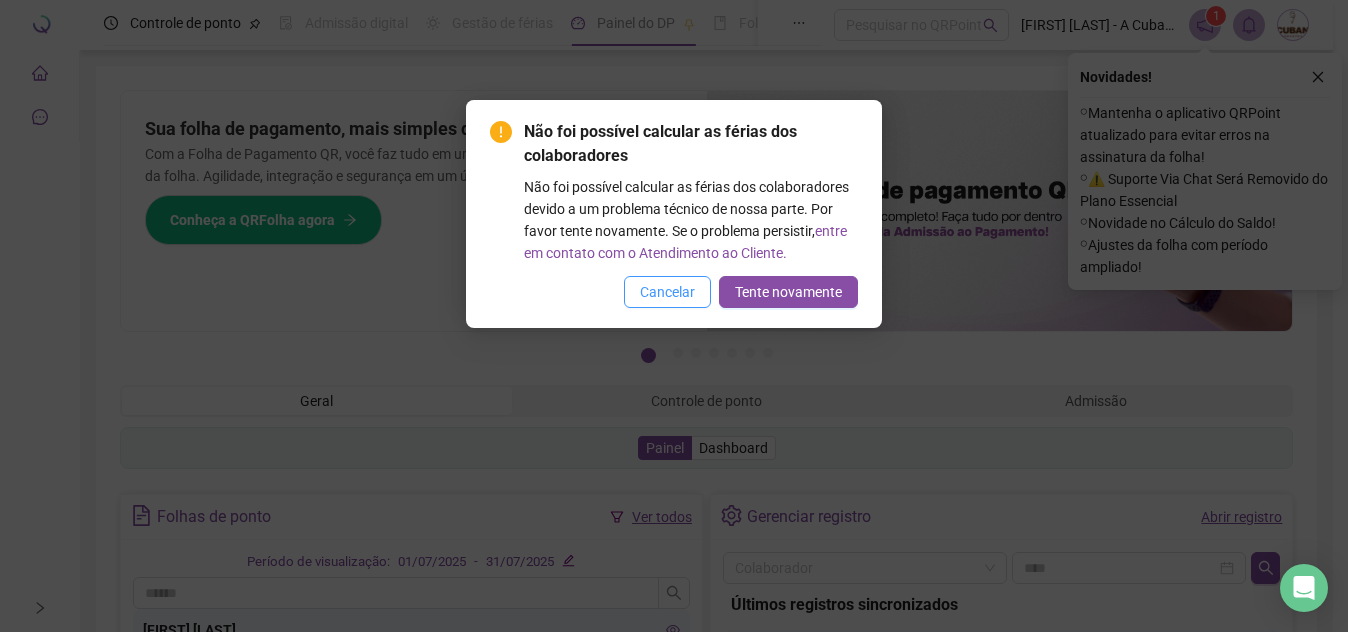 click on "Não foi possível calcular as férias dos colaboradores Não foi possível calcular as férias dos colaboradores devido a um problema técnico de nossa parte. Por favor tente novamente. Se o problema persistir,  entre em contato com o Atendimento ao Cliente. Cancelar Tente novamente" at bounding box center [674, 316] 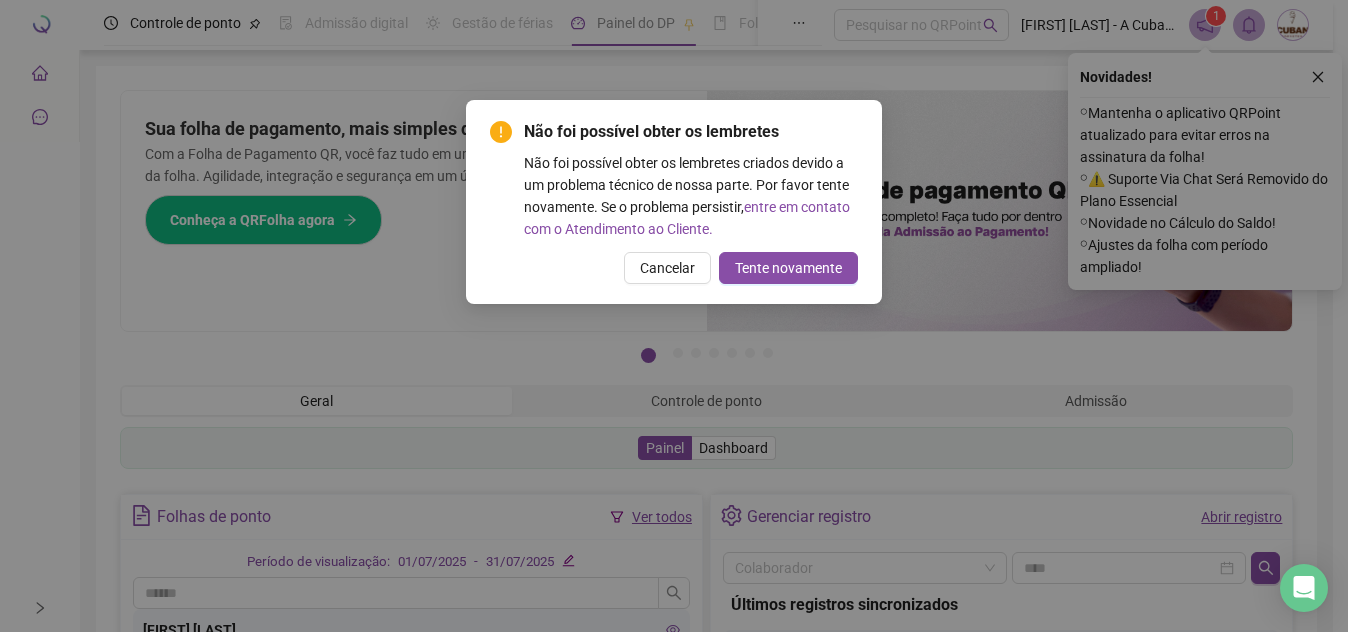 click on "Não foi possível obter os lembretes Não foi possível obter os lembretes criados devido a um problema técnico de nossa parte. Por favor tente novamente. Se o problema persistir,  entre em contato com o Atendimento ao Cliente. Cancelar Tente novamente" at bounding box center [674, 202] 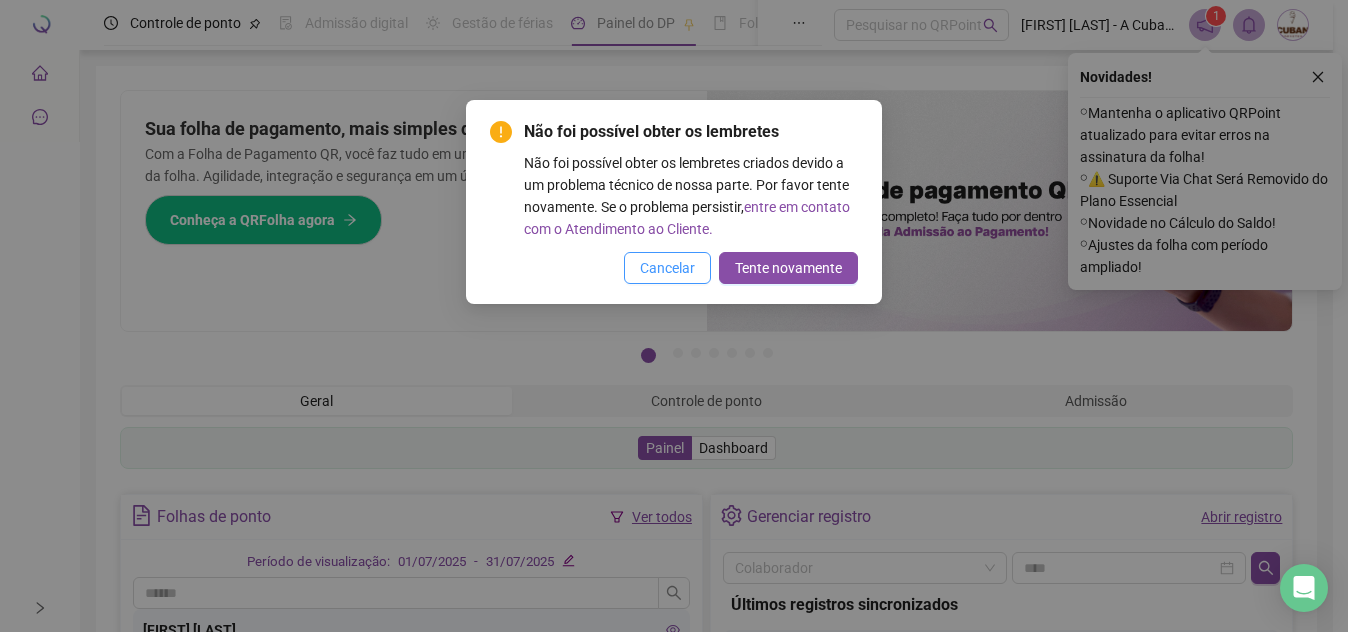 click on "Cancelar" at bounding box center (667, 268) 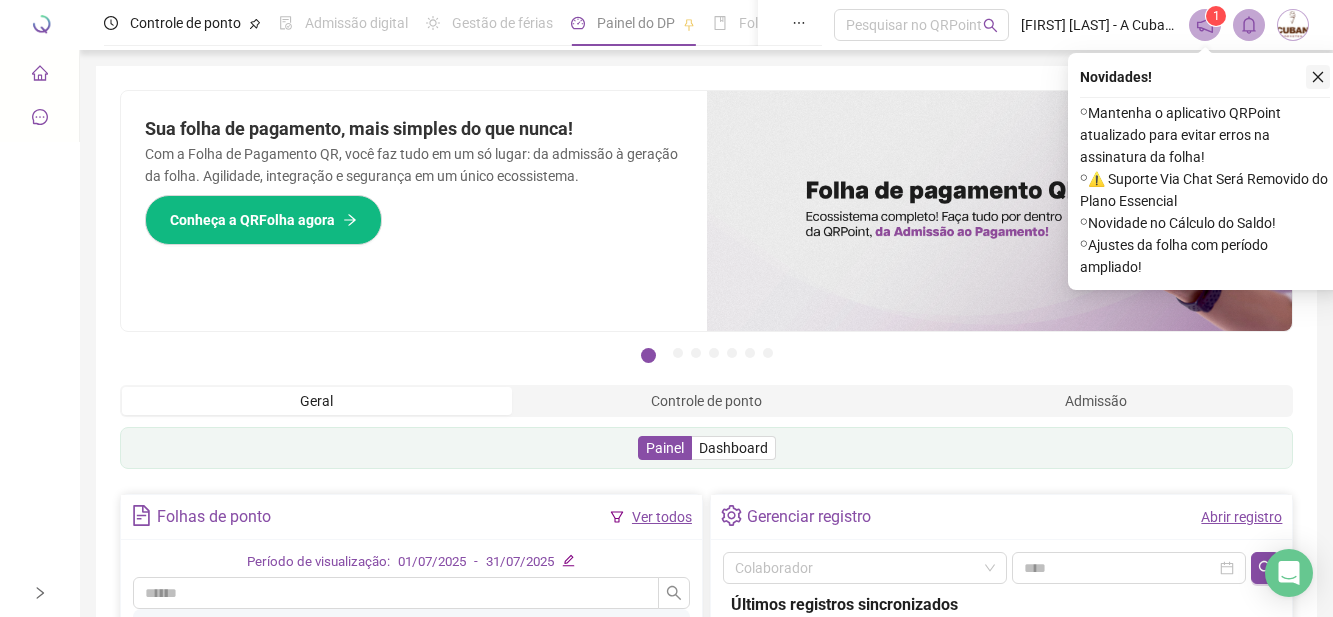 click 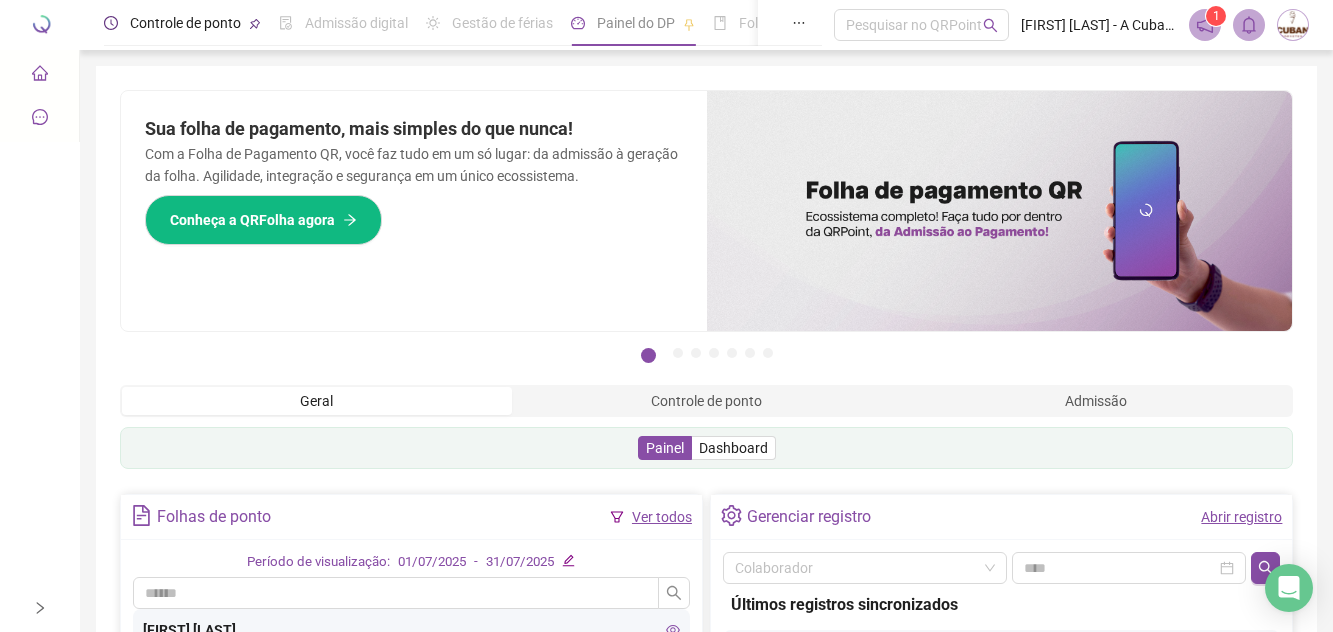 click on "Controle de ponto" at bounding box center (185, 23) 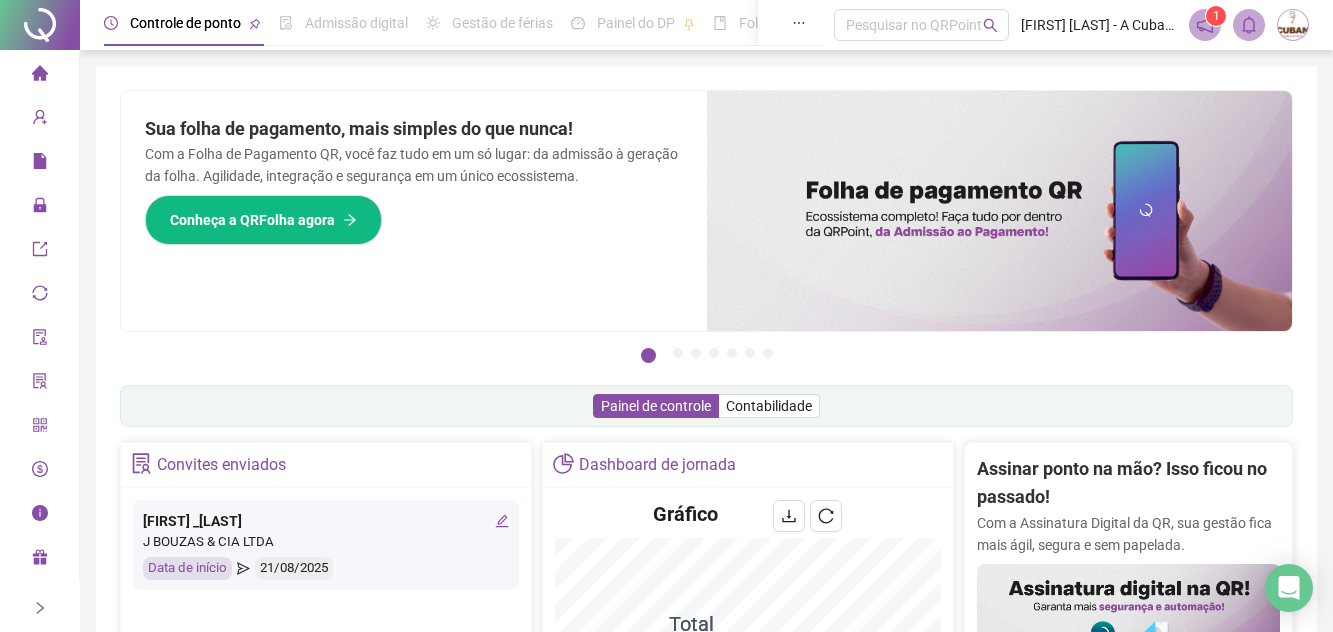 click at bounding box center (40, 608) 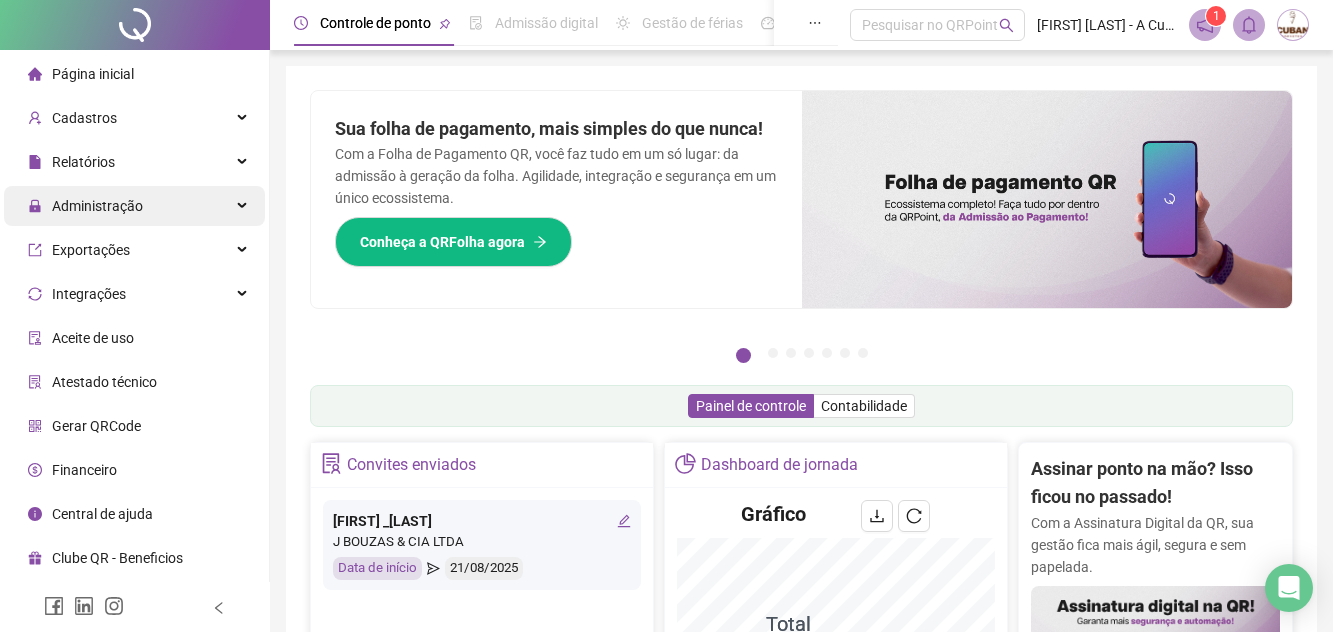 click on "Administração" at bounding box center (134, 206) 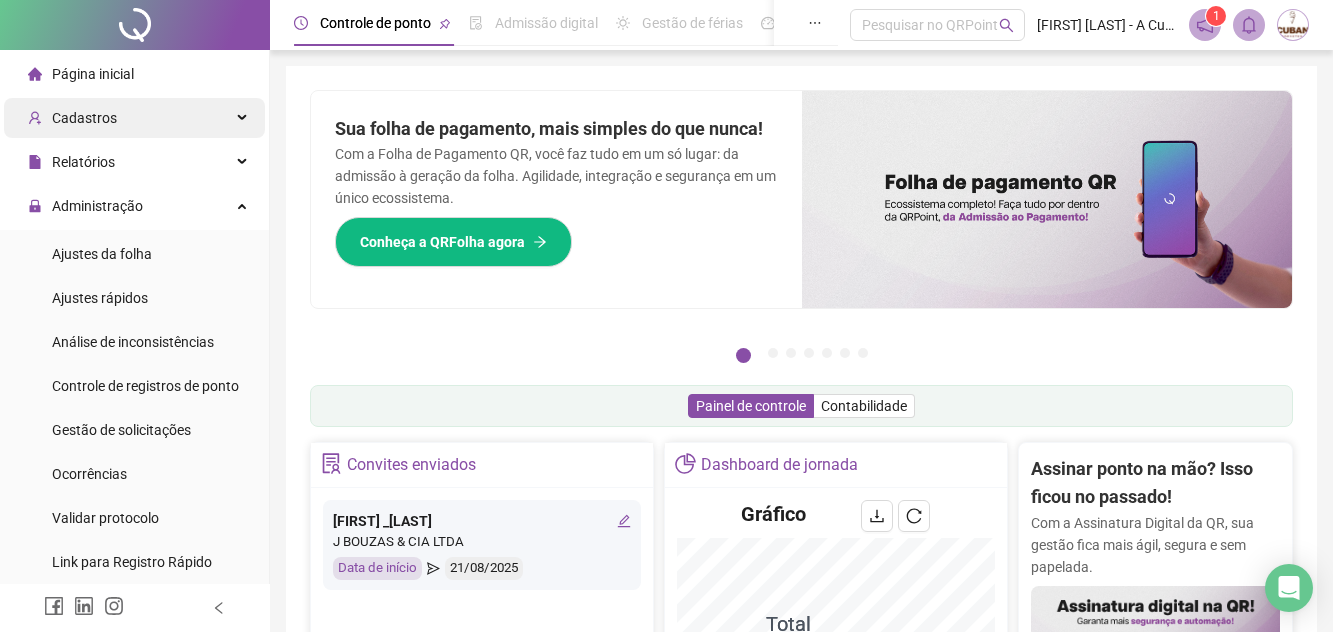 click on "Cadastros" at bounding box center [134, 118] 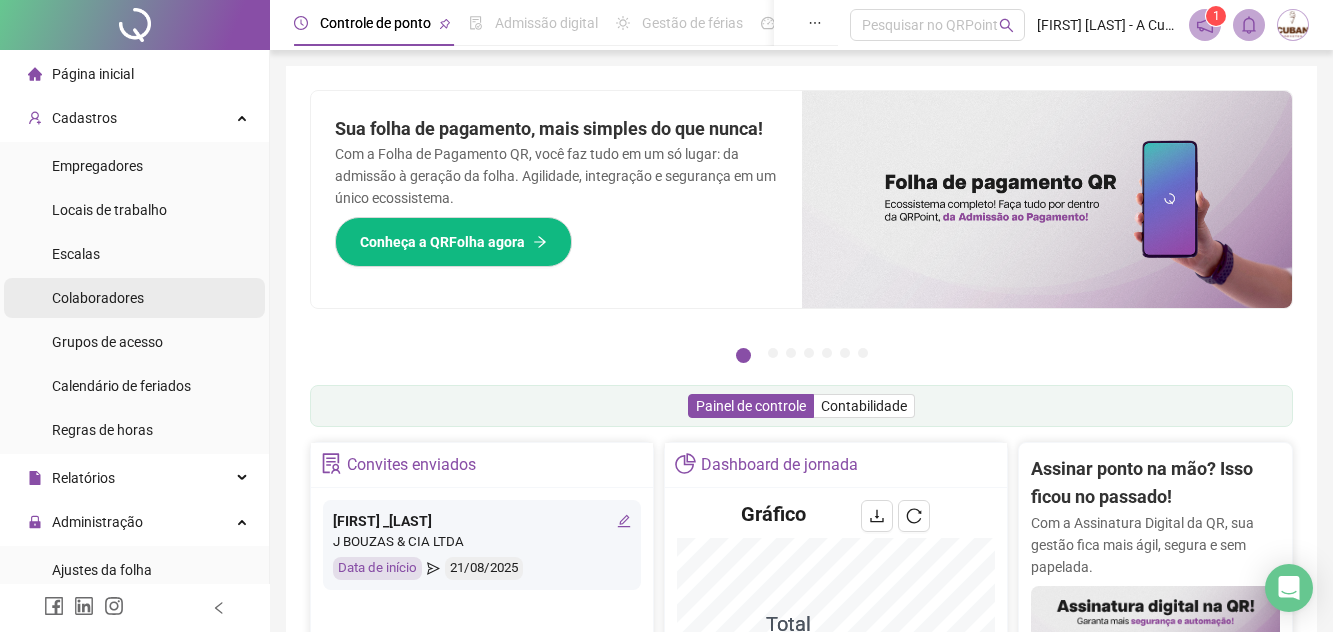 click on "Colaboradores" at bounding box center (134, 298) 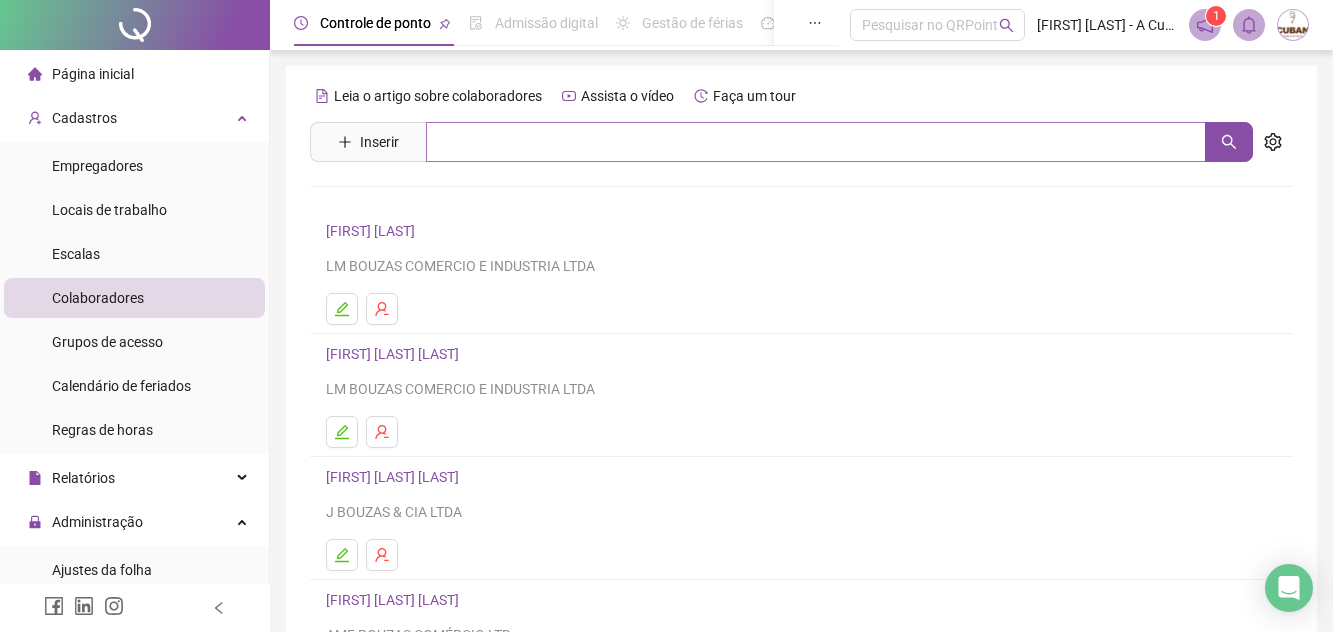 drag, startPoint x: 478, startPoint y: 162, endPoint x: 477, endPoint y: 148, distance: 14.035668 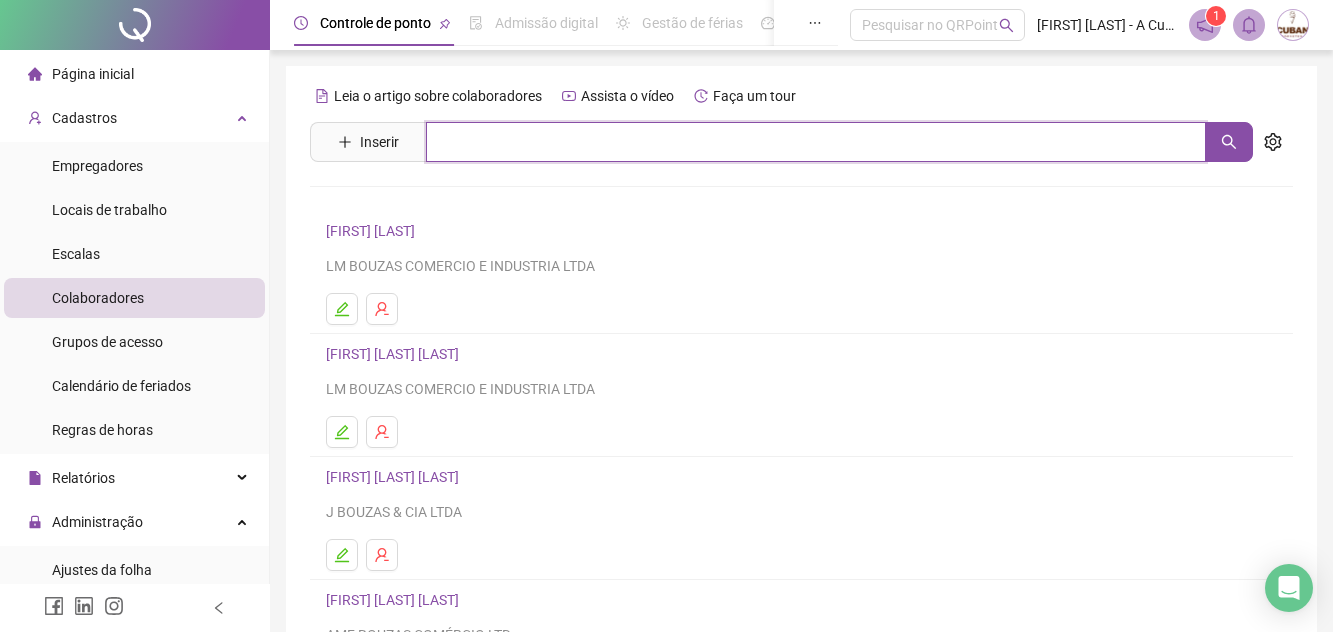 click at bounding box center [816, 142] 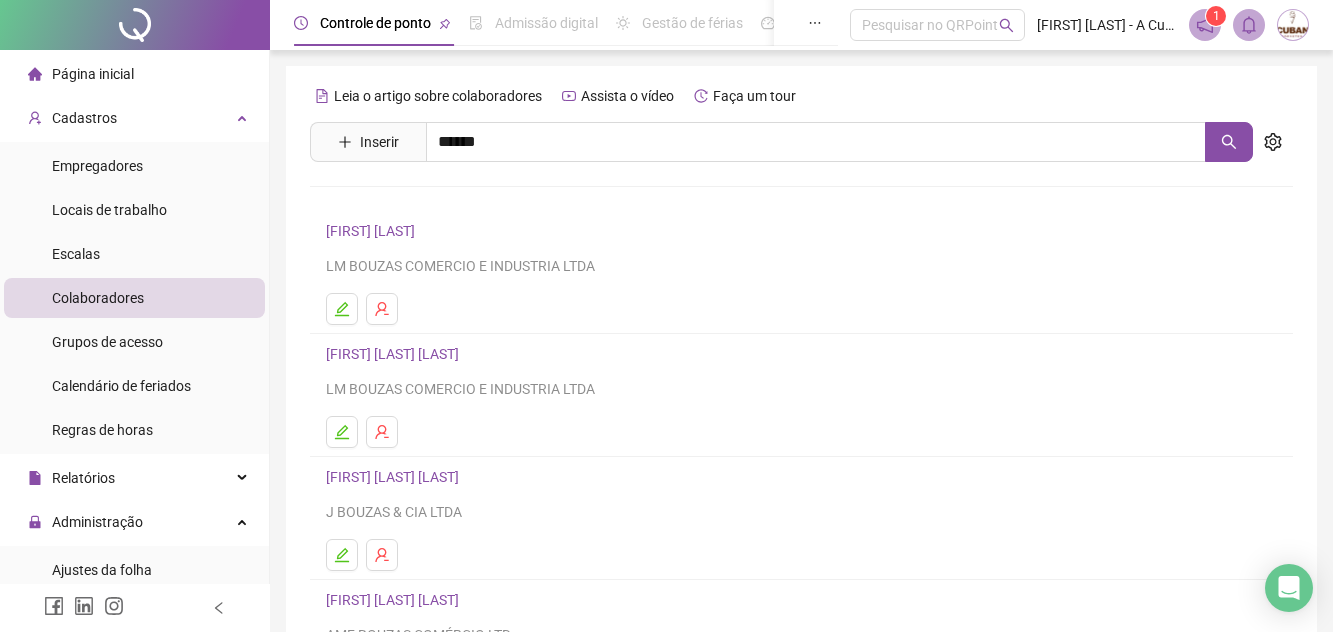 click on "****** [FIRST] [LAST] [LAST] [LAST]    [ADAILTON ROQUE]    LM BOUZAS COMERCIO E INDUSTRIA LTDA [ADENILSON PINTO ALMEIDA]    LM BOUZAS COMERCIO E INDUSTRIA LTDA [ALEX GEOVANE SANTOS DOS SANTOS]     J BOUZAS & CIA LTDA [ANDRESA SANTOS SILVA]    AMF BOUZAS COMÉRCIO LTD [ANDRESSA BRITO SANTOS]     AMF BOUZAS COMÉRCIO LTD 1 2 3 4 5 ••• 11" at bounding box center (801, 468) 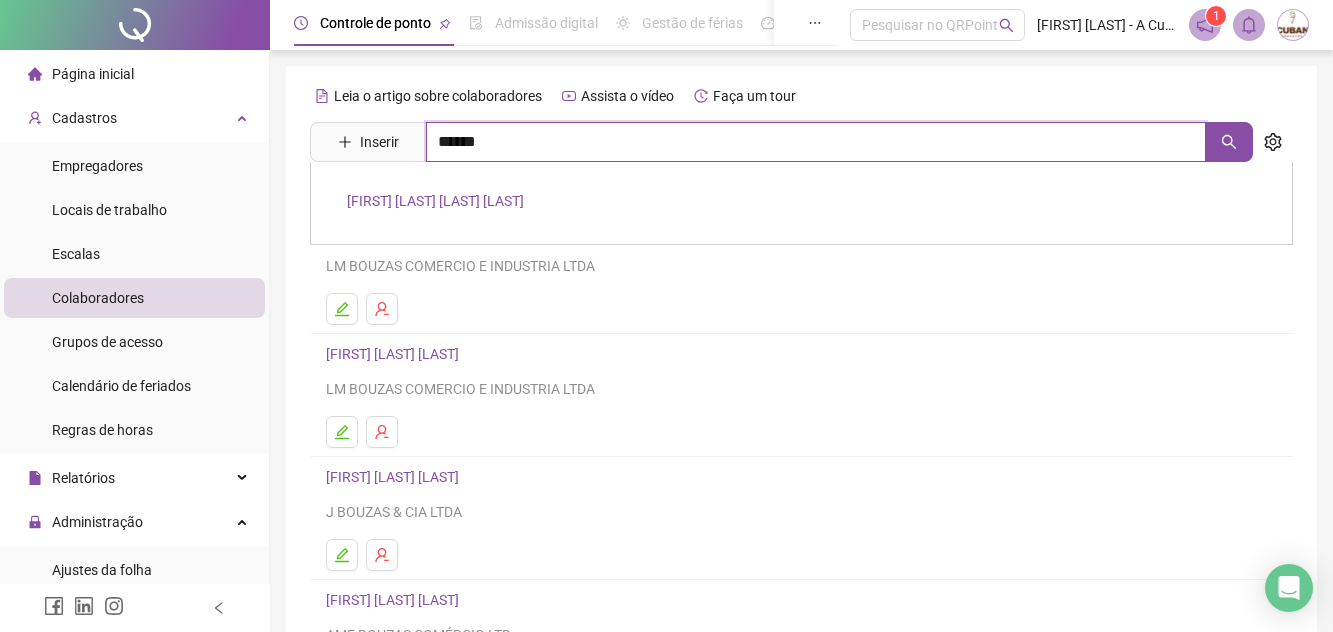 click on "******" at bounding box center (816, 142) 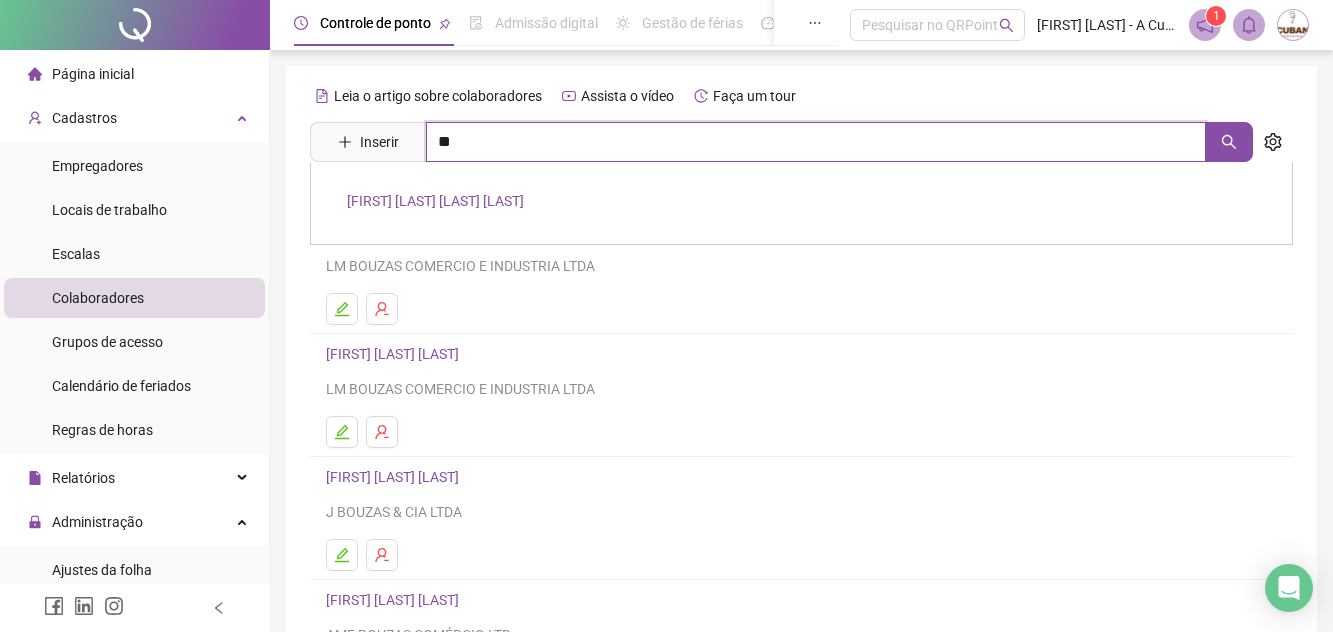 type on "*" 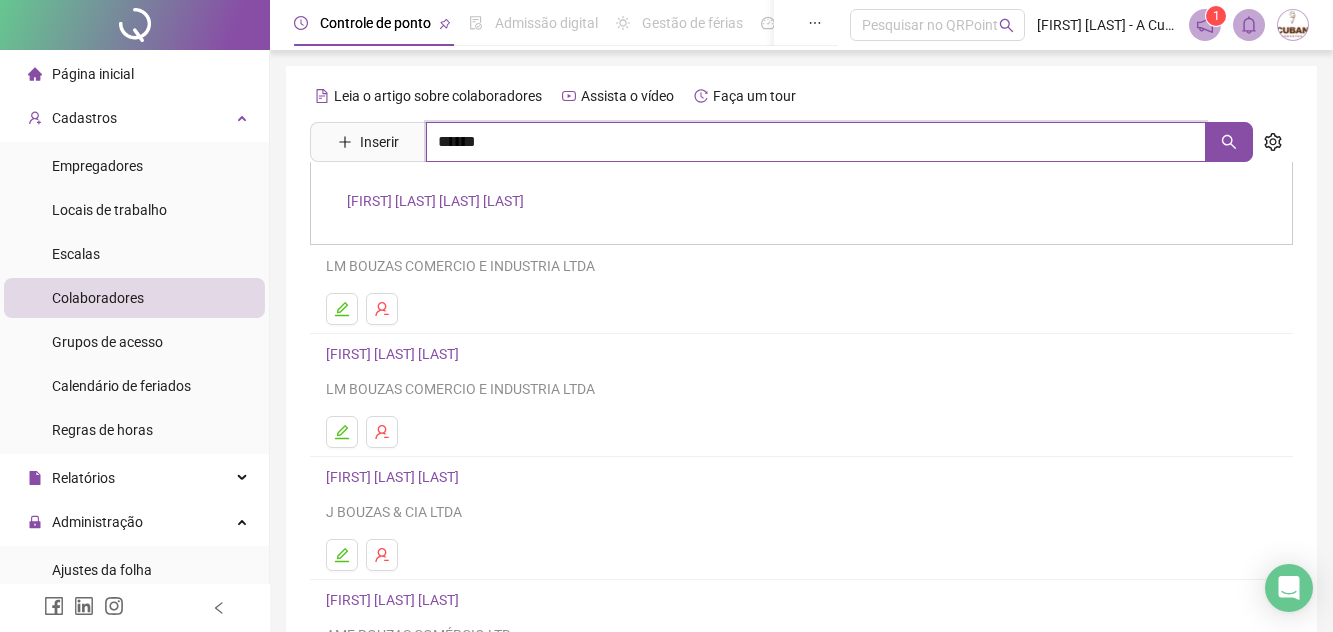 type on "******" 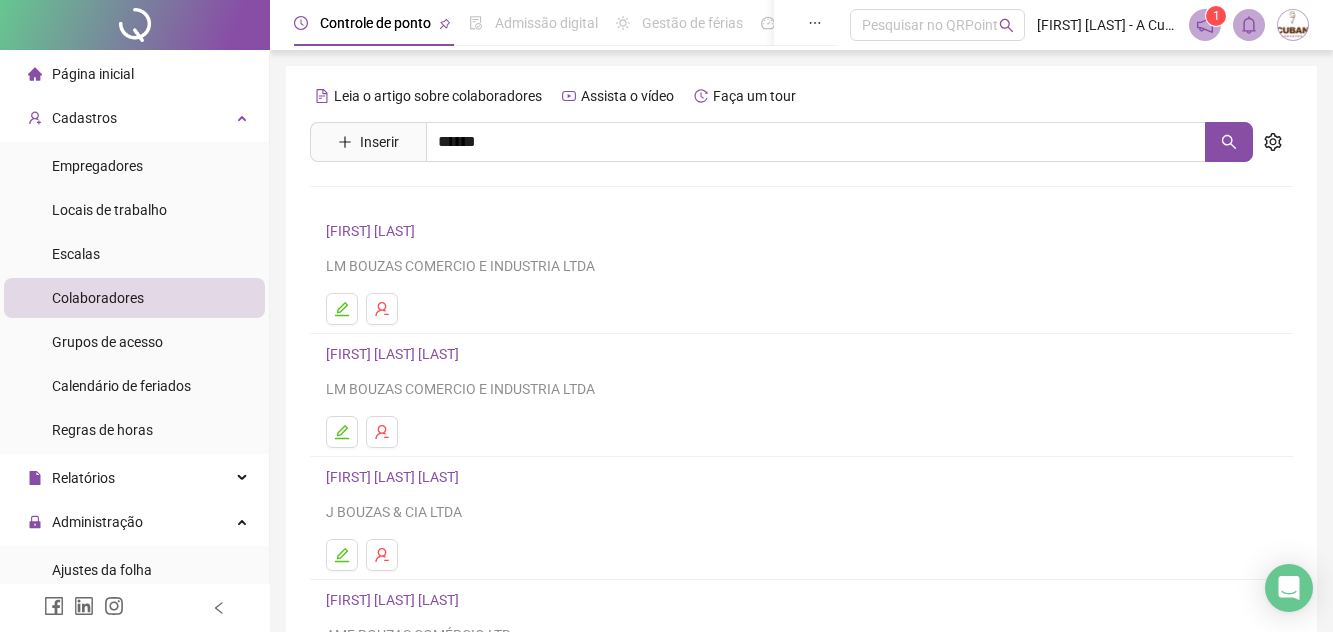click on "[FIRST] [LAST] [LAST]    Inativo" at bounding box center (445, 245) 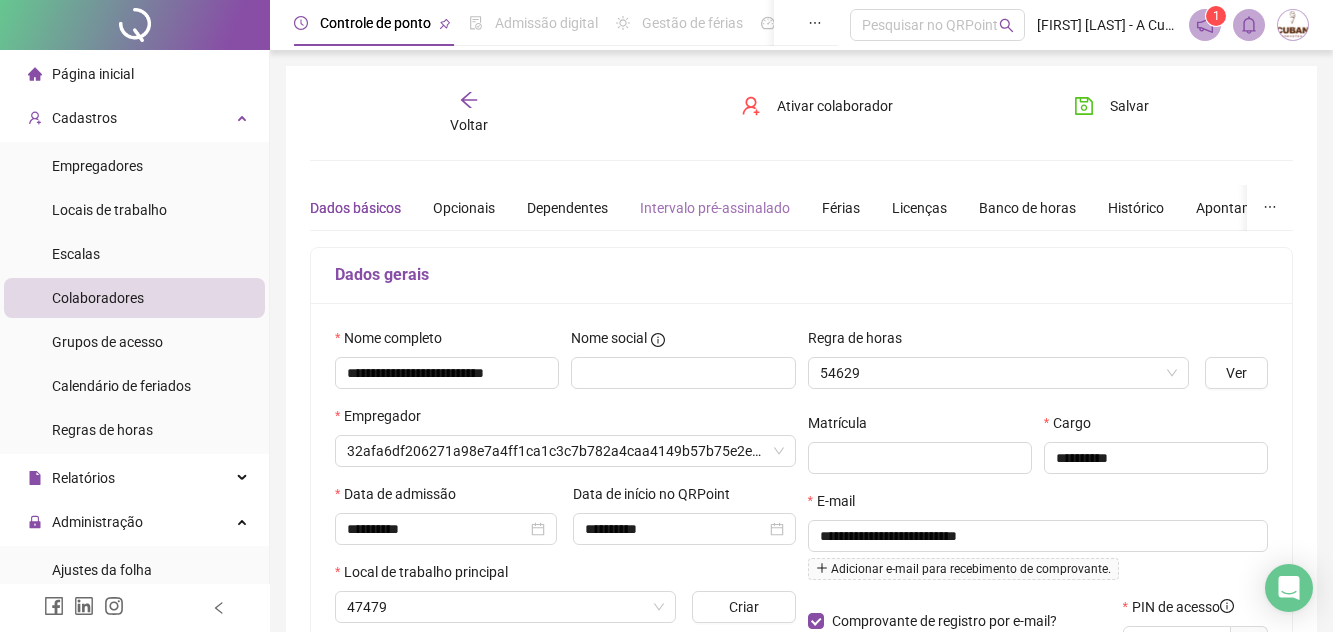 type on "**********" 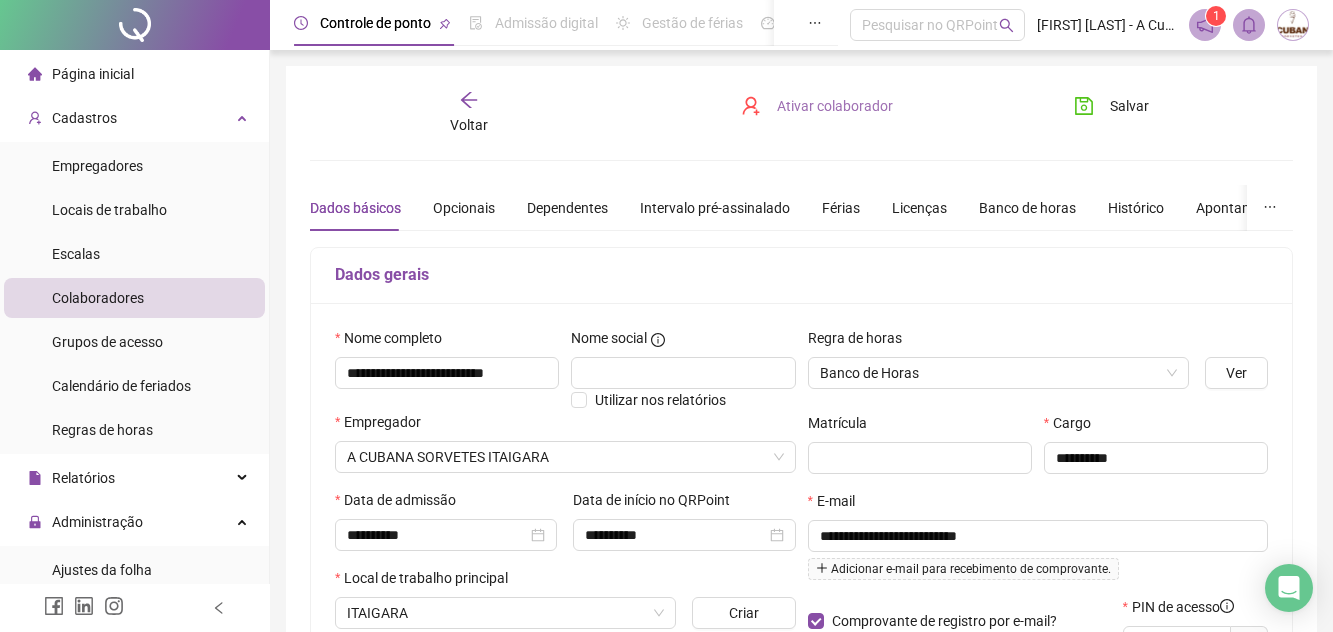 click on "Ativar colaborador" at bounding box center [835, 106] 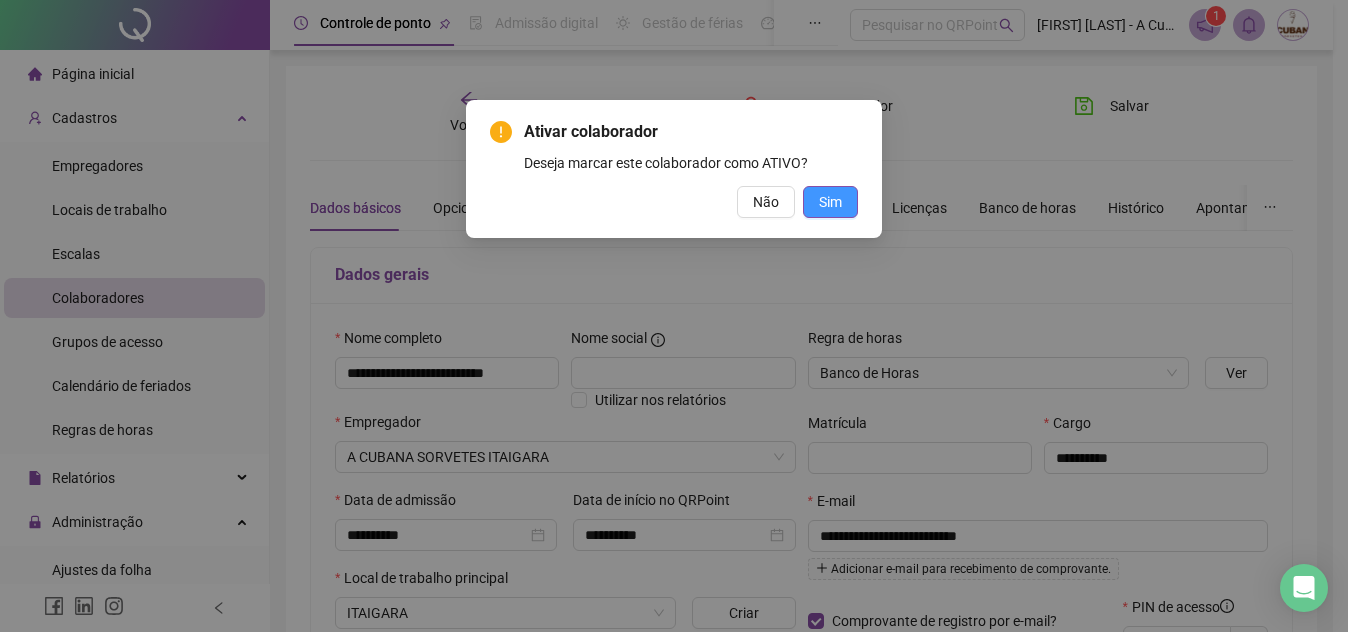 click on "Sim" at bounding box center (830, 202) 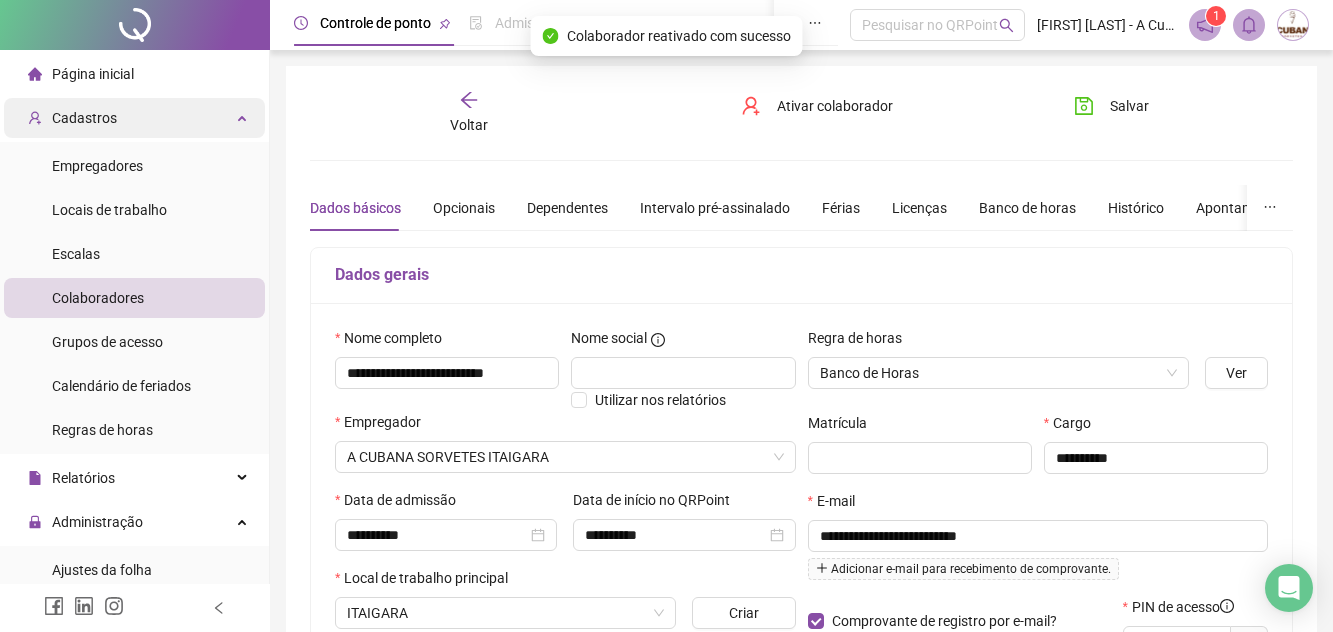 click on "Cadastros" at bounding box center [134, 118] 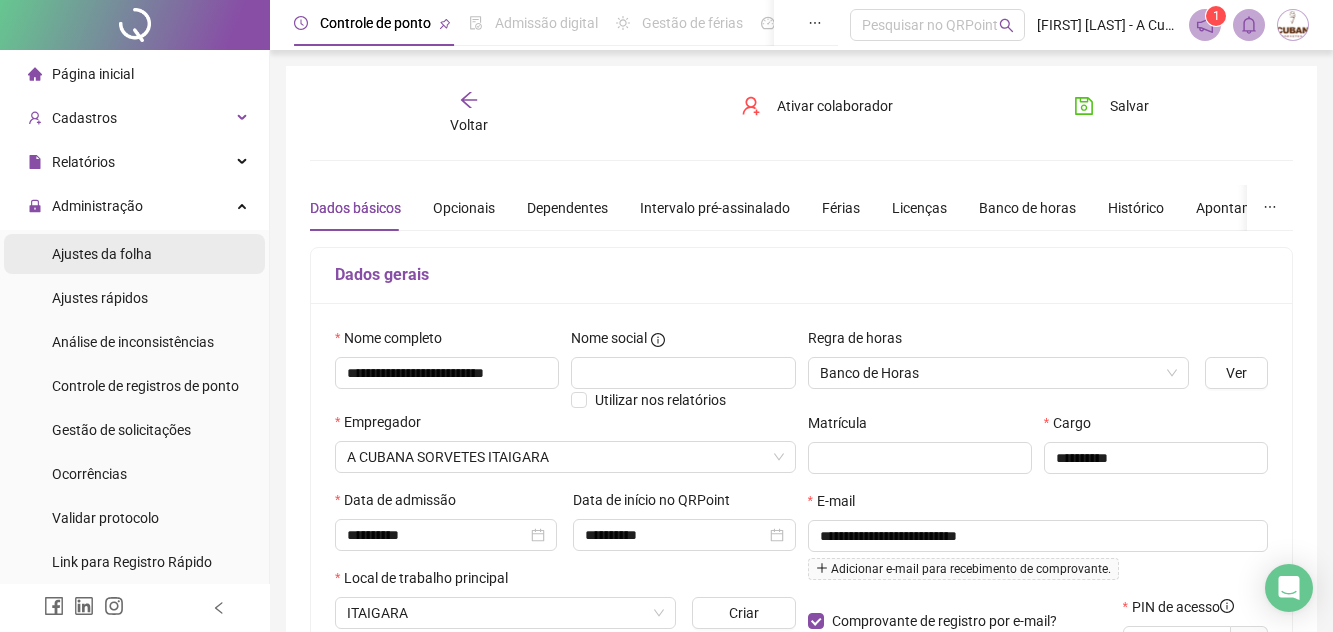 click on "Ajustes da folha" at bounding box center (102, 254) 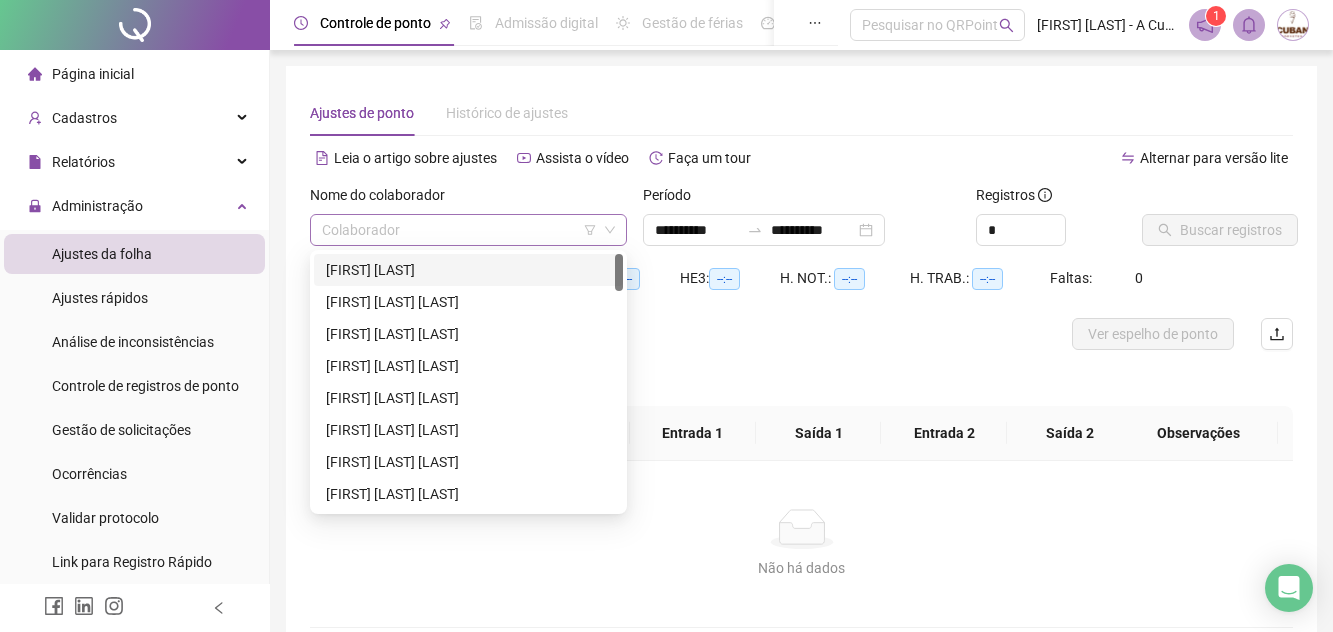 click at bounding box center [459, 230] 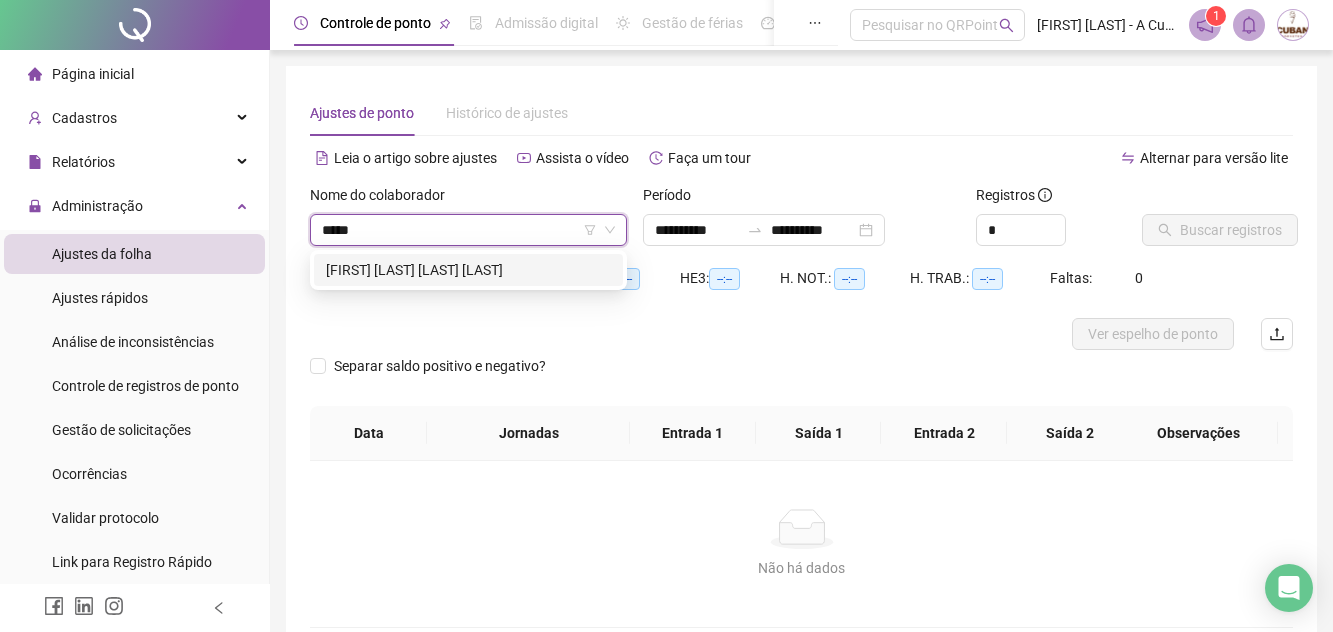 type on "******" 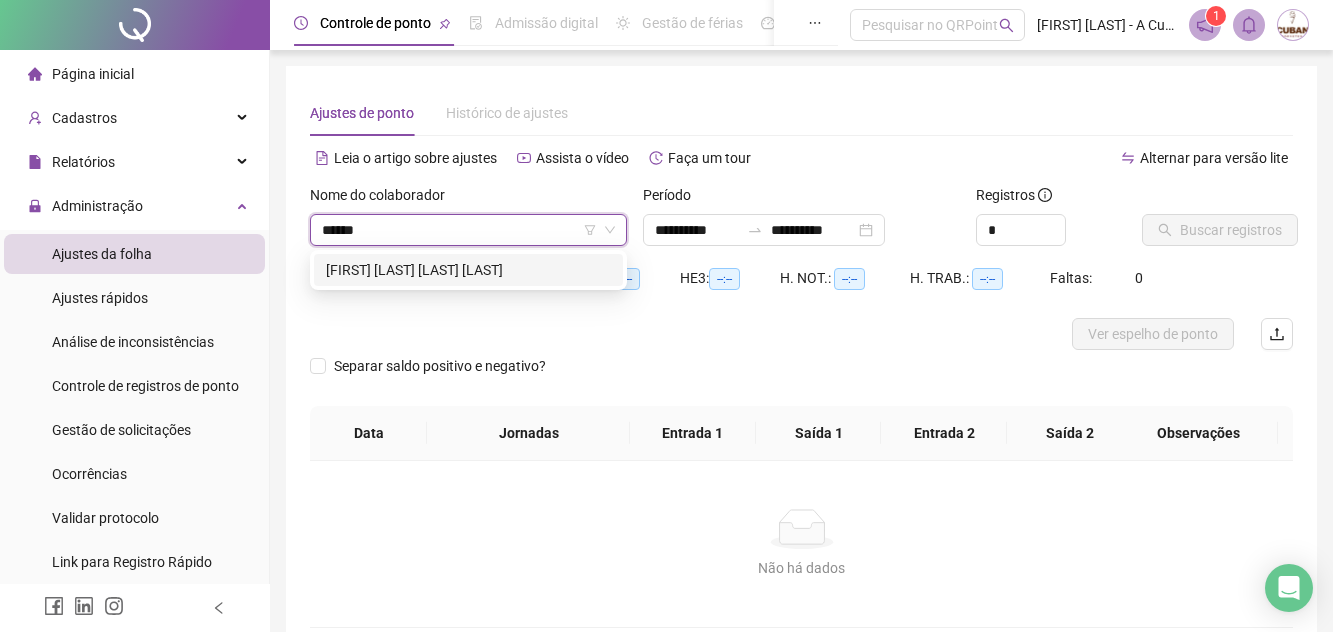 click on "[FIRST] [LAST] [LAST] [LAST]" at bounding box center [468, 270] 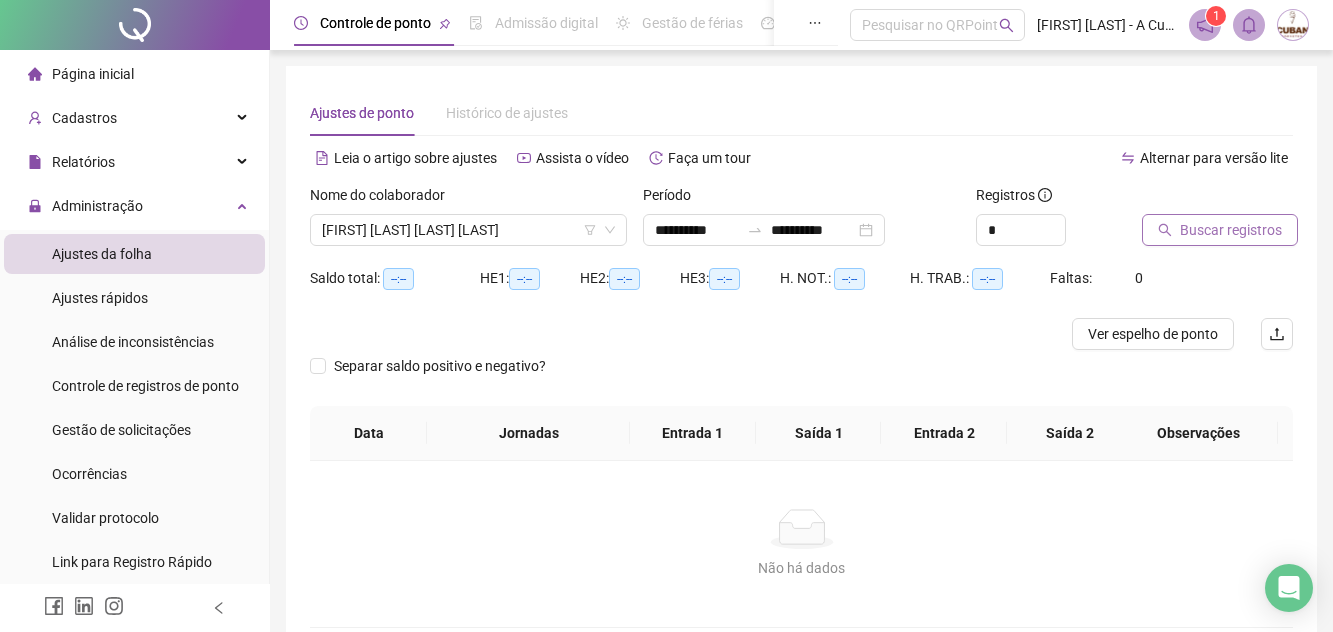 click on "Buscar registros" at bounding box center (1231, 230) 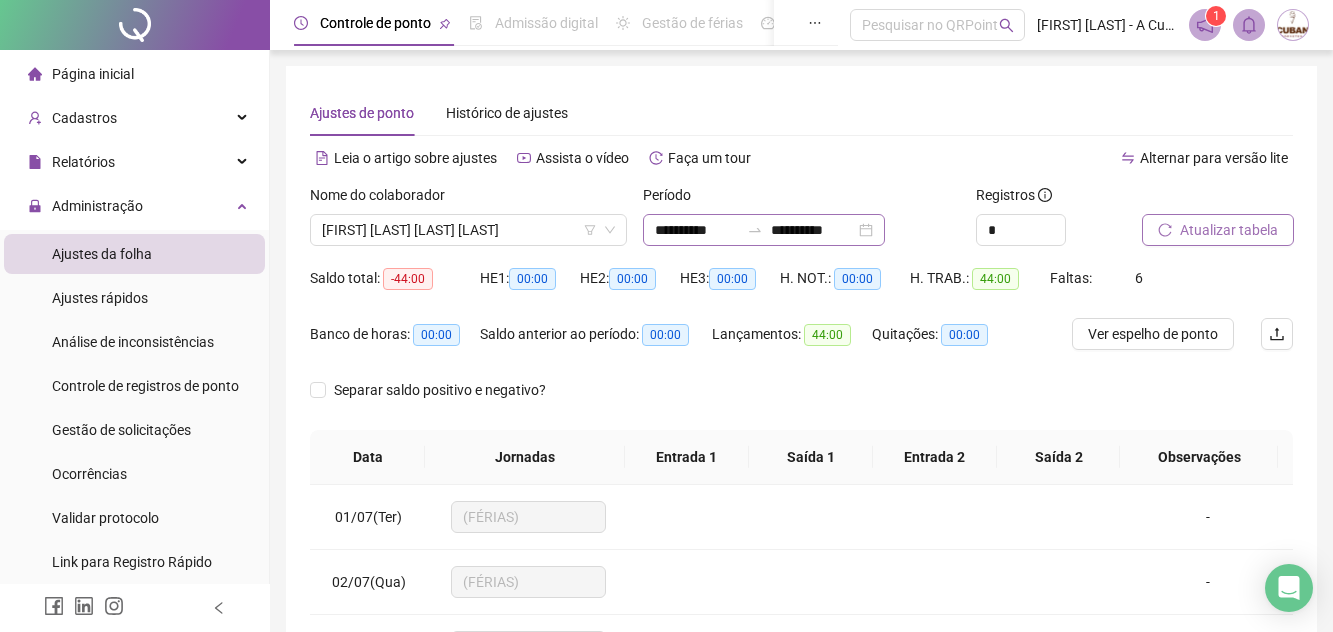 click on "**********" at bounding box center (764, 230) 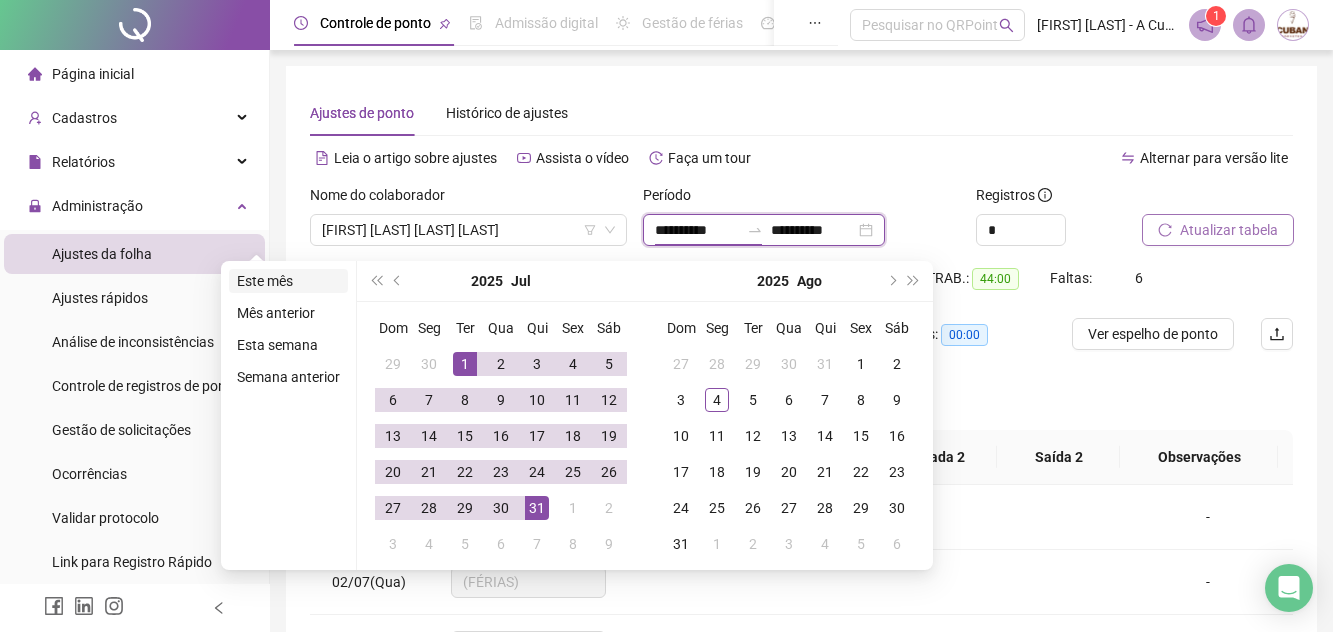 type on "**********" 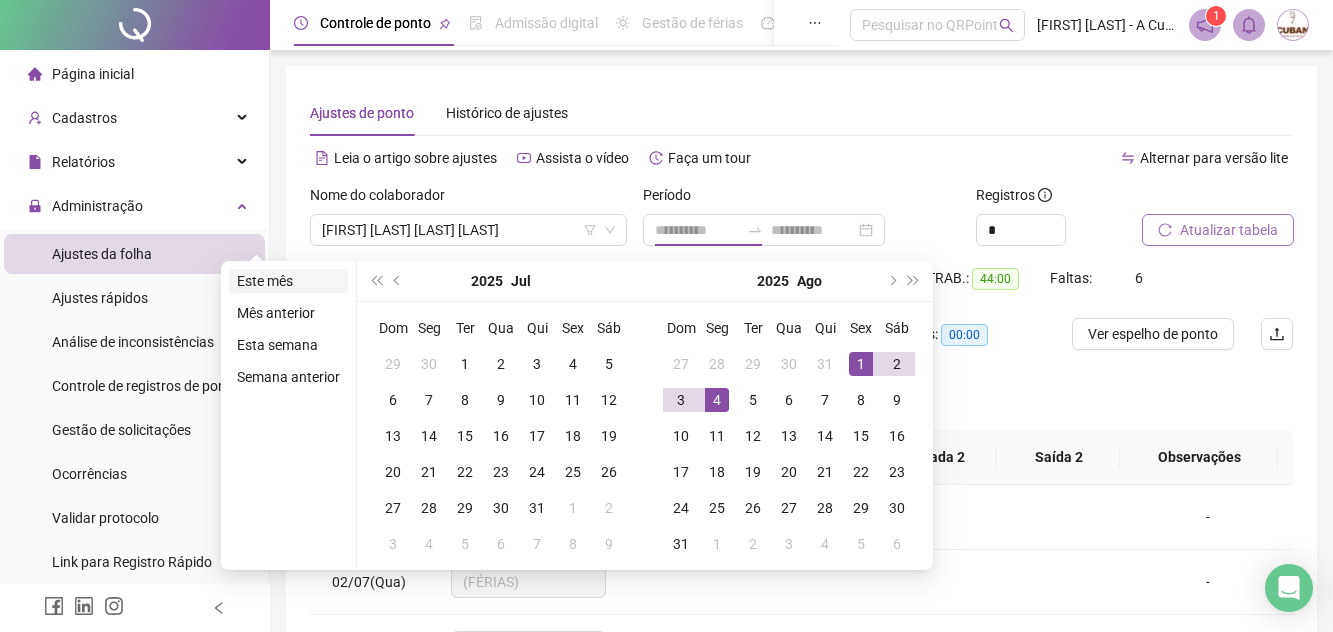 click on "Este mês" at bounding box center (288, 281) 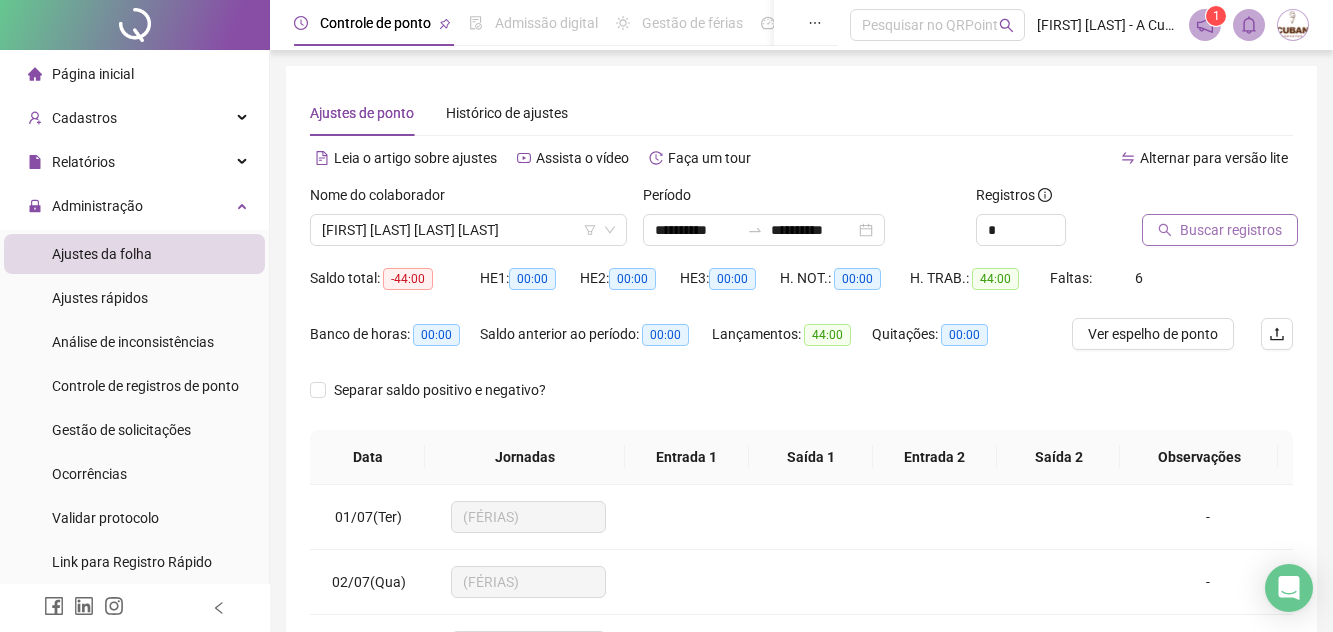 click on "Buscar registros" at bounding box center [1231, 230] 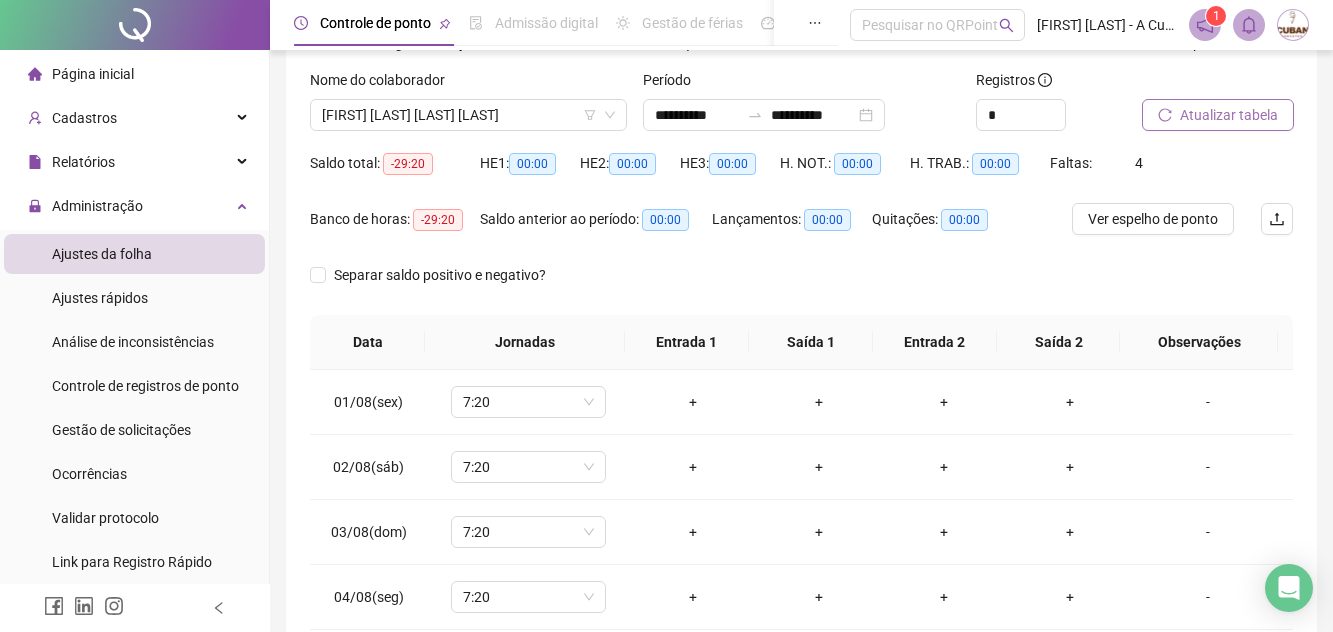 scroll, scrollTop: 122, scrollLeft: 0, axis: vertical 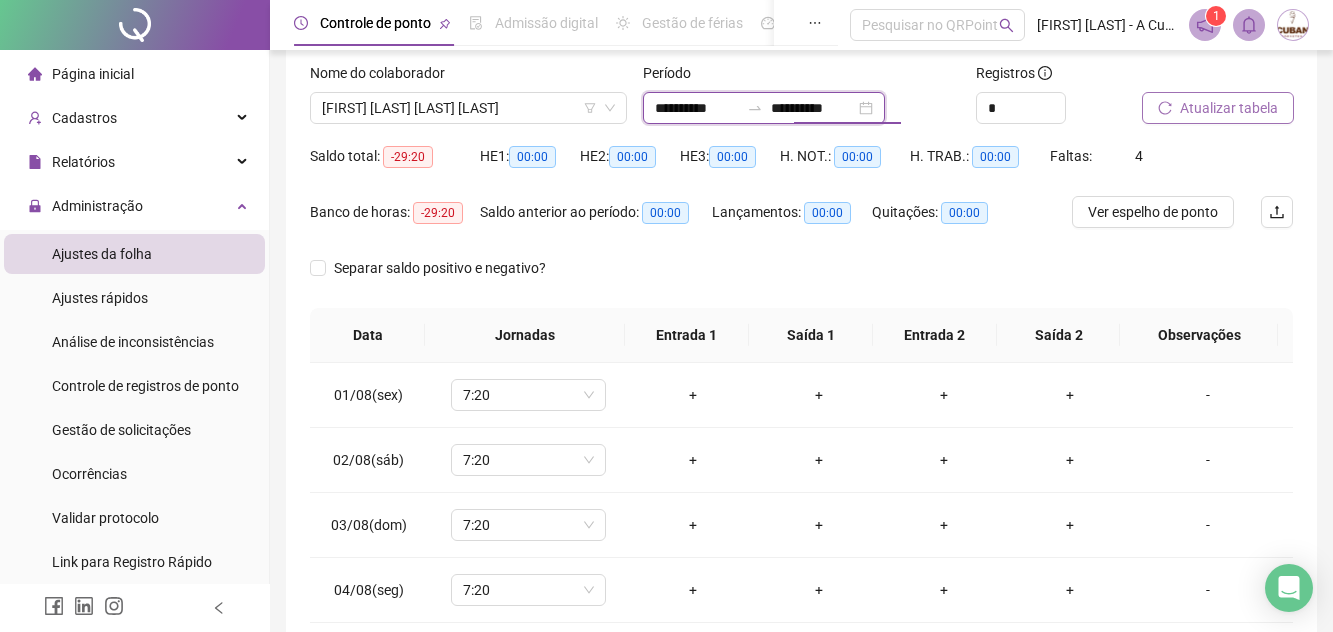 click on "**********" at bounding box center (813, 108) 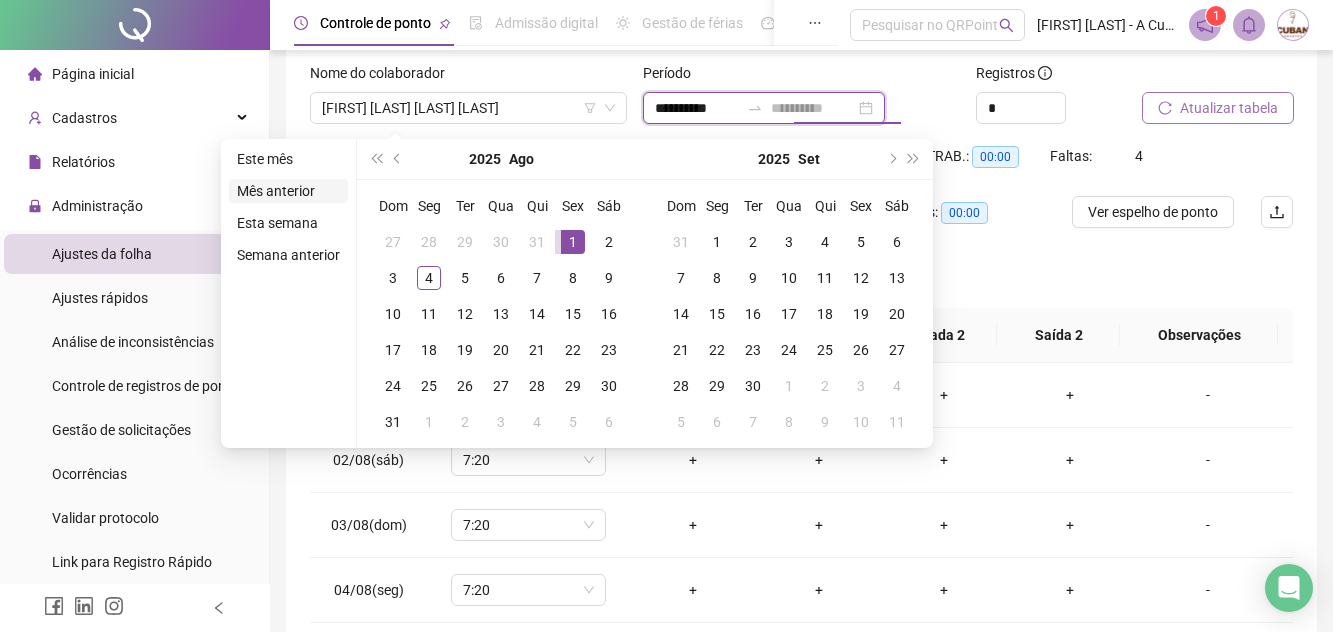 type on "**********" 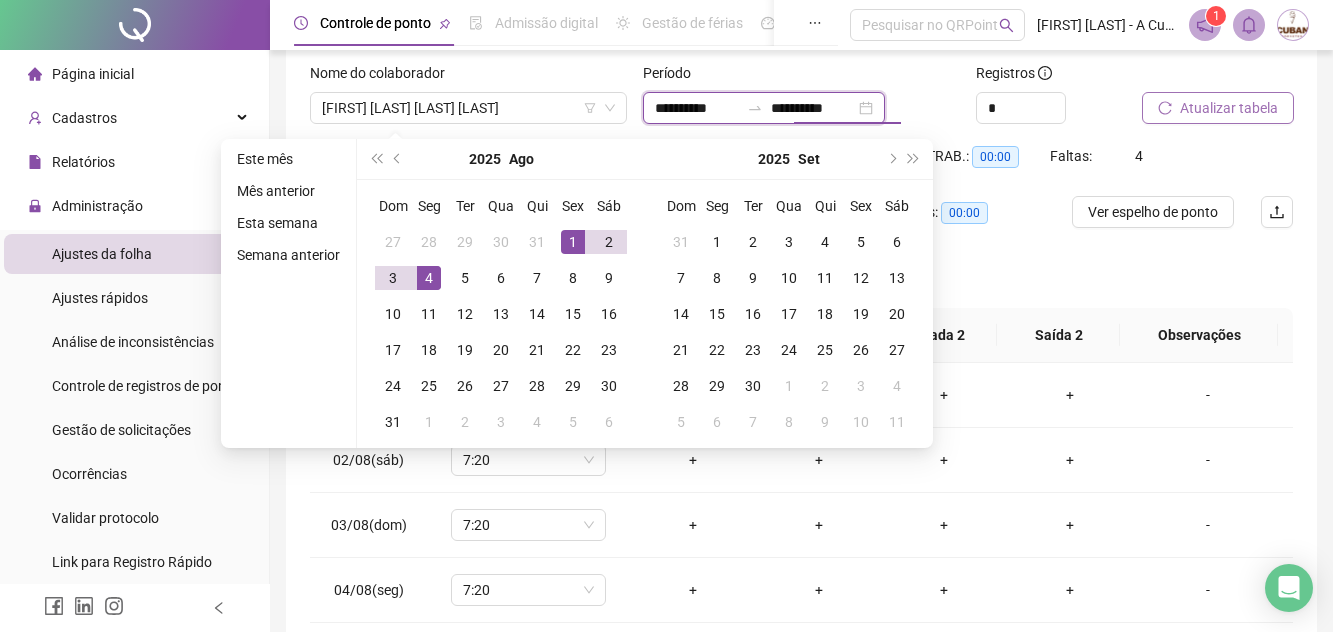 type on "**********" 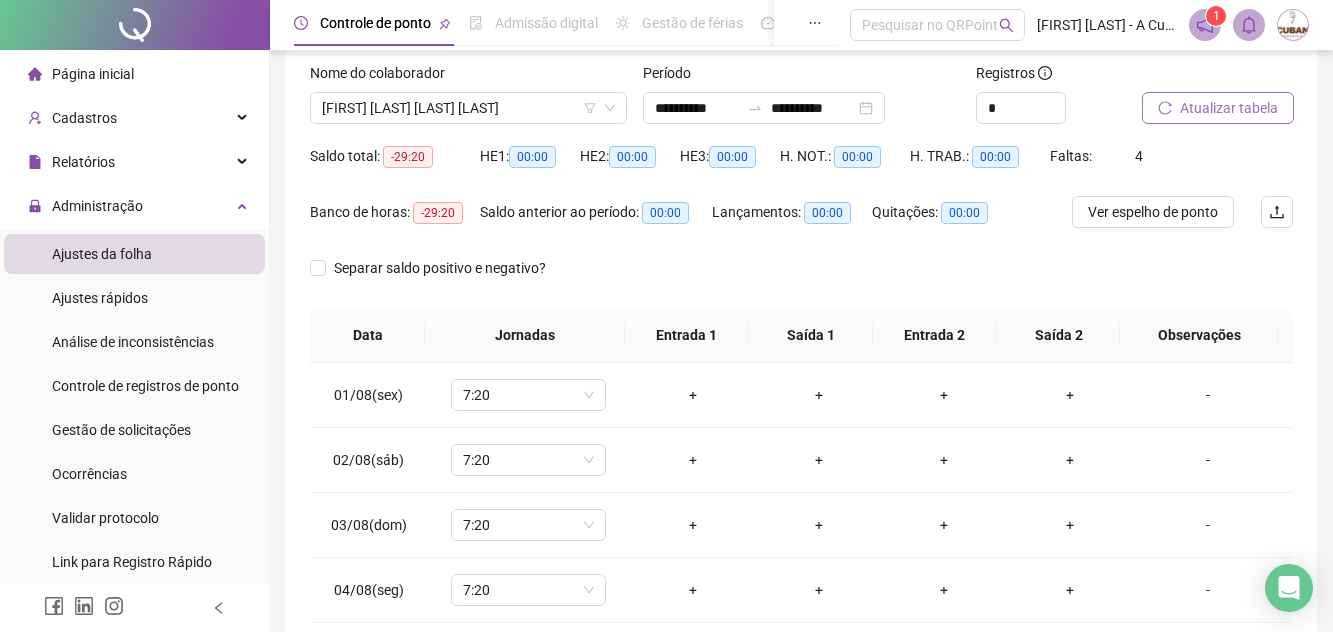 click on "Separar saldo positivo e negativo?" at bounding box center [801, 280] 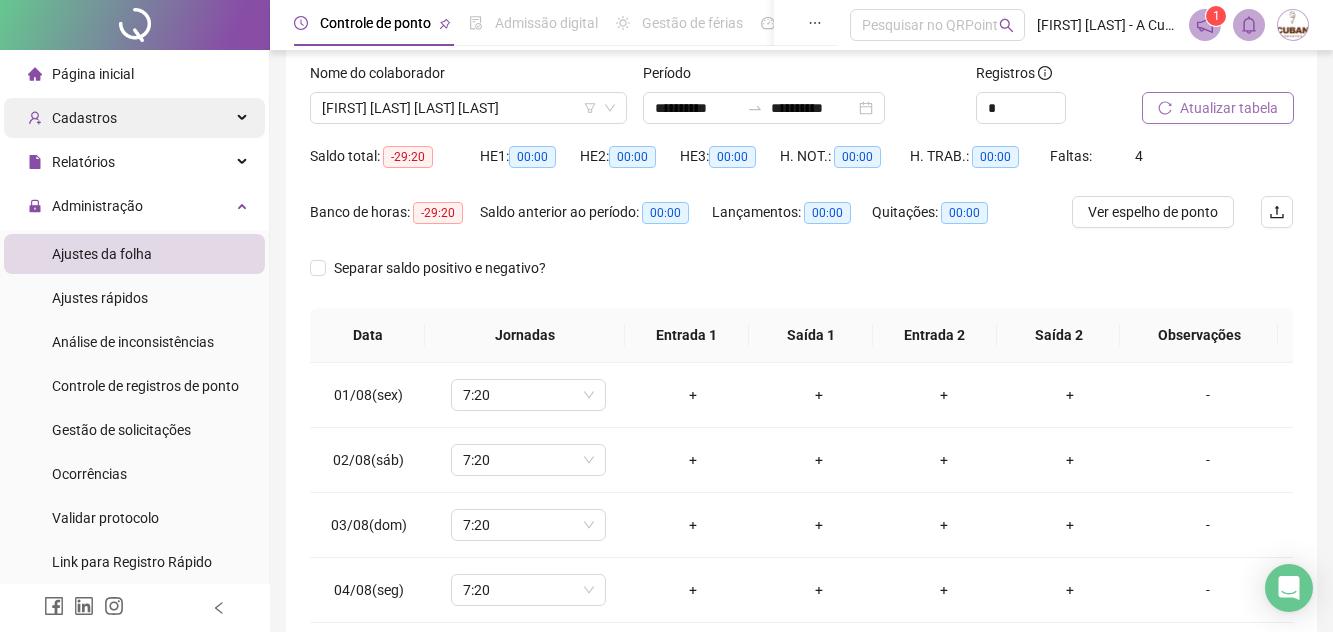 click on "Cadastros" at bounding box center (134, 118) 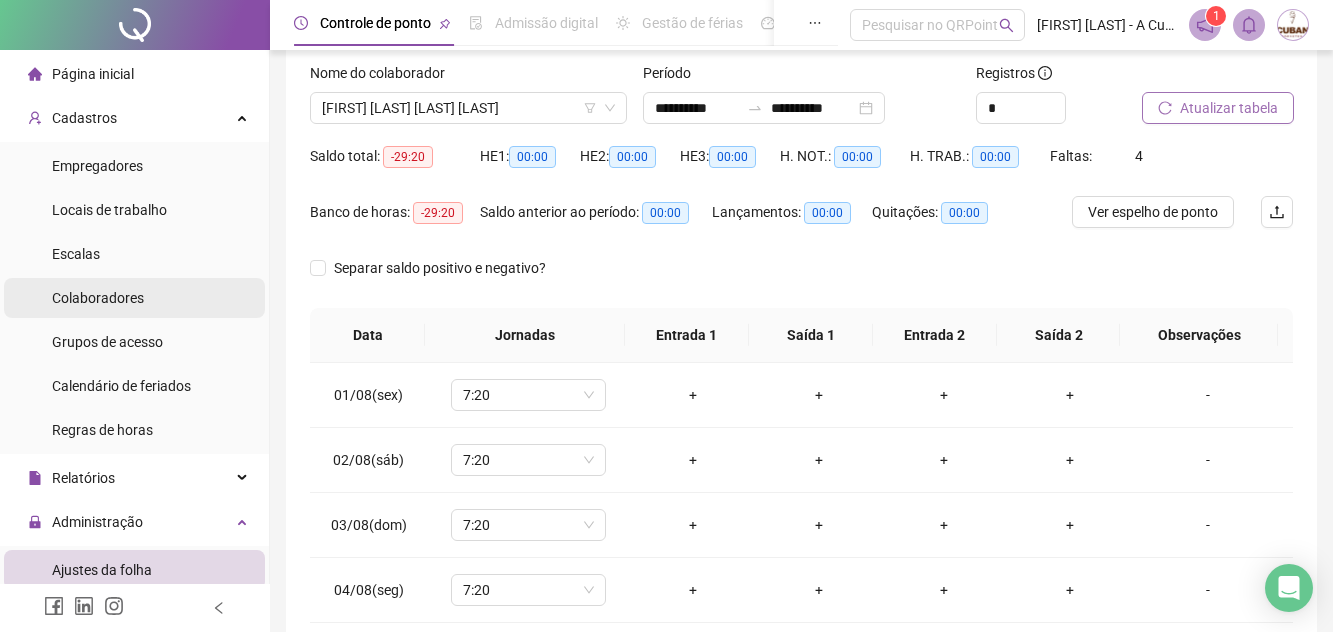 click on "Colaboradores" at bounding box center (134, 298) 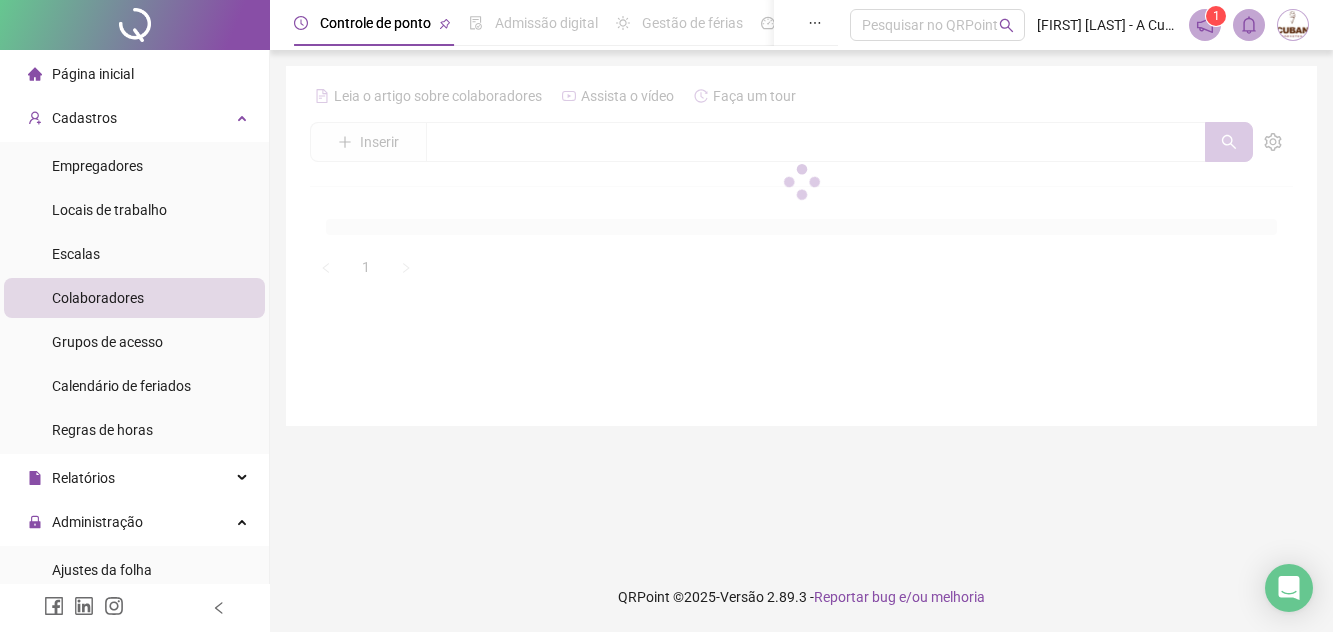 scroll, scrollTop: 0, scrollLeft: 0, axis: both 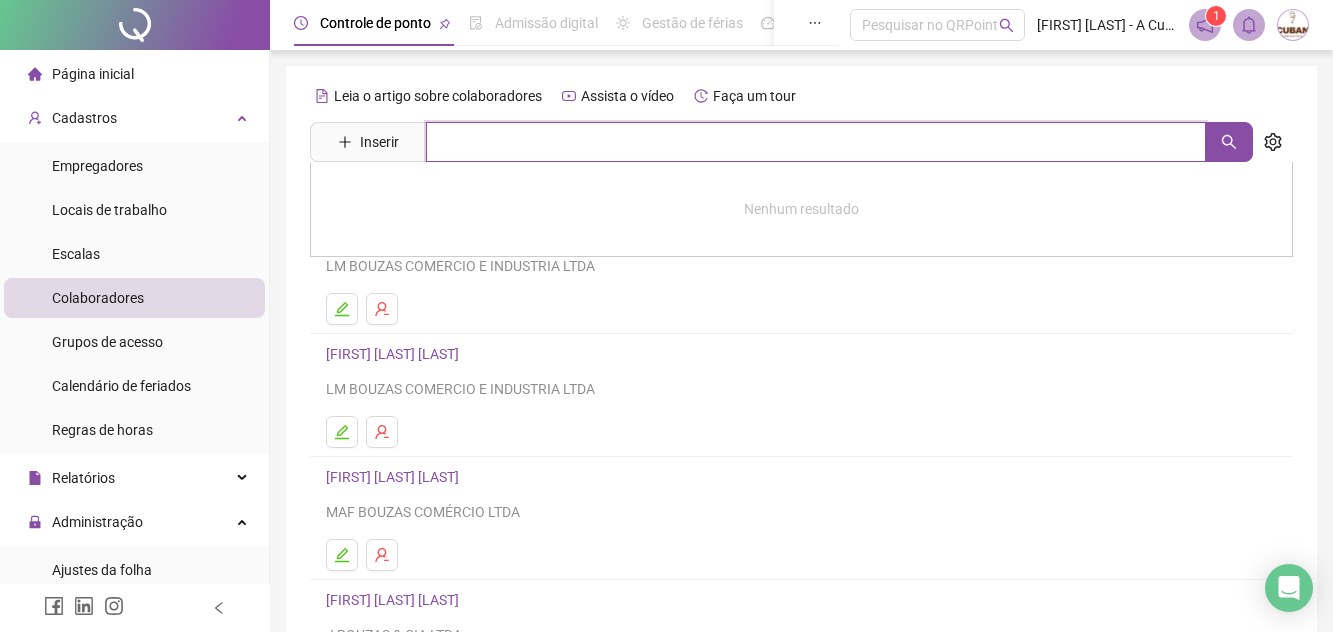 click at bounding box center (816, 142) 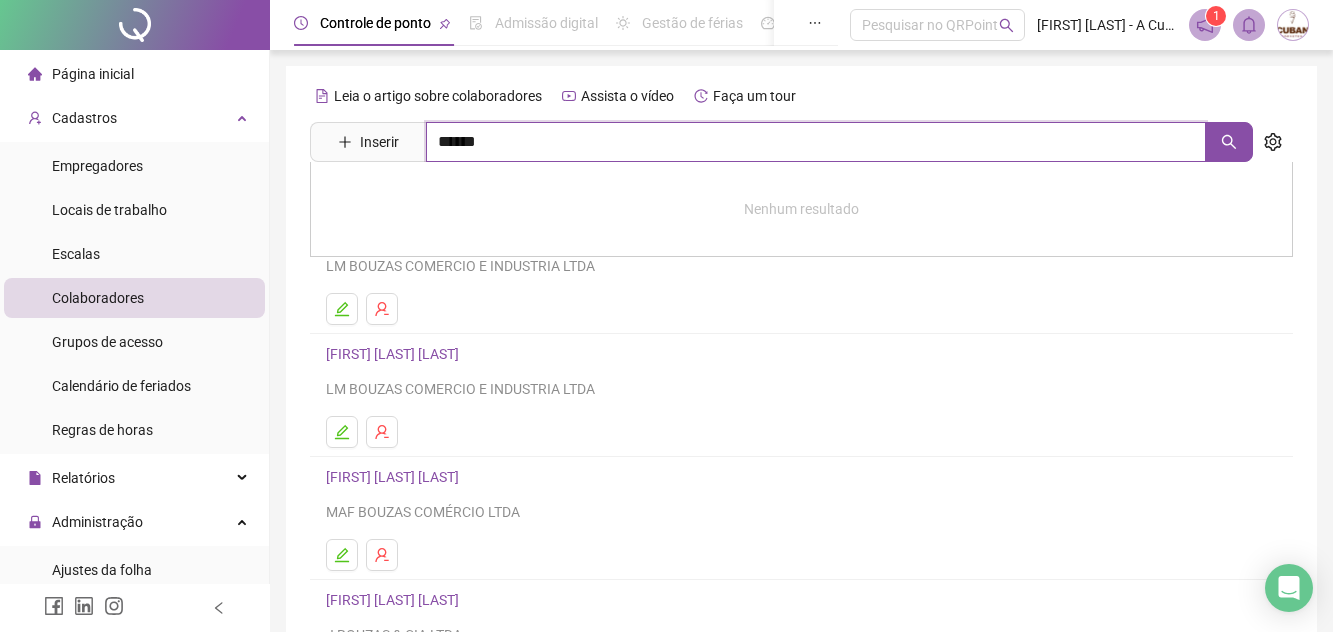 type on "******" 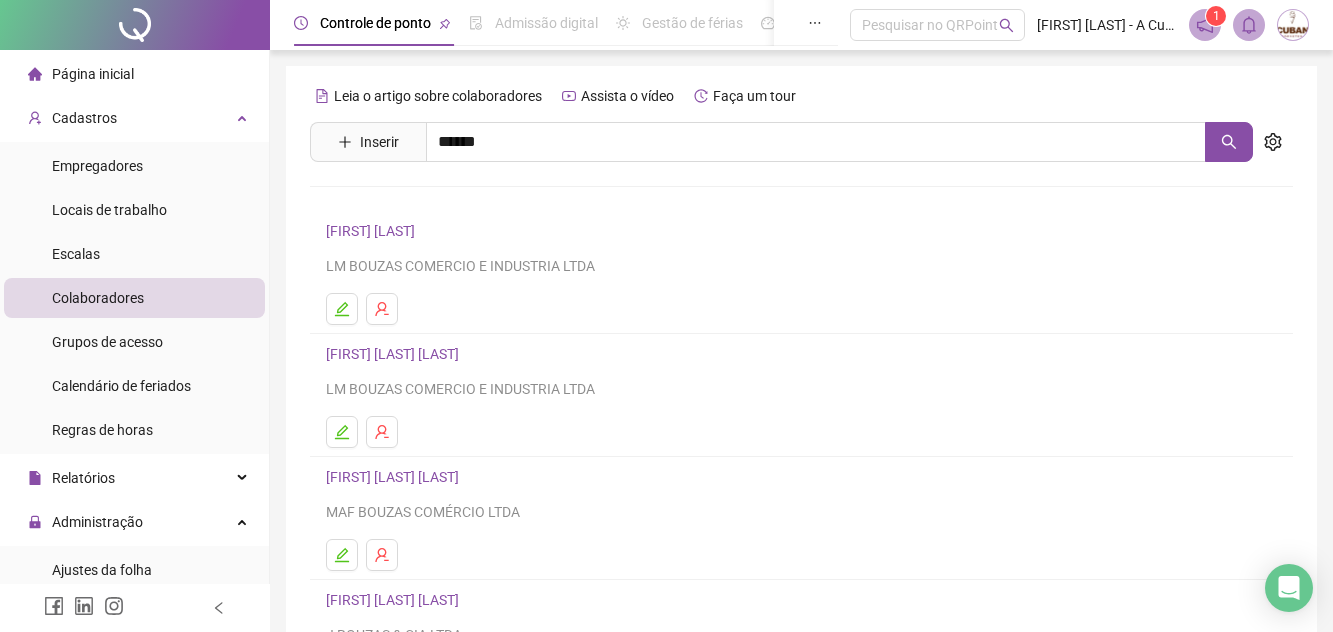 click on "[FIRST] [LAST] [LAST]" at bounding box center (413, 245) 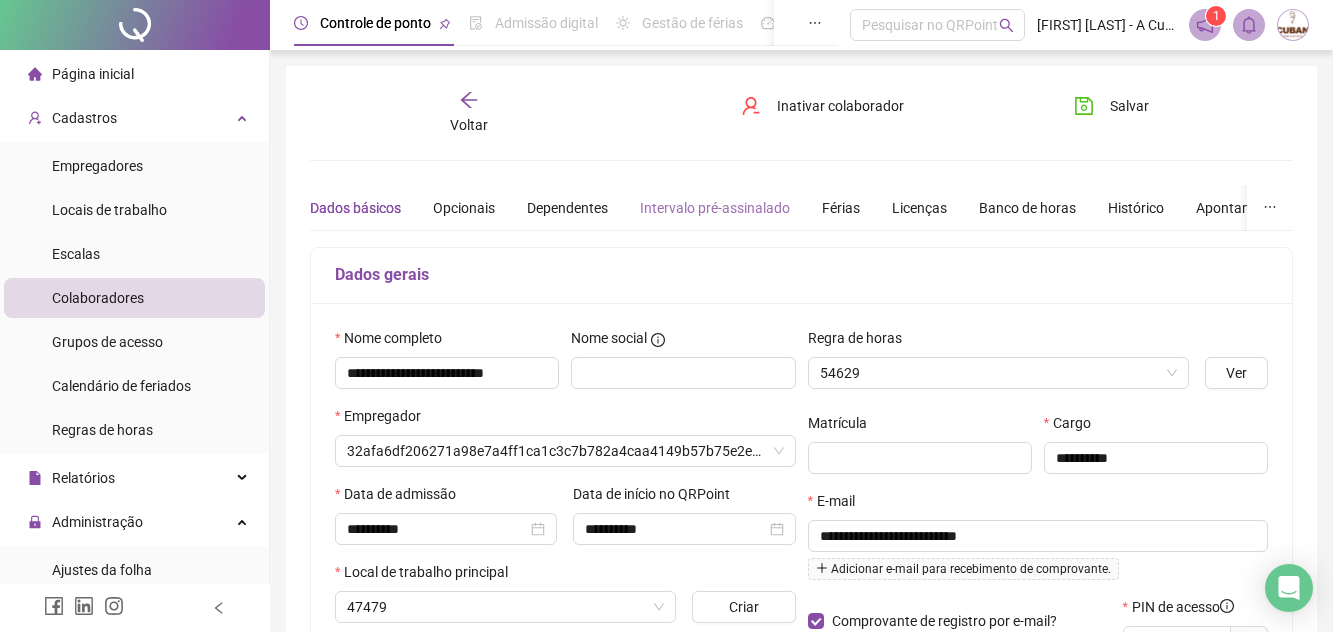 type on "**********" 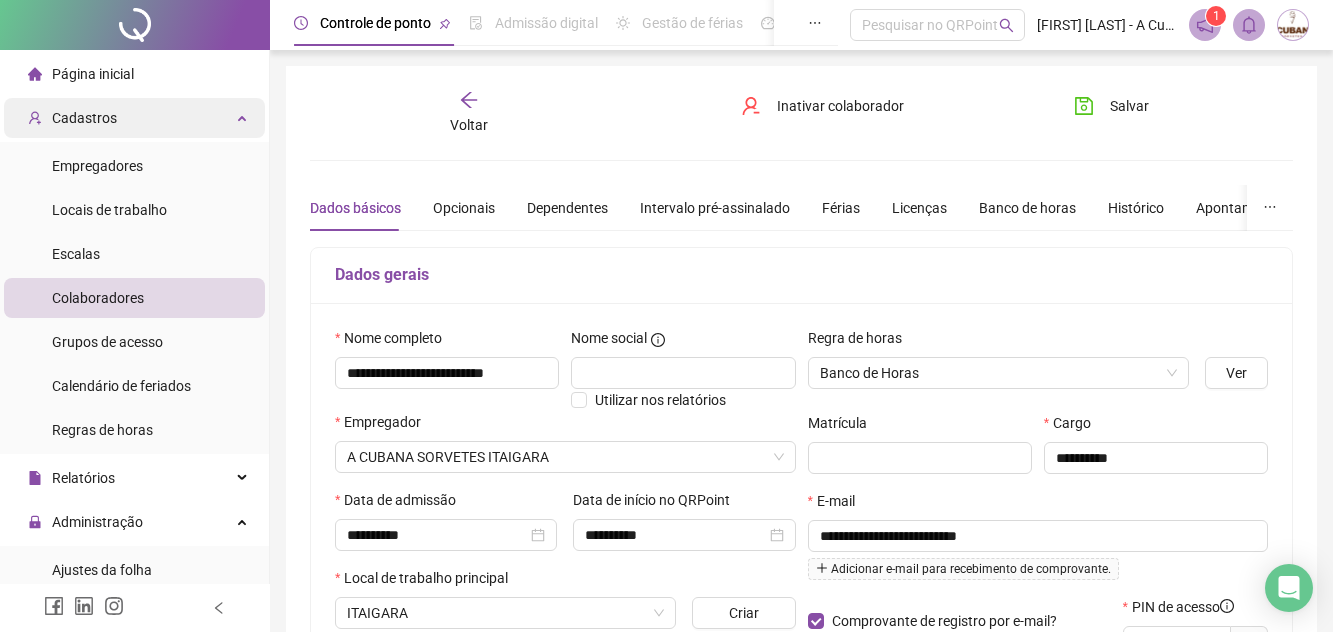 click on "Cadastros" at bounding box center (134, 118) 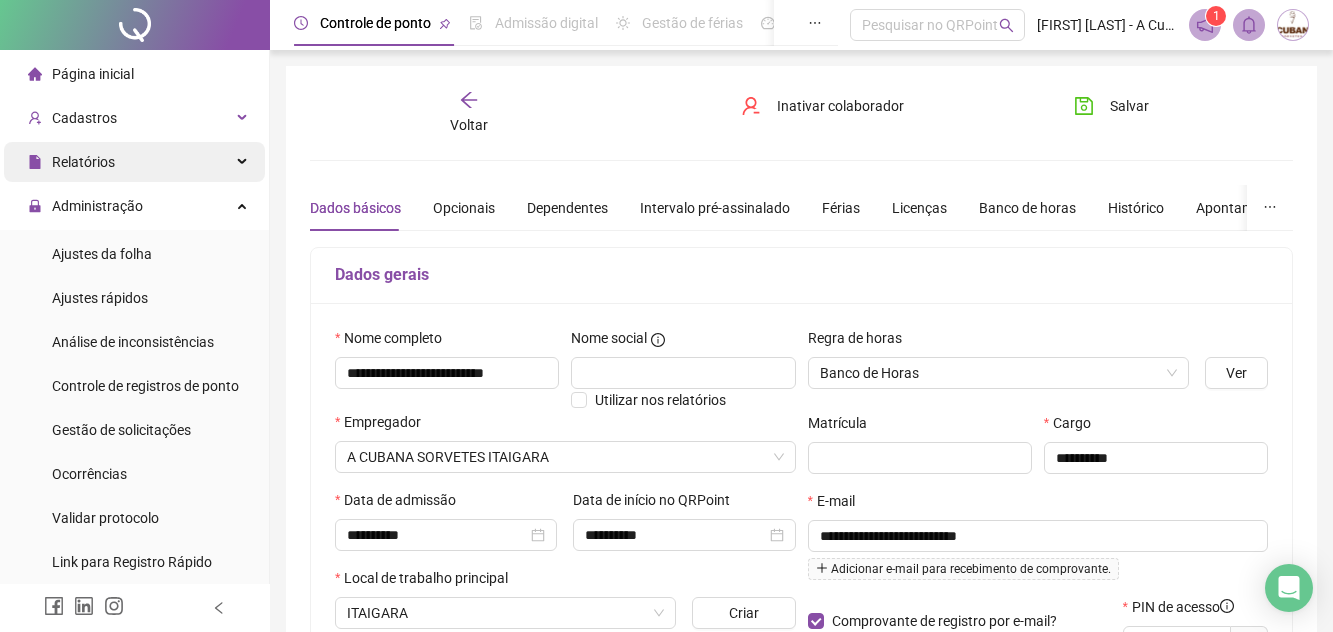 click on "Relatórios" at bounding box center [134, 162] 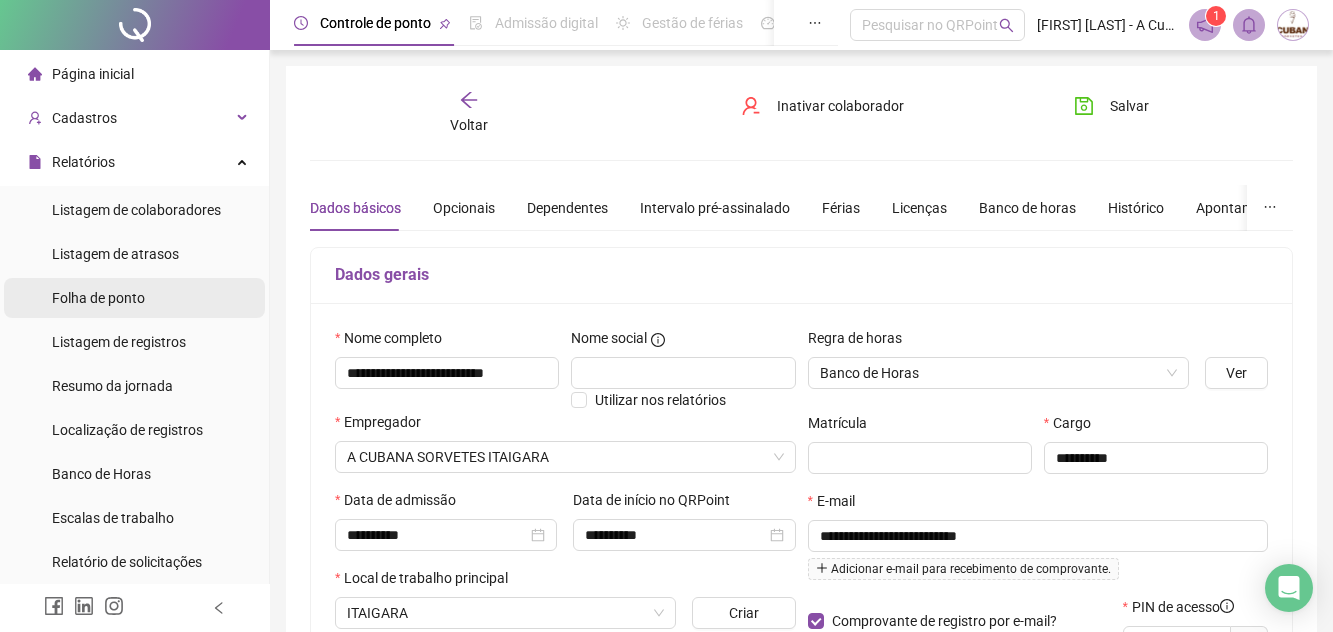 click on "Folha de ponto" at bounding box center [98, 298] 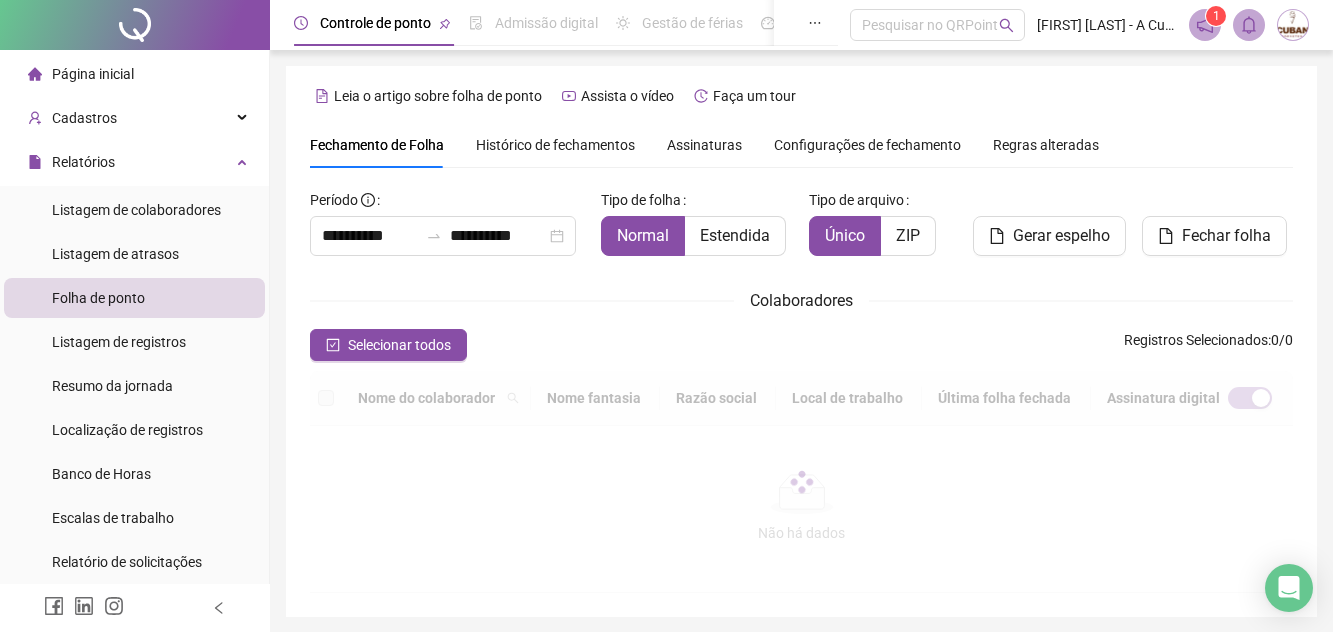scroll, scrollTop: 94, scrollLeft: 0, axis: vertical 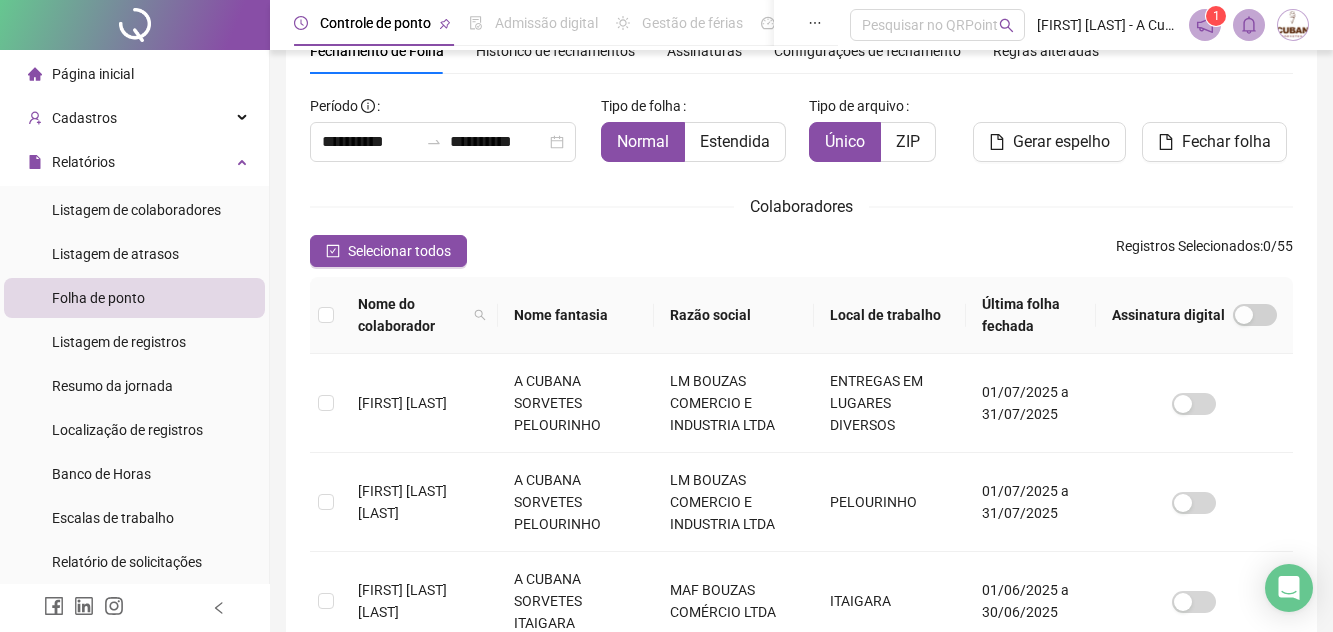 click on "**********" at bounding box center (447, 134) 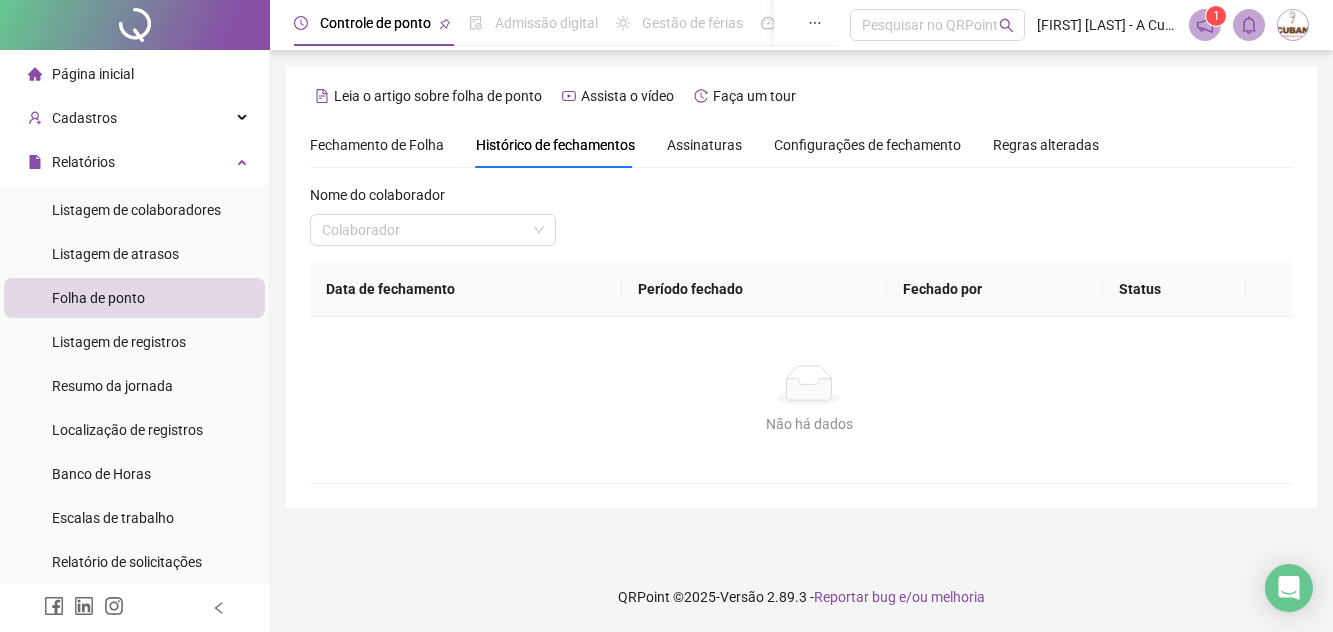 scroll, scrollTop: 0, scrollLeft: 0, axis: both 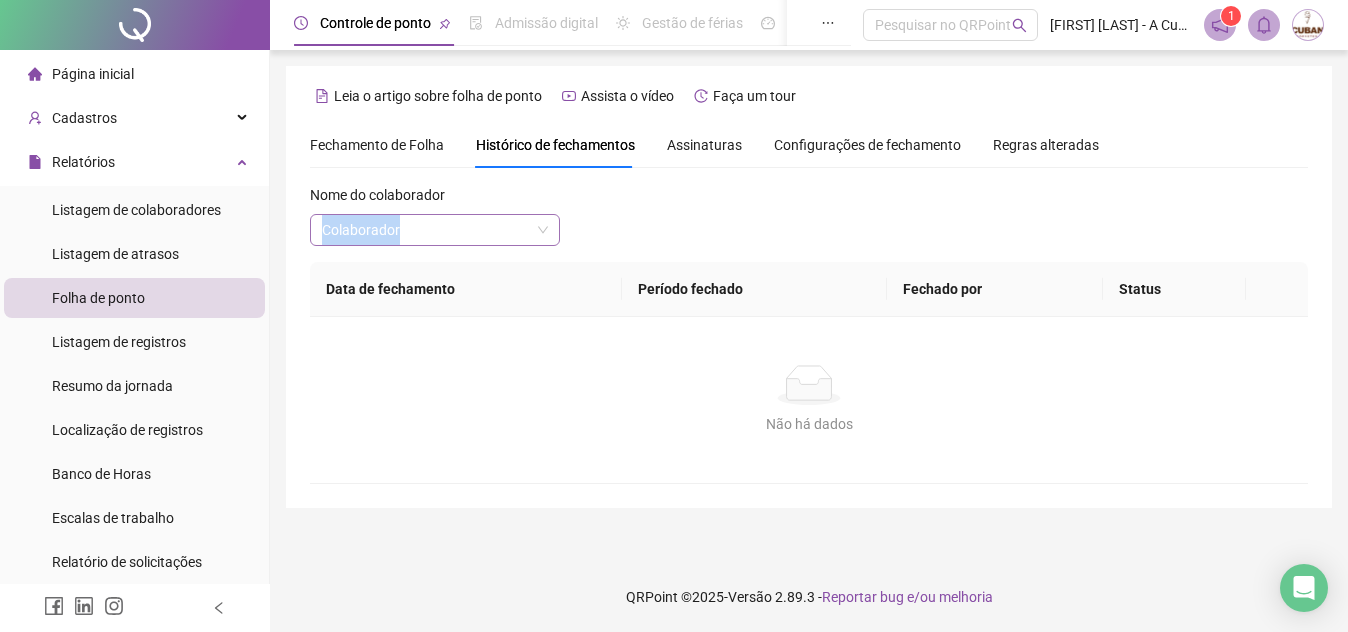drag, startPoint x: 471, startPoint y: 247, endPoint x: 460, endPoint y: 224, distance: 25.495098 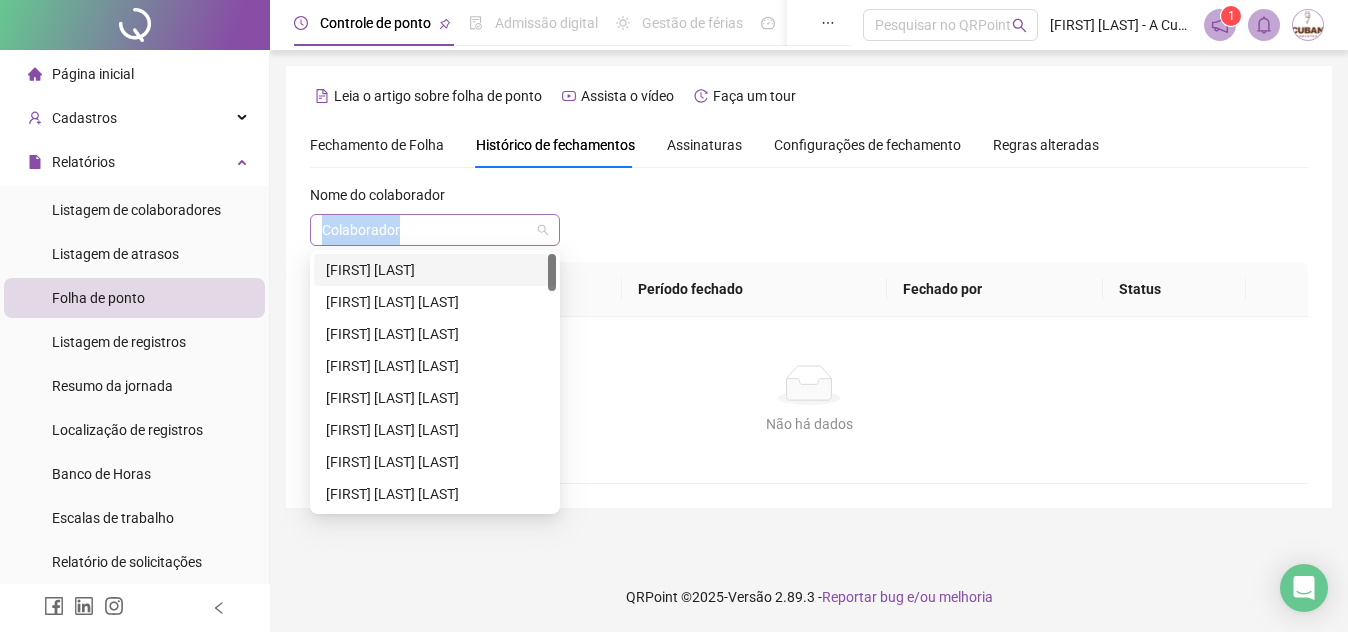 click at bounding box center (426, 230) 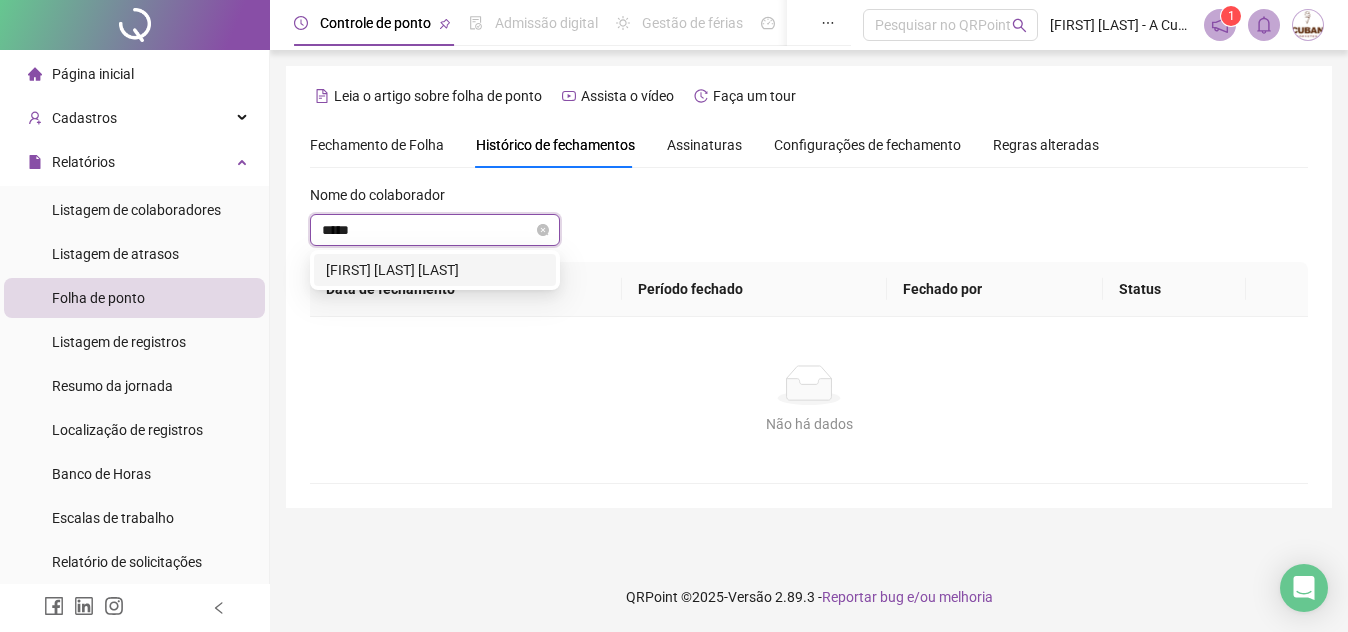 type on "******" 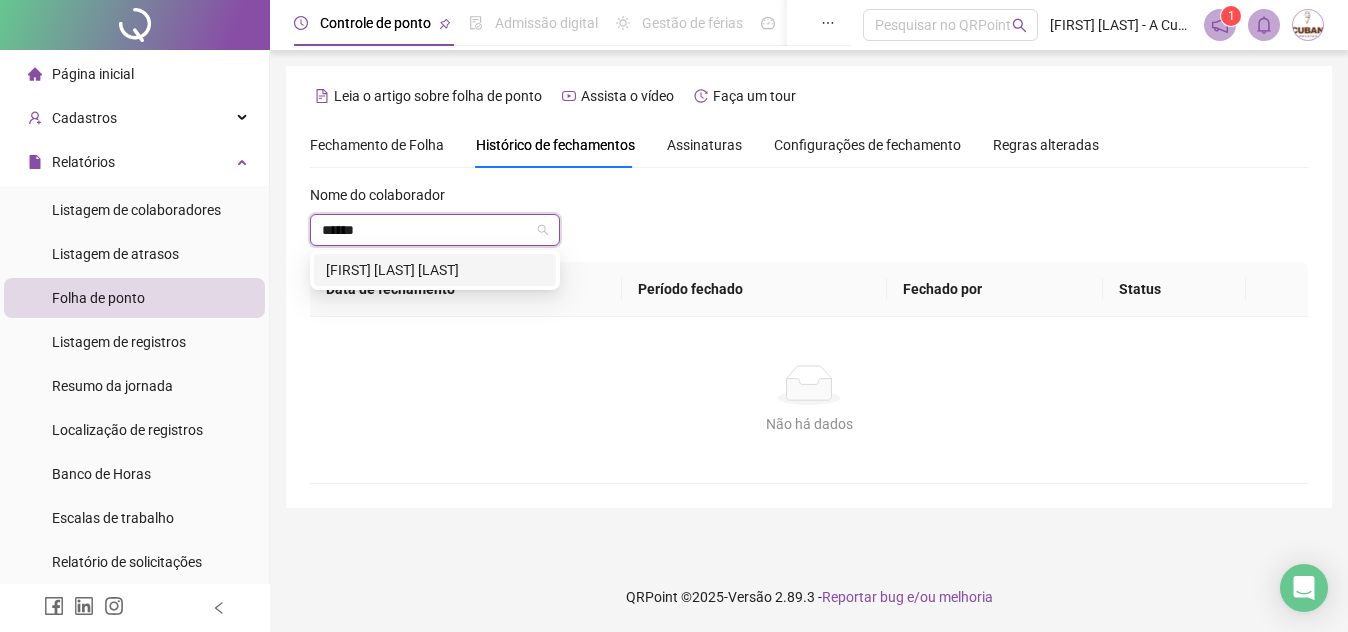 click on "[FIRST] [LAST] [LAST]" at bounding box center [435, 270] 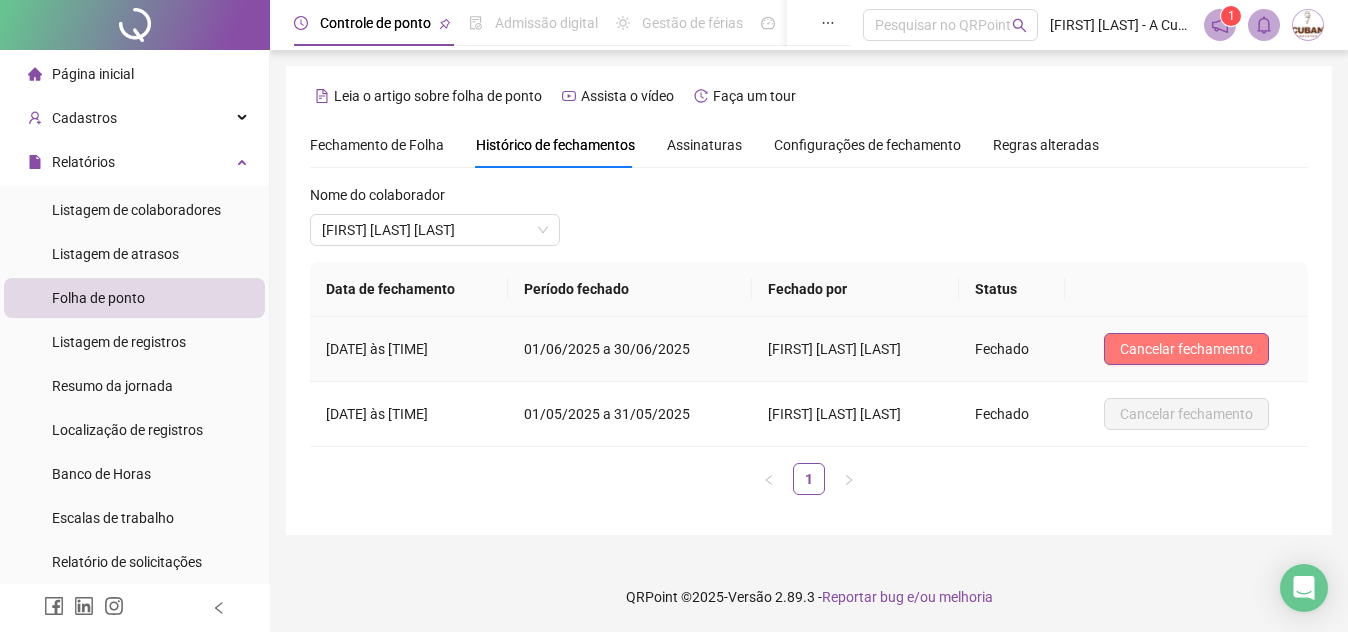 click on "Cancelar fechamento" at bounding box center (1186, 349) 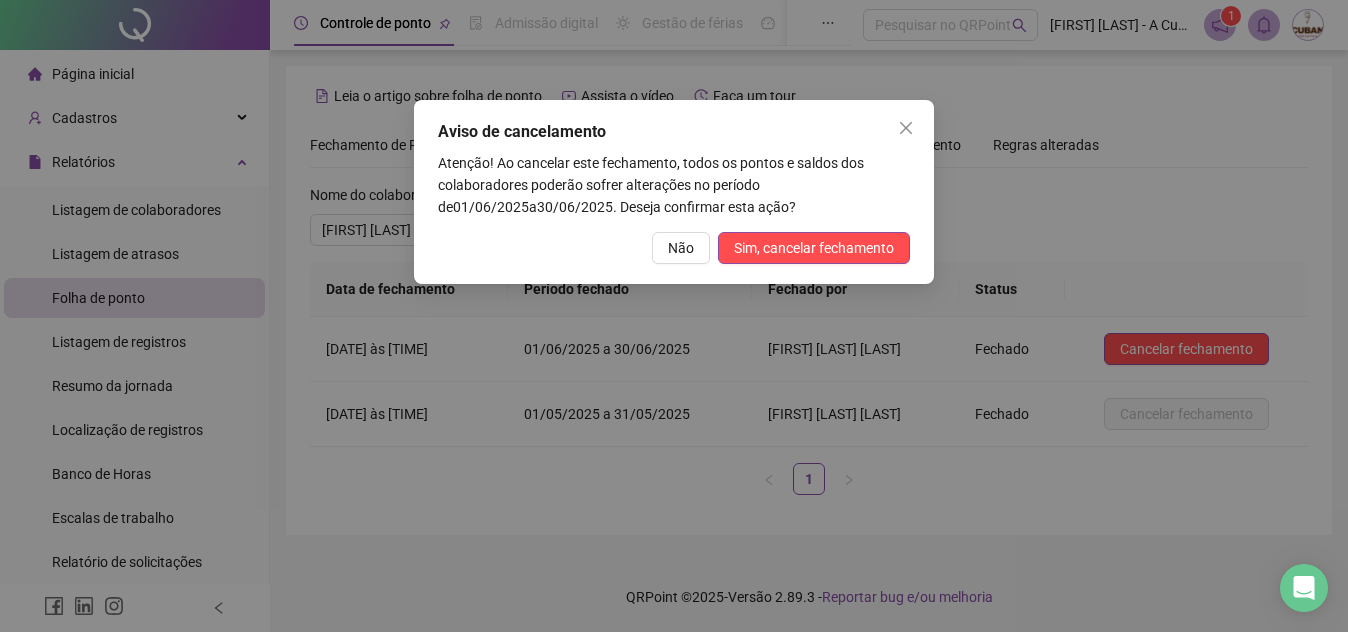 click on "Aviso de cancelamento Atenção!
Ao cancelar este fechamento, todos os pontos e saldos dos
colaboradores poderão sofrer alterações no período de  01/06/2025  a  30/06/2025 . Deseja confirmar esta ação? Não Sim, cancelar fechamento" at bounding box center (674, 192) 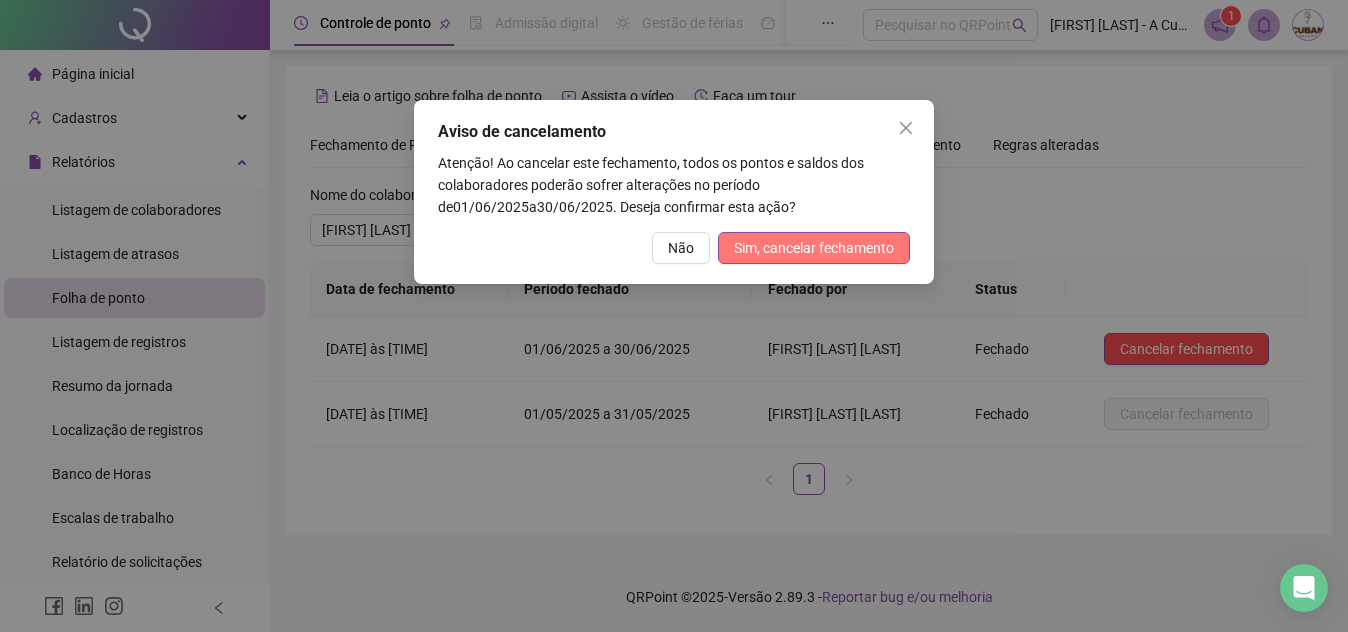 click on "Sim, cancelar fechamento" at bounding box center [814, 248] 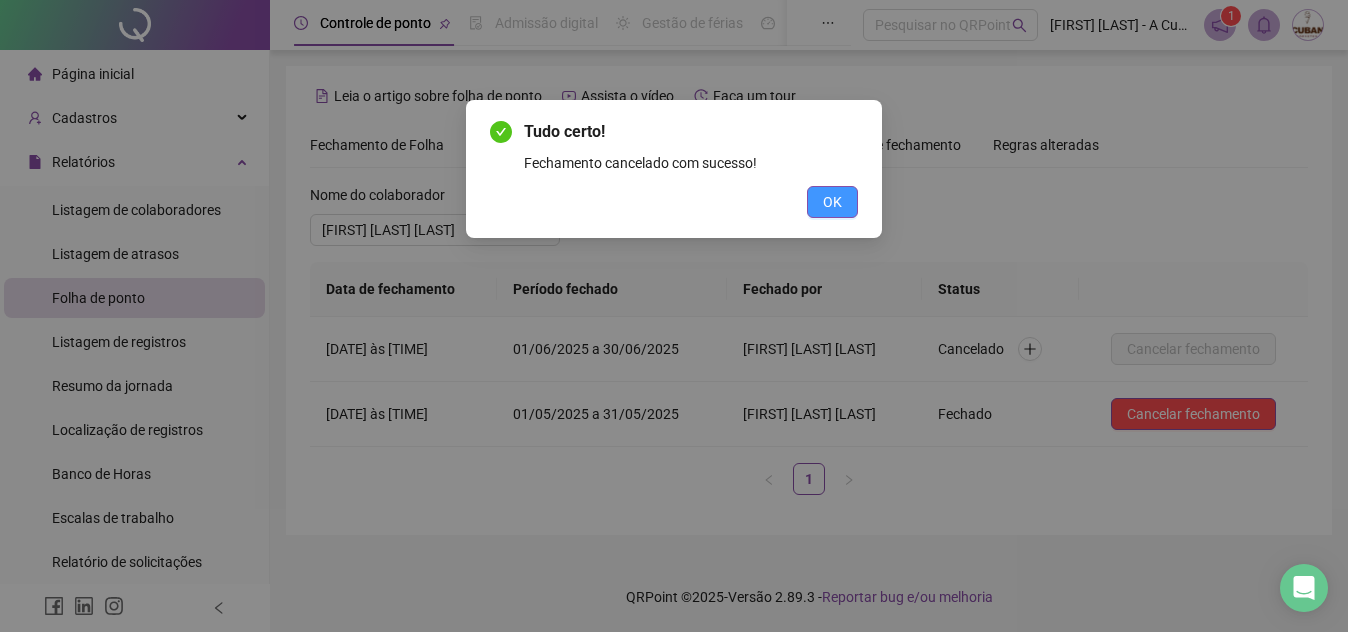 click on "OK" at bounding box center [832, 202] 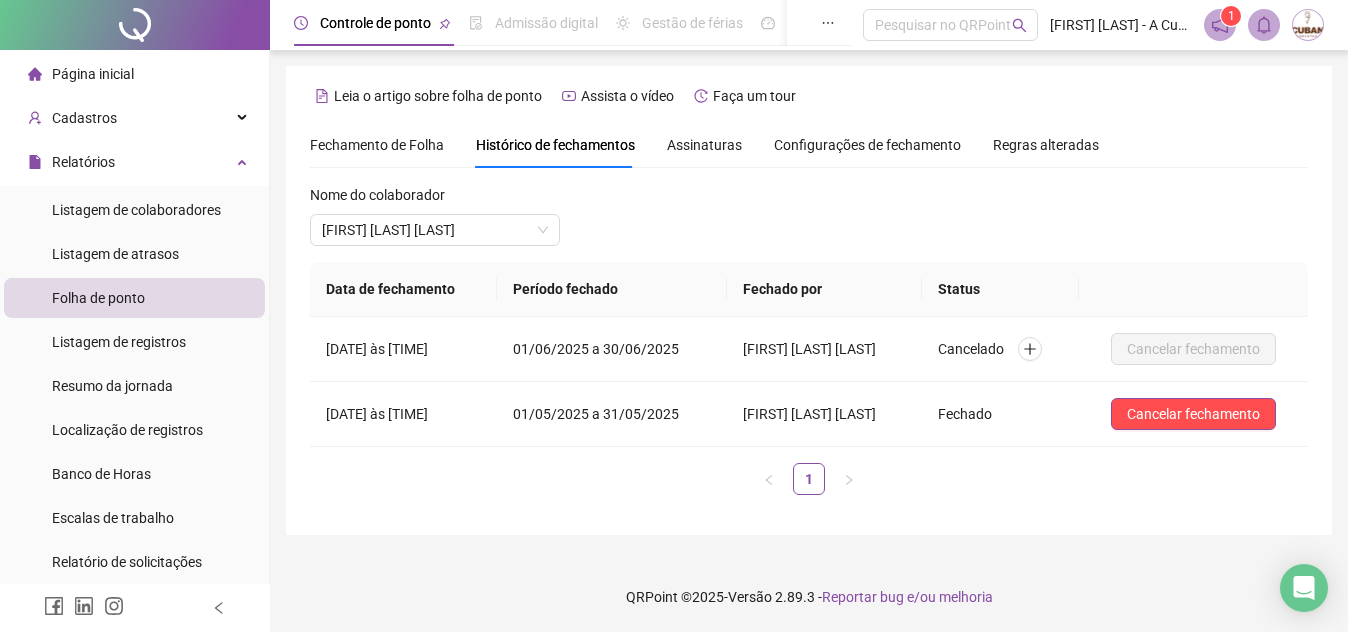 click on "Fechamento de Folha" at bounding box center [377, 145] 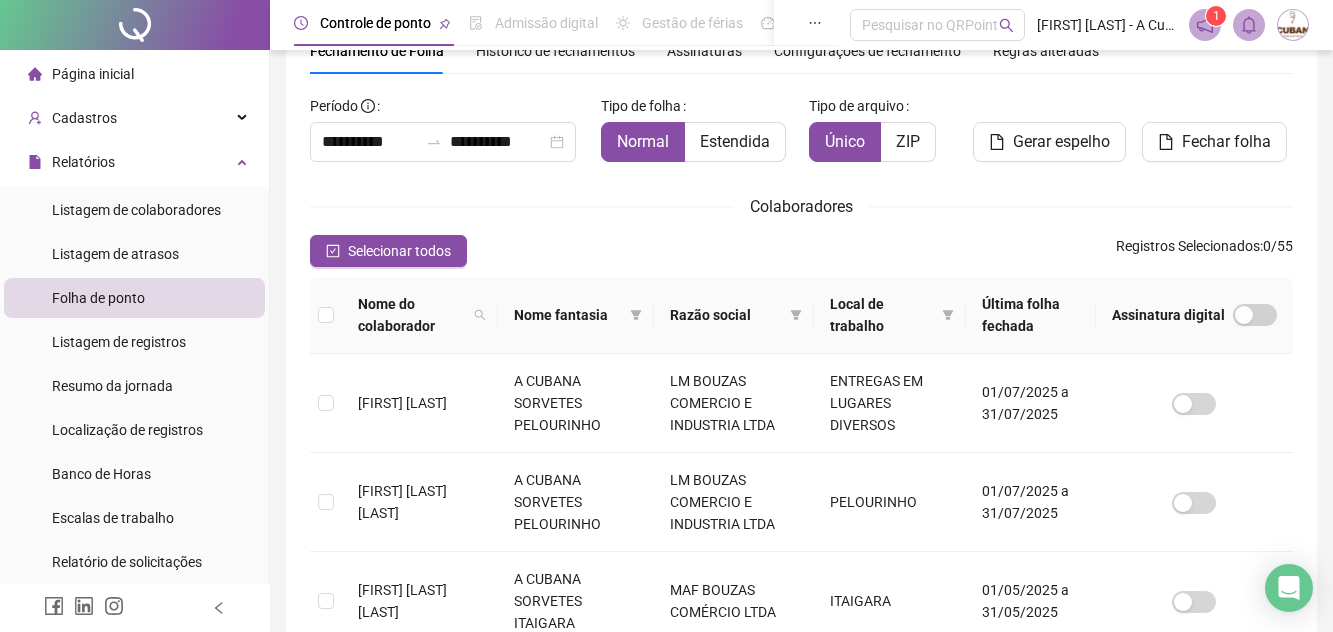 scroll, scrollTop: 0, scrollLeft: 0, axis: both 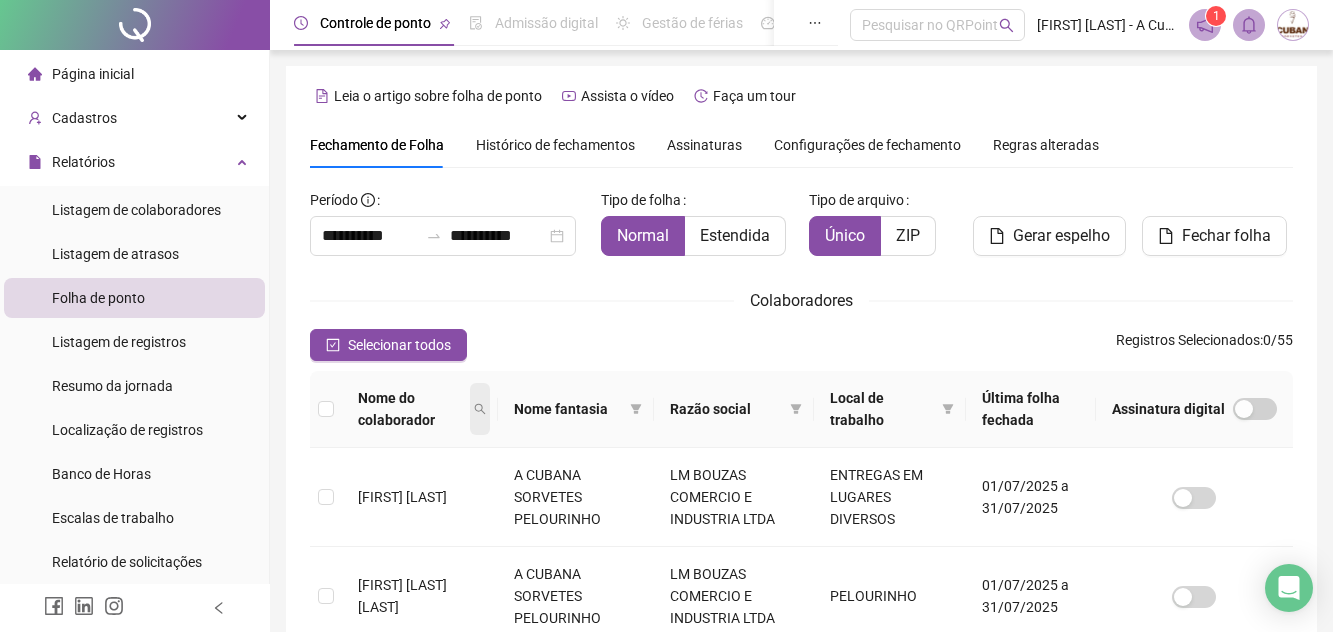 click at bounding box center (480, 409) 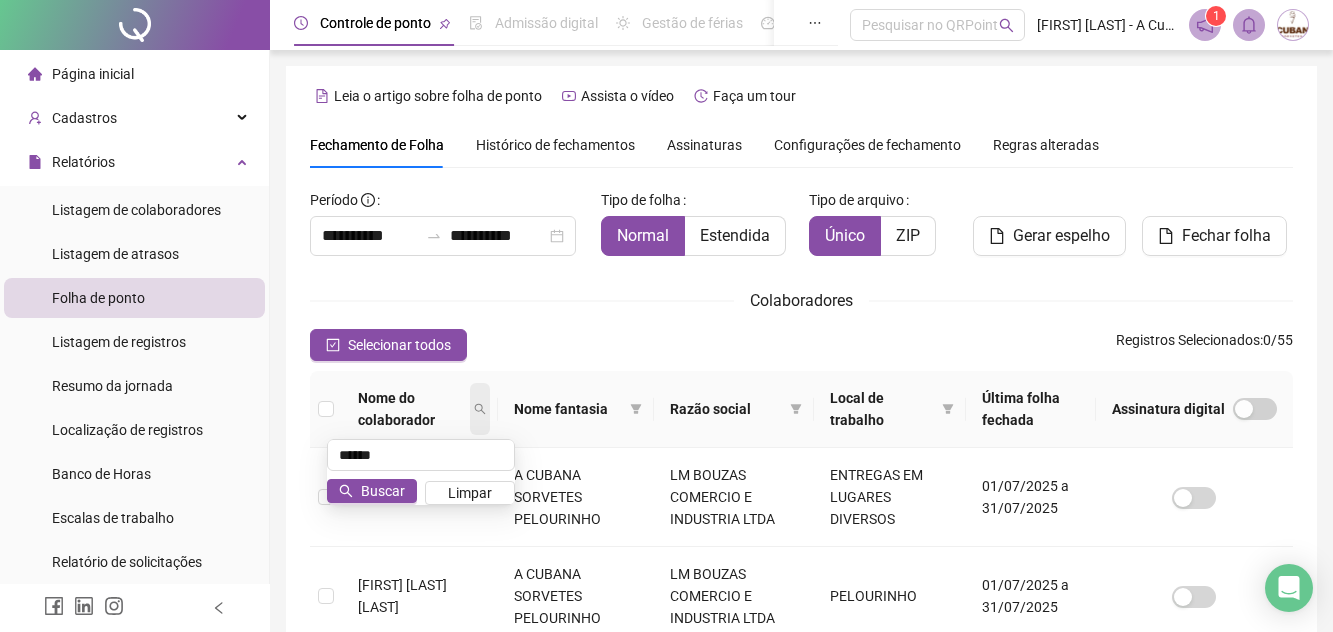 type on "******" 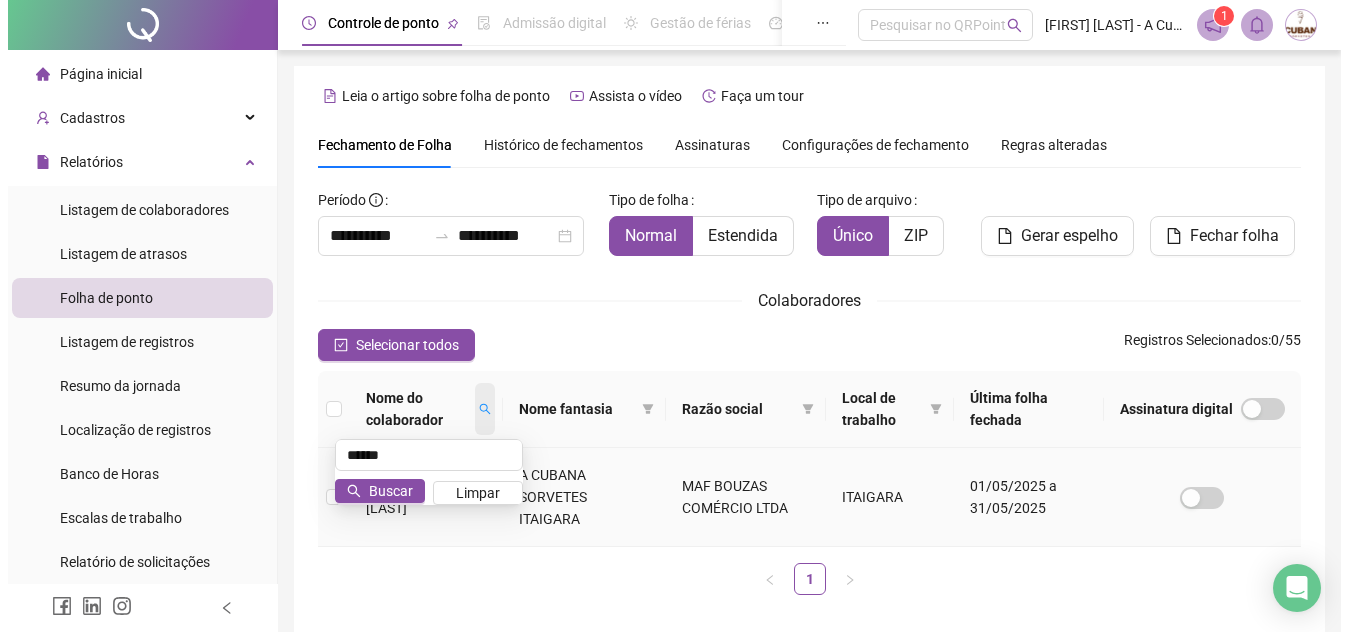 scroll, scrollTop: 89, scrollLeft: 0, axis: vertical 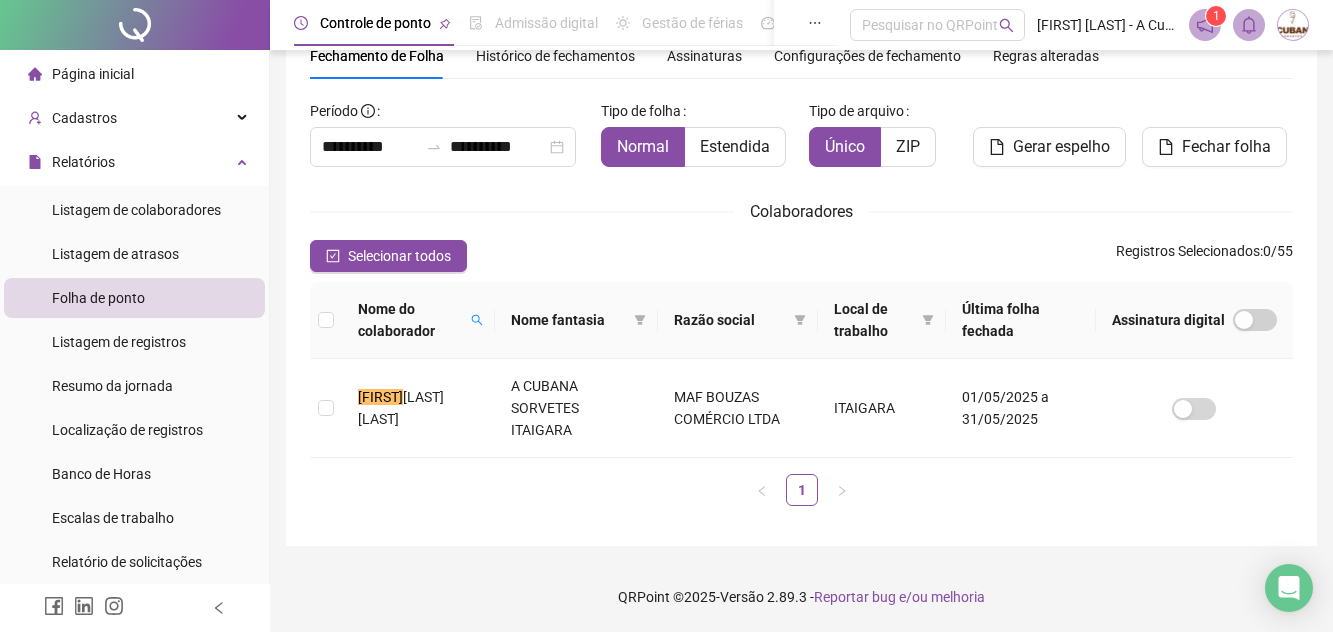 click on "Nome do colaborador Nome fantasia Razão social Local de trabalho Última folha fechada Assinatura digital               [FIRST]  [LAST] [LAST]  A CUBANA SORVETES ITAIGARA MAF BOUZAS COMÉRCIO LTDA ITAIGARA 01/05/2025 a 31/05/2025 1" at bounding box center (801, 402) 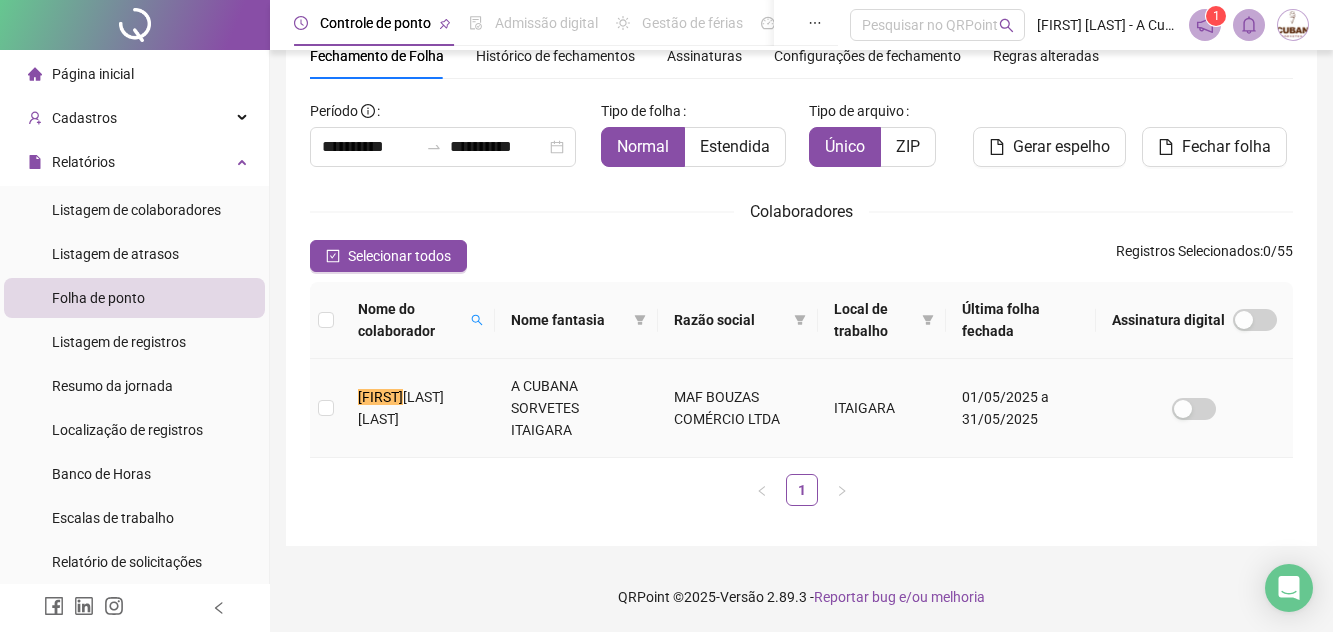 click at bounding box center (326, 408) 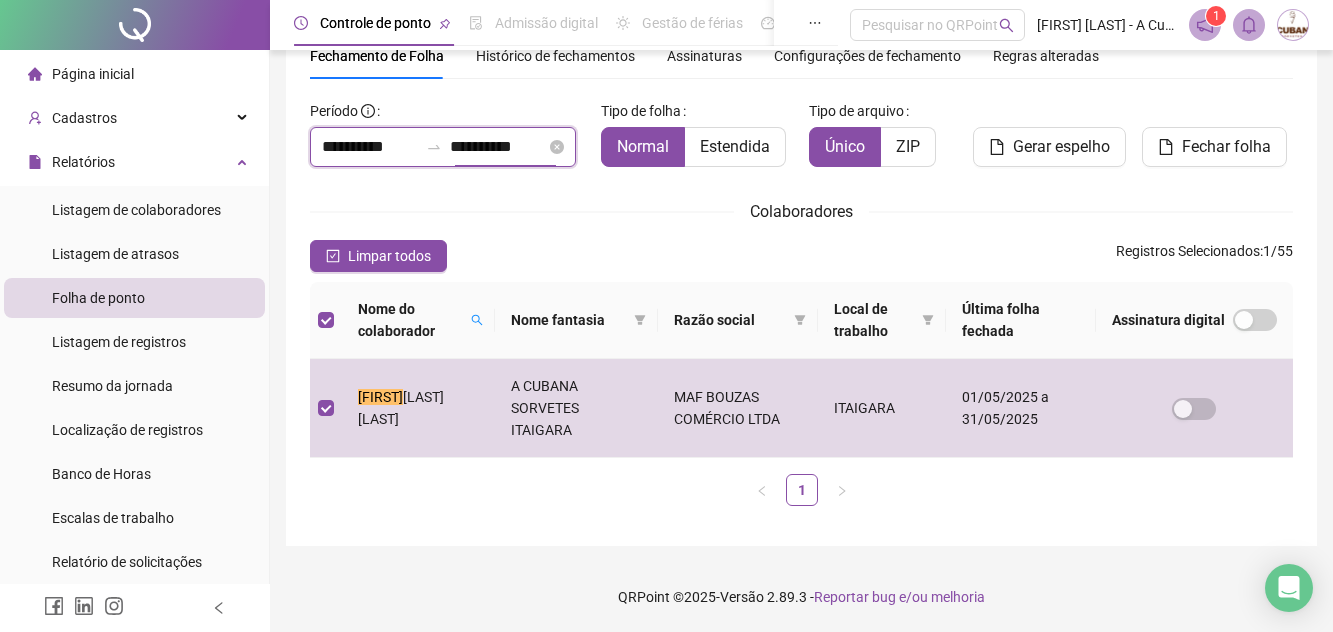 click on "**********" at bounding box center (498, 147) 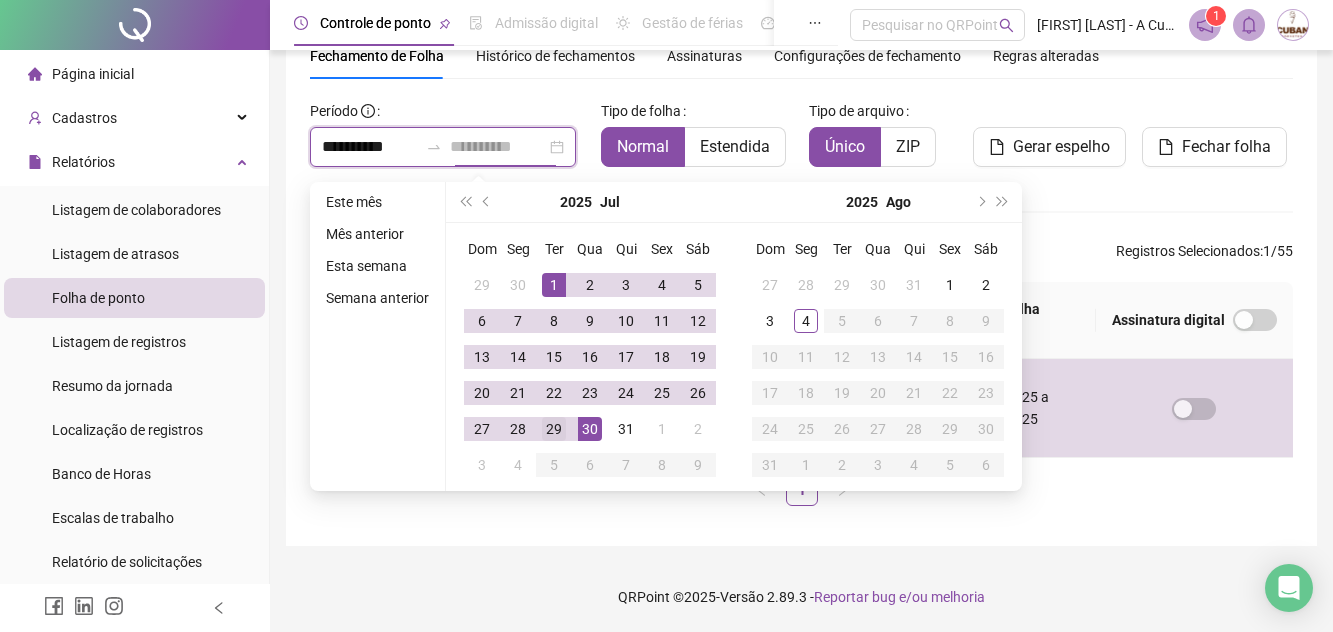 type on "**********" 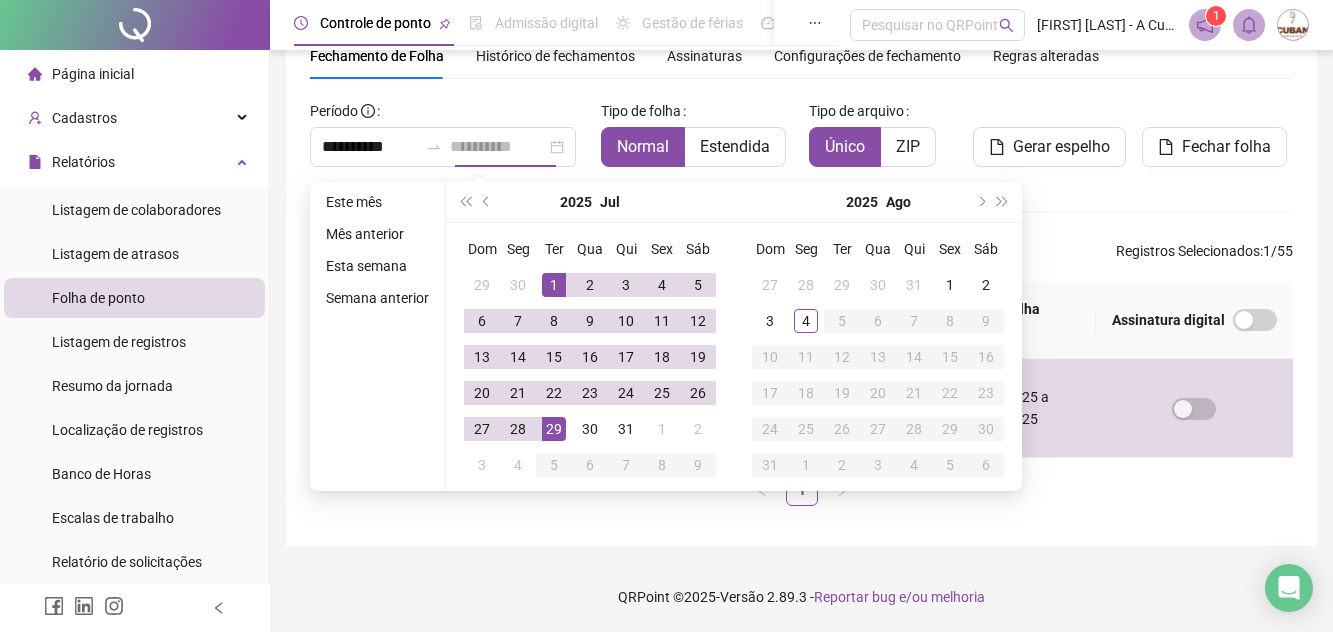 click on "29" at bounding box center [554, 429] 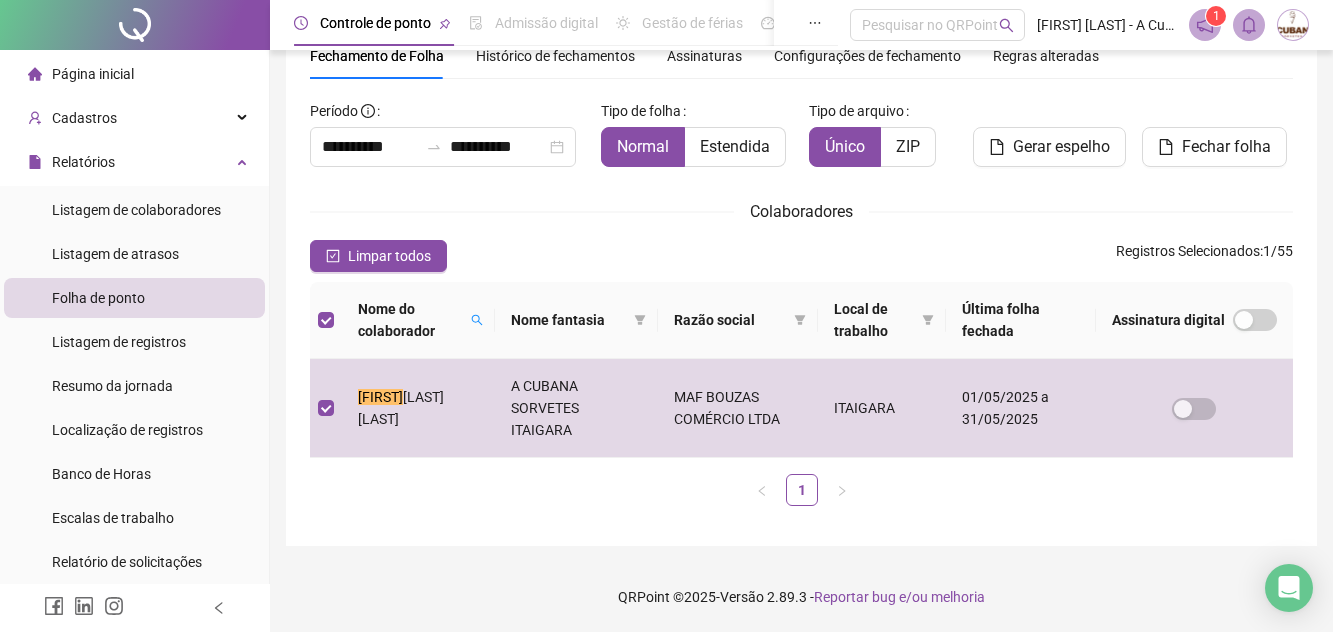 click on "[FIRST] [LAST] [LAST]  A CUBANA SORVETES ITAIGARA MAF BOUZAS COMÉRCIO LTDA ITAIGARA 01/05/2025 a 31/05/2025 1" at bounding box center [801, 308] 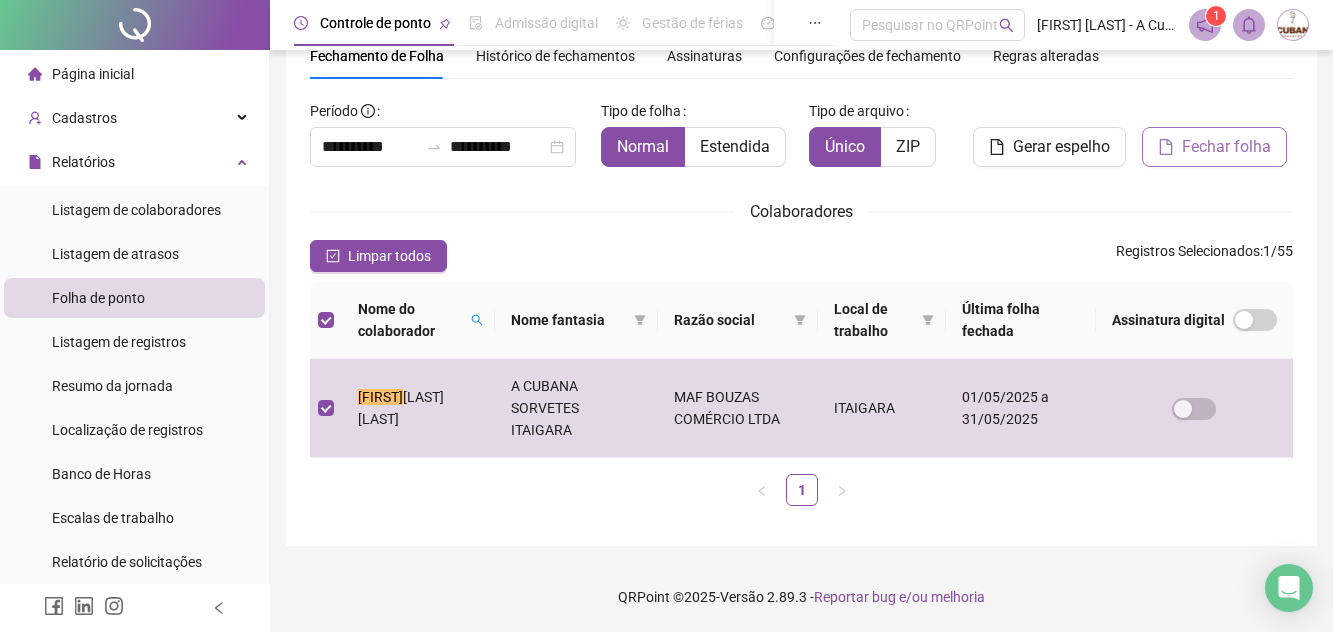 click on "Fechar folha" at bounding box center (1226, 147) 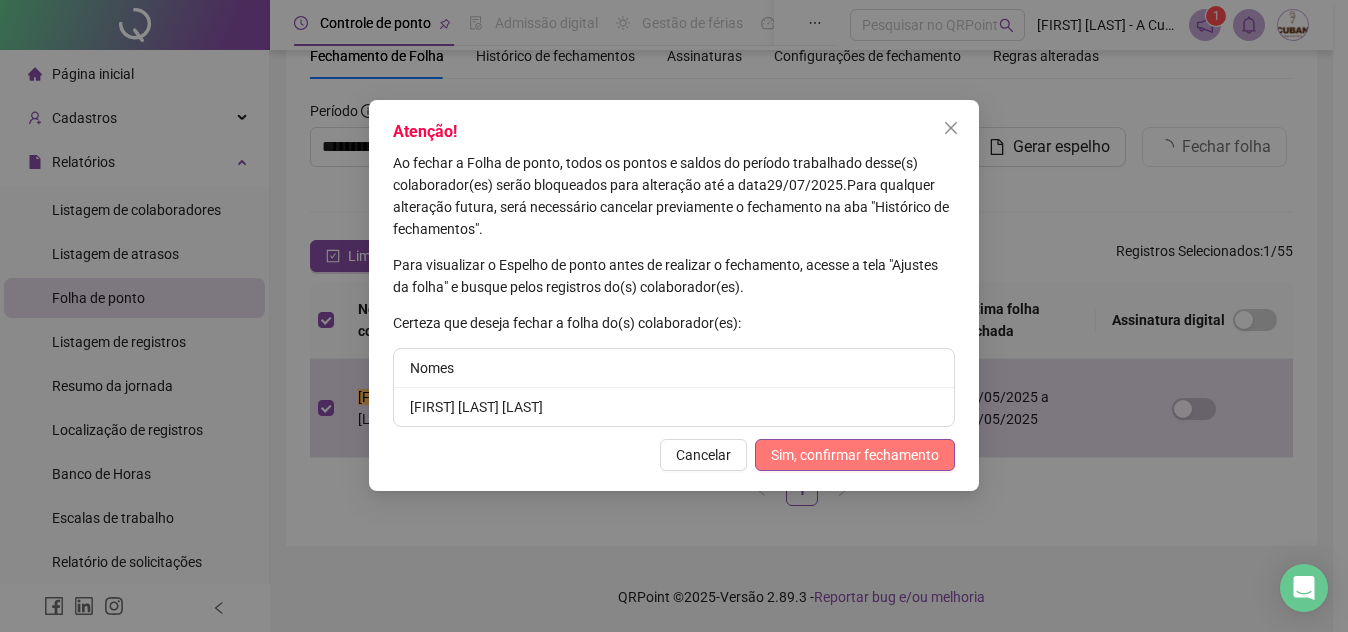 click on "Sim, confirmar fechamento" at bounding box center [855, 455] 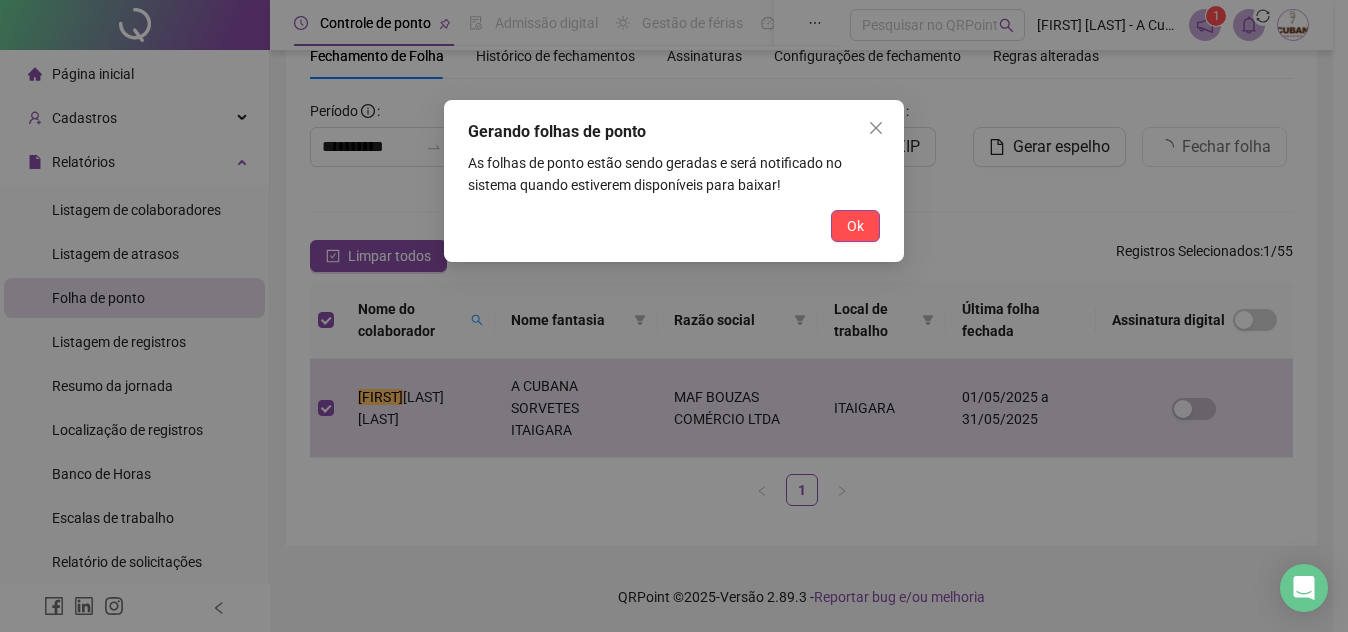 click on "Gerando folhas de ponto As folhas de ponto estão sendo geradas e será notificado no
sistema quando estiverem disponíveis para baixar! Ok" at bounding box center [674, 181] 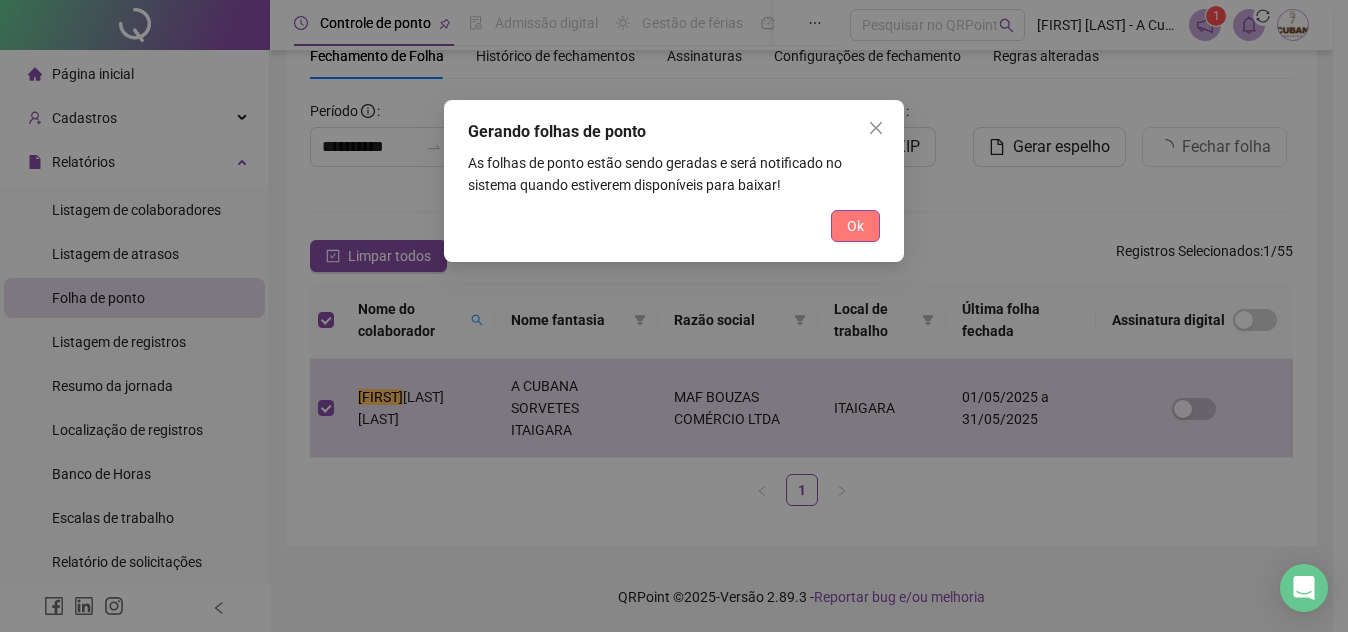 click on "Ok" at bounding box center (855, 226) 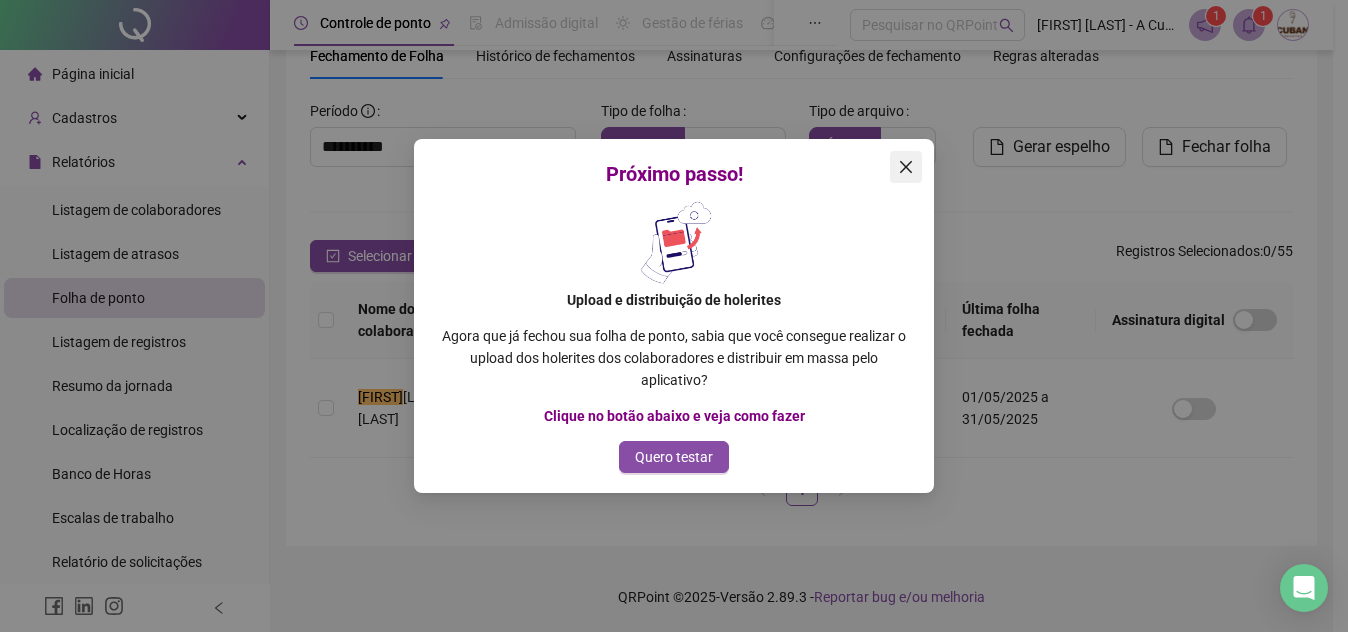 click 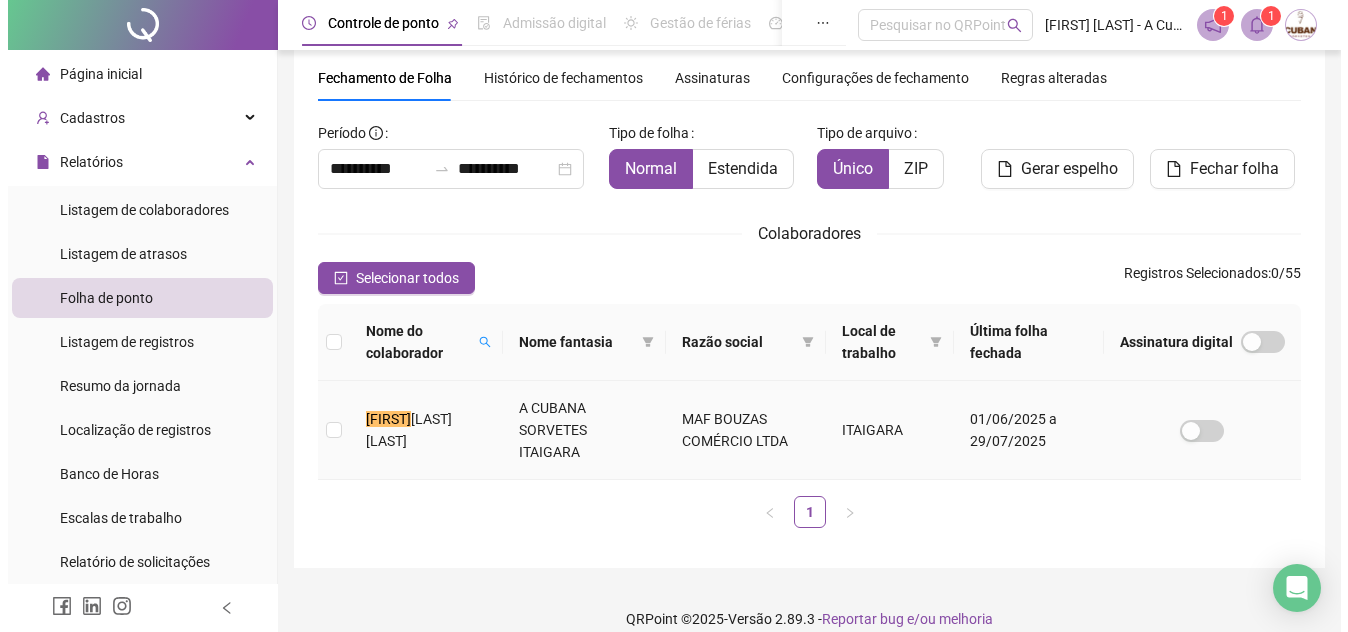 scroll, scrollTop: 89, scrollLeft: 0, axis: vertical 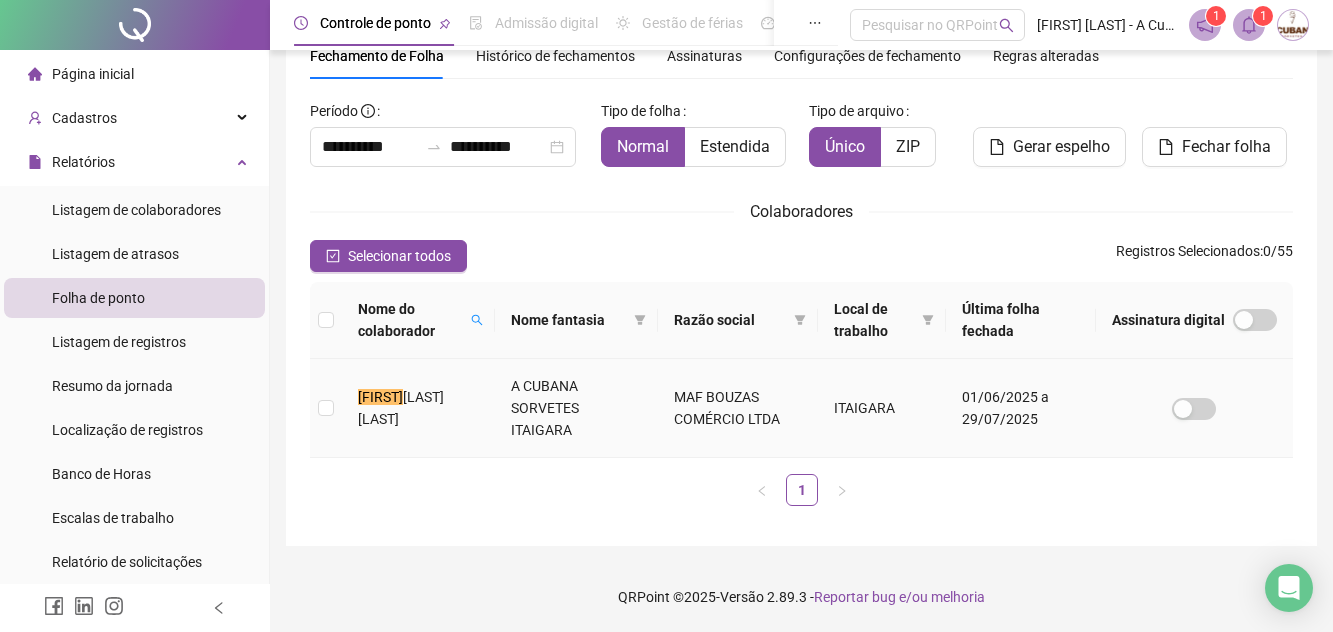click at bounding box center (326, 408) 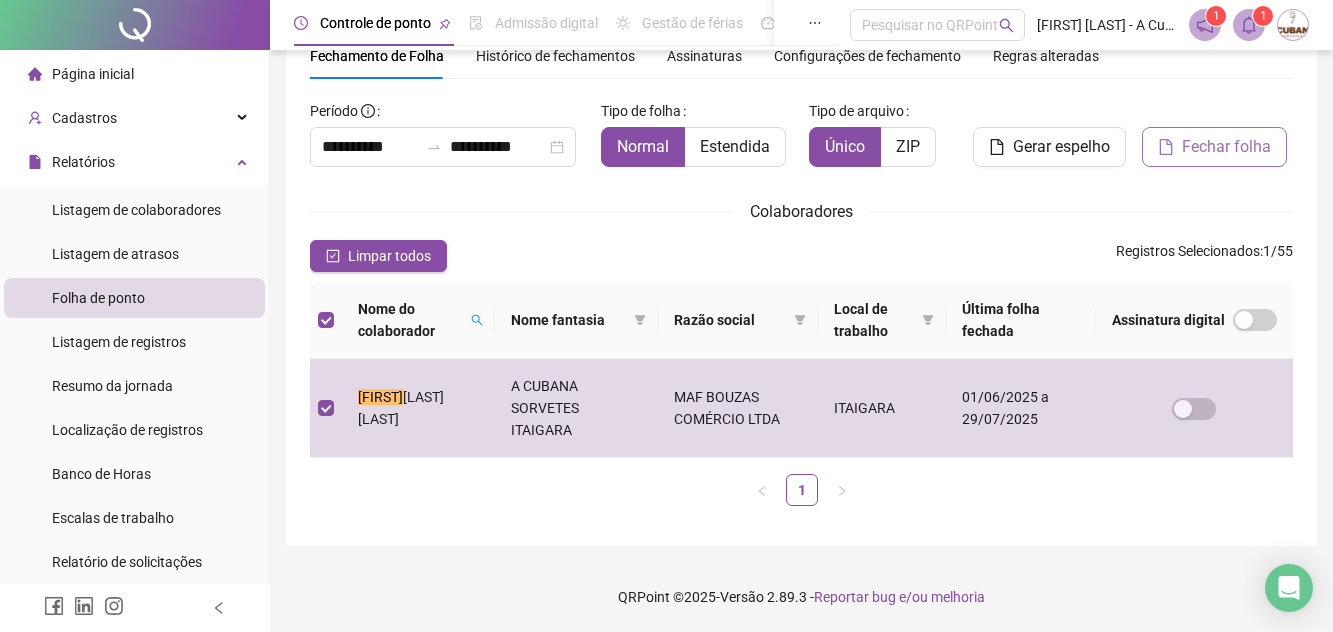 click on "Fechar folha" at bounding box center [1226, 147] 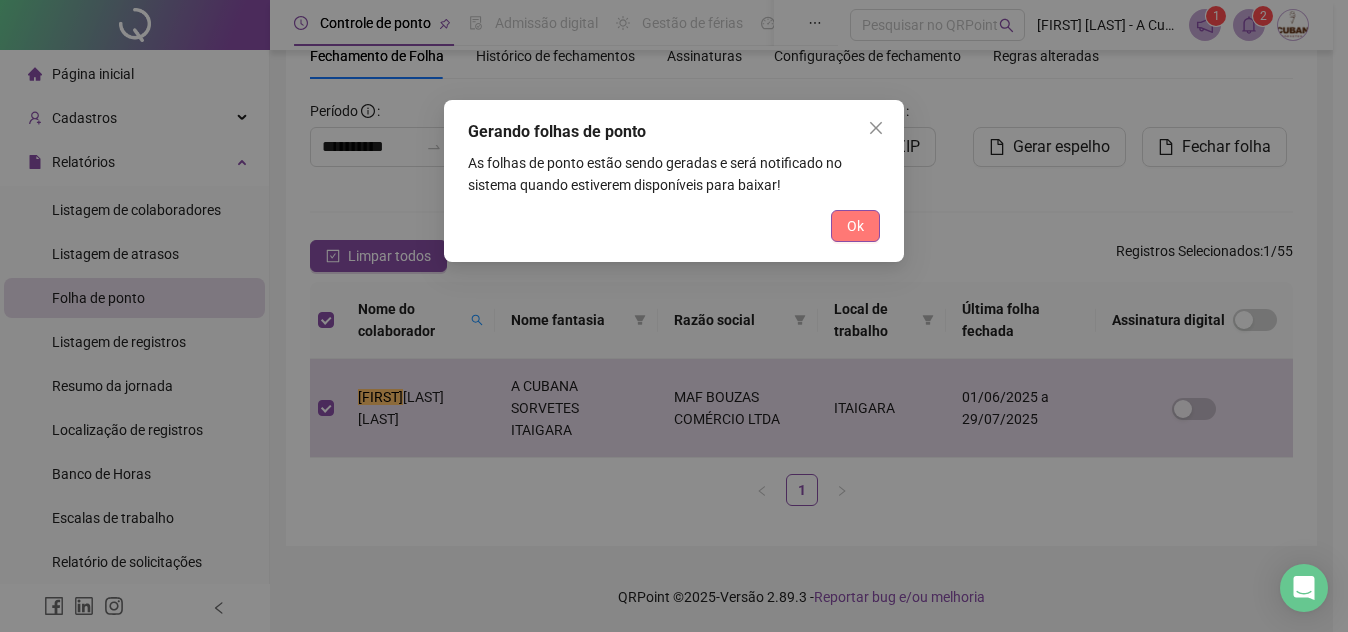 click on "Ok" at bounding box center (855, 226) 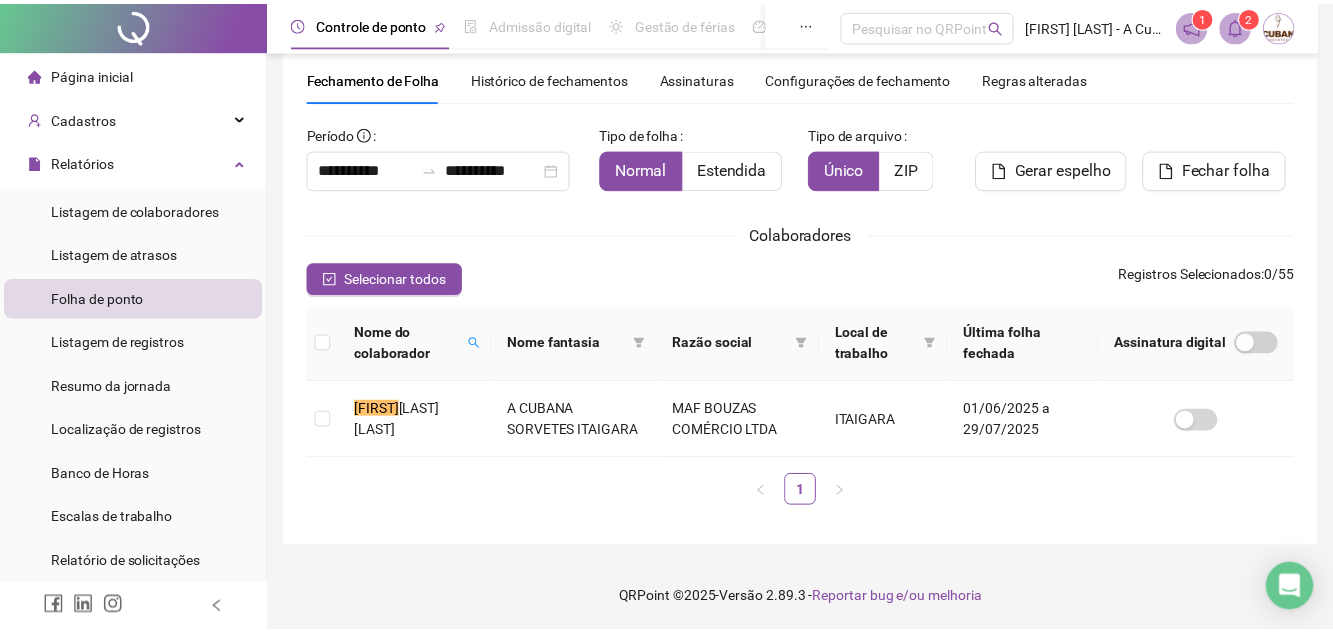scroll, scrollTop: 67, scrollLeft: 0, axis: vertical 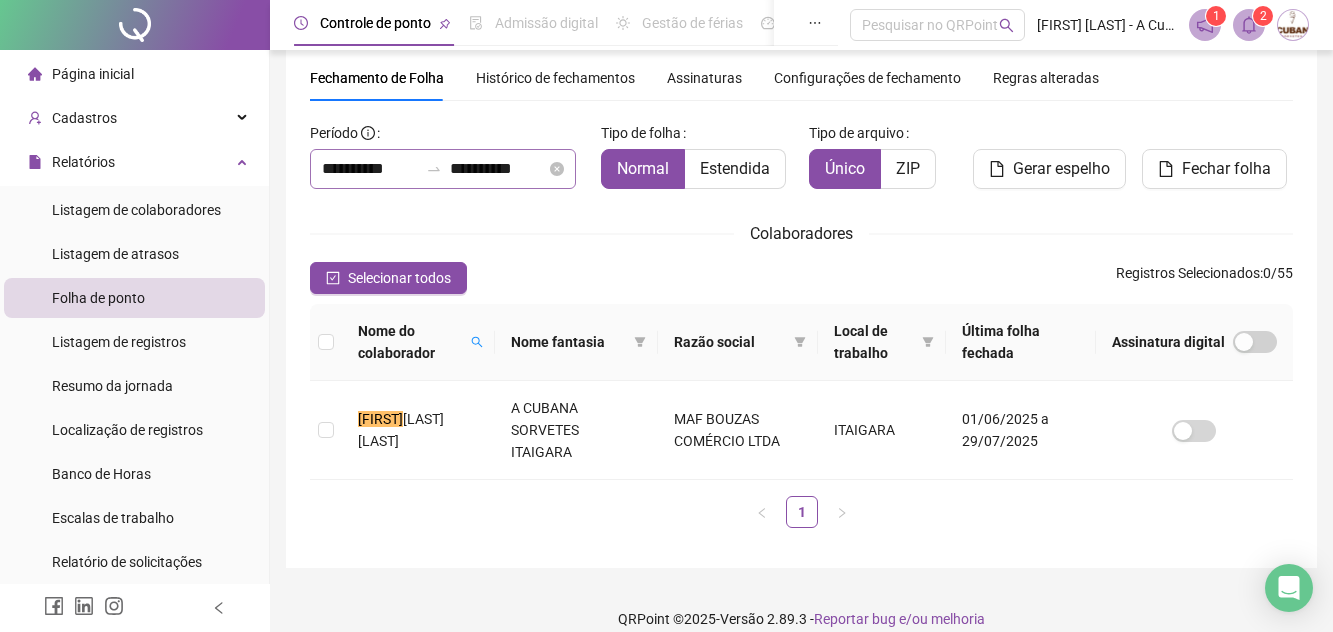 click on "**********" at bounding box center [443, 169] 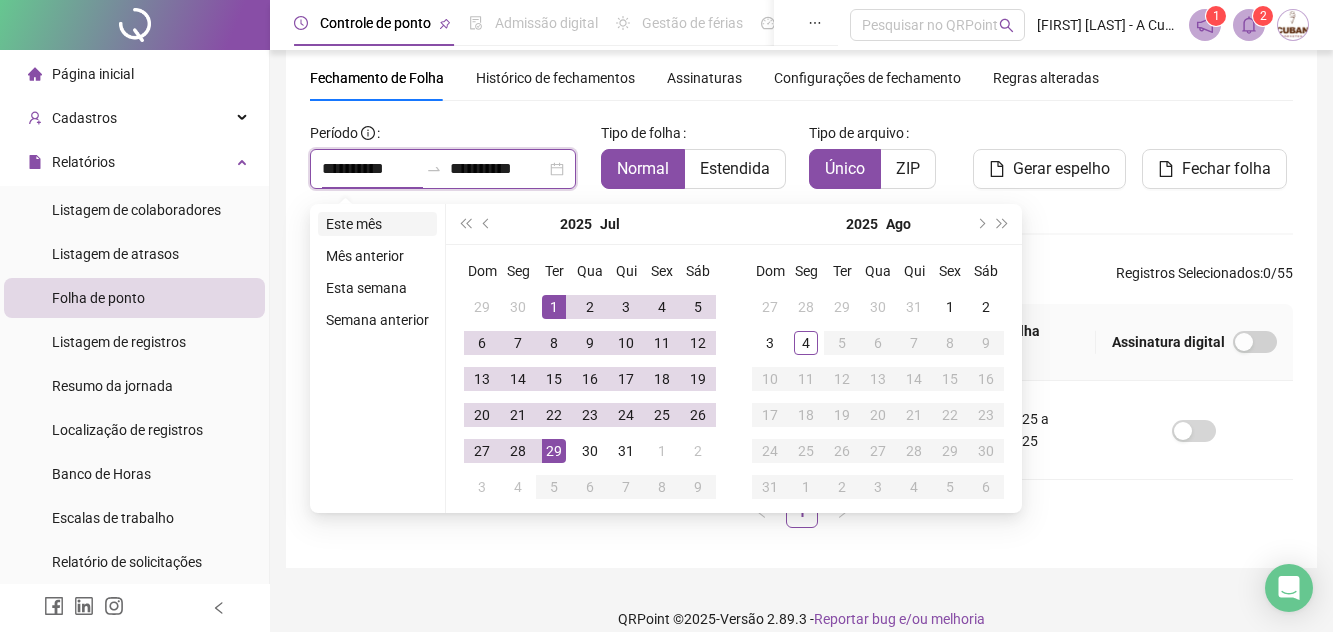 type on "**********" 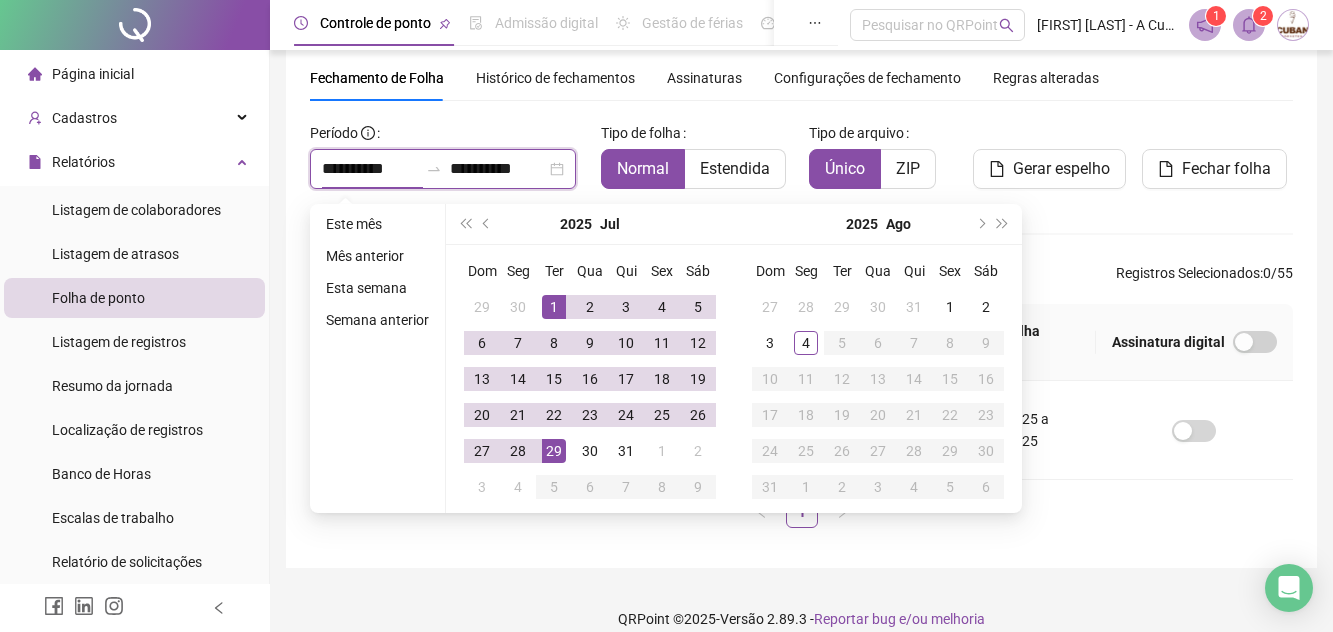 type on "**********" 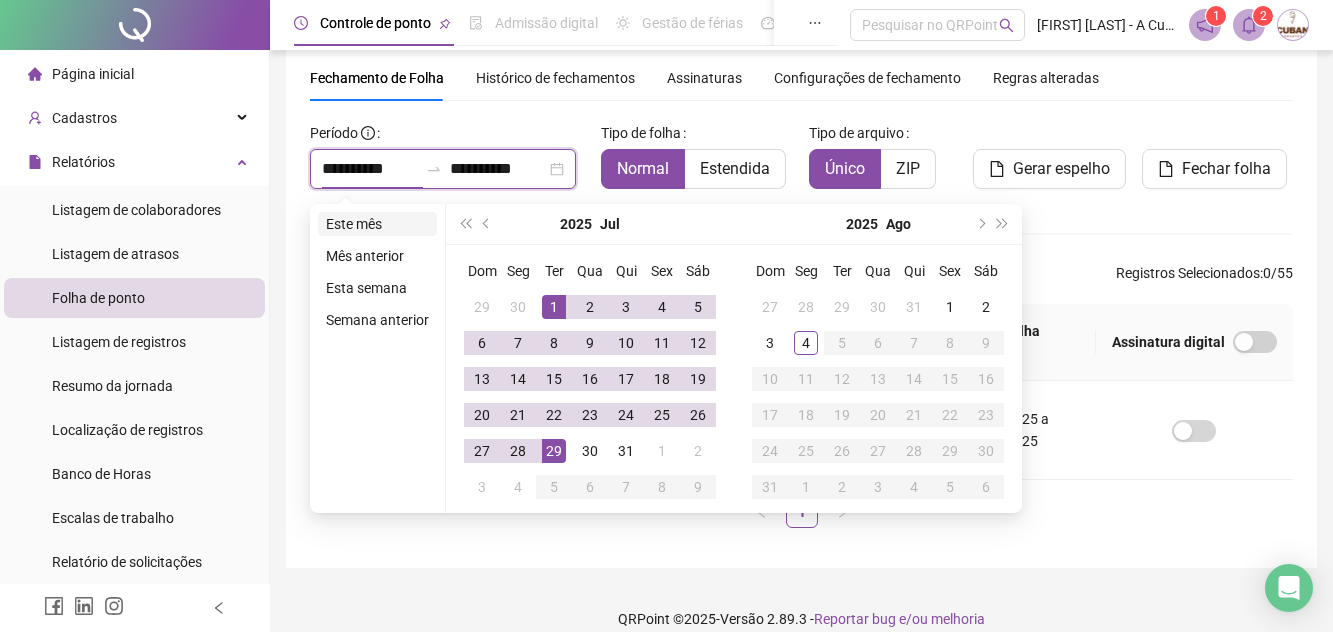 type on "**********" 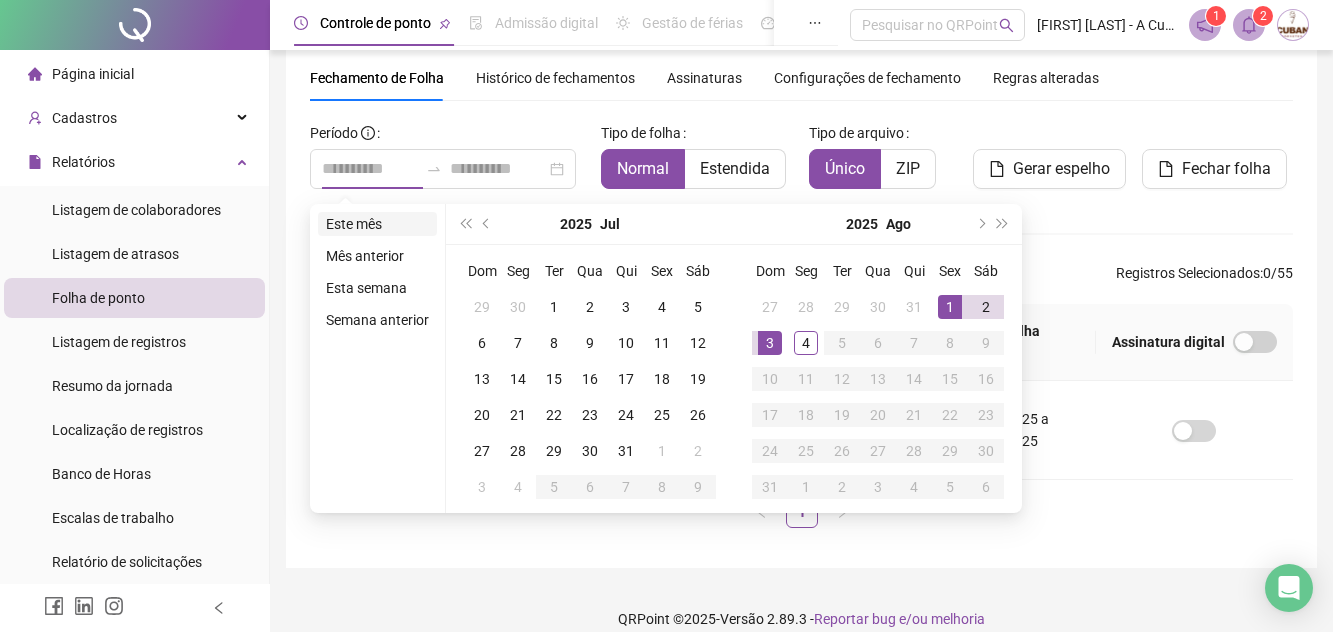 click on "Este mês" at bounding box center [377, 224] 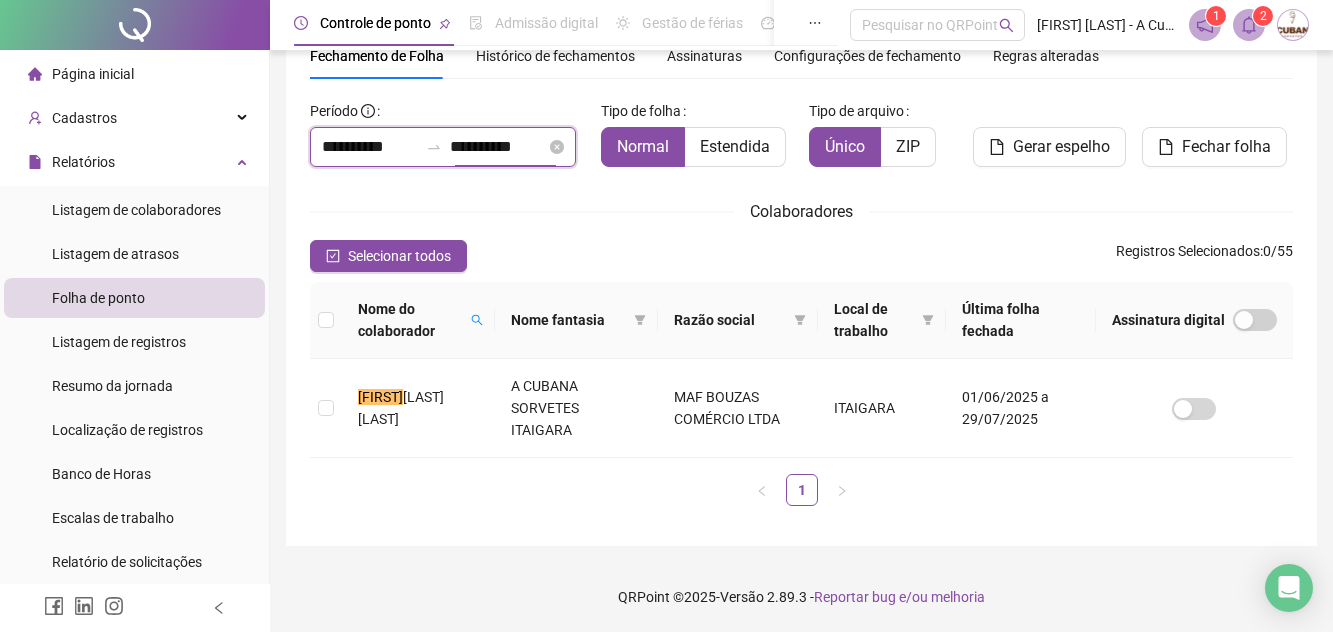 click on "**********" at bounding box center [498, 147] 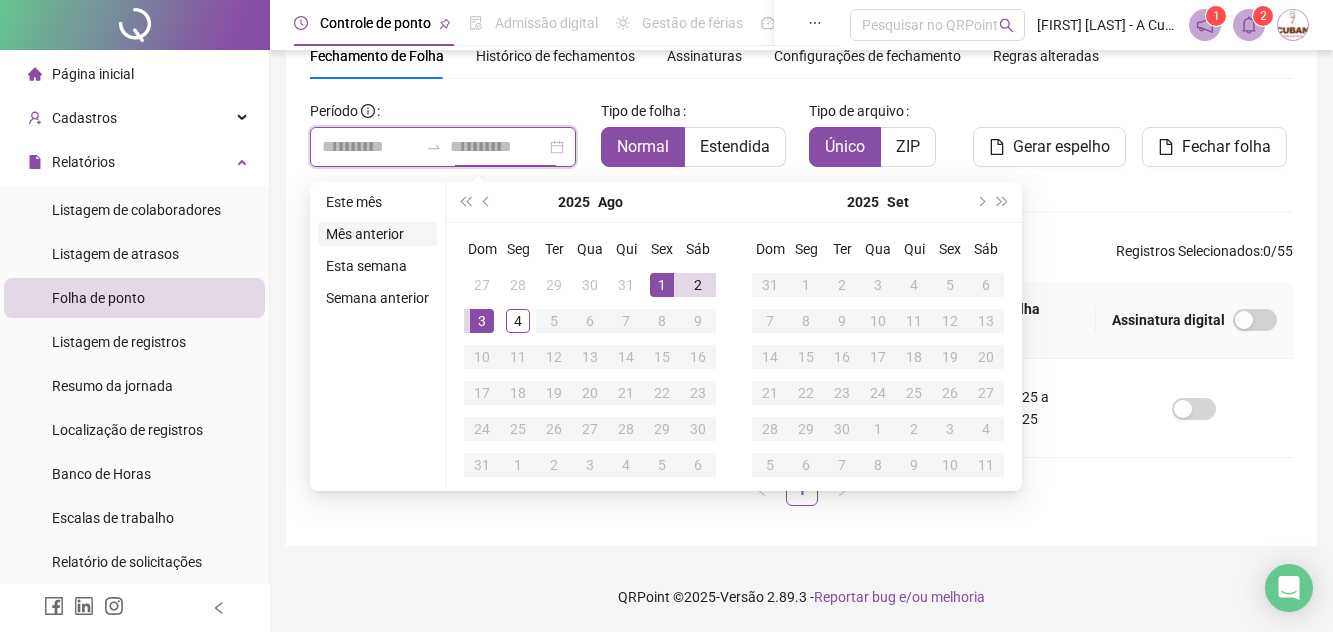 type on "**********" 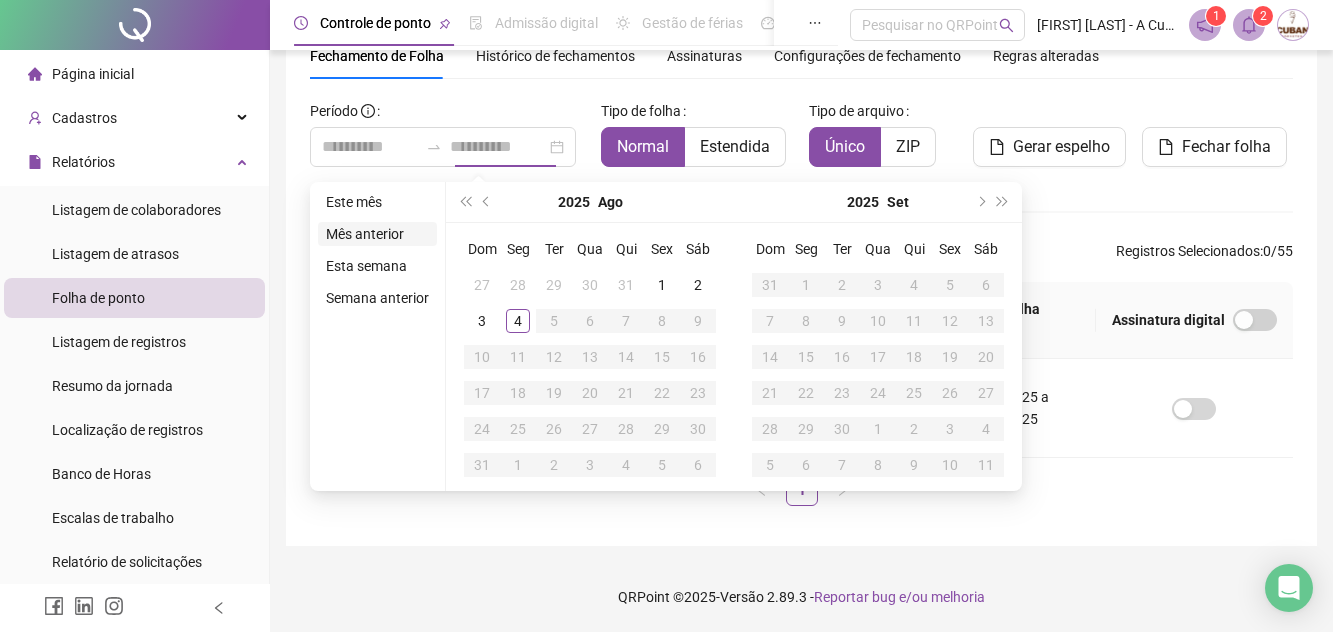 click on "Mês anterior" at bounding box center (377, 234) 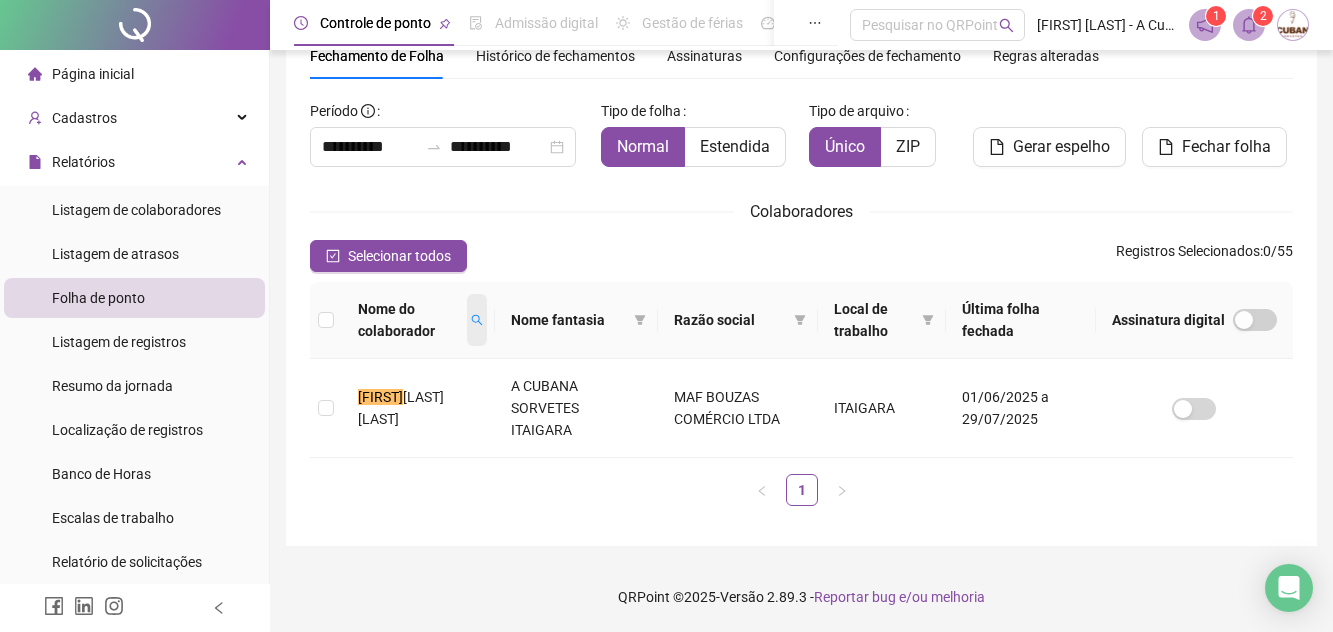 click 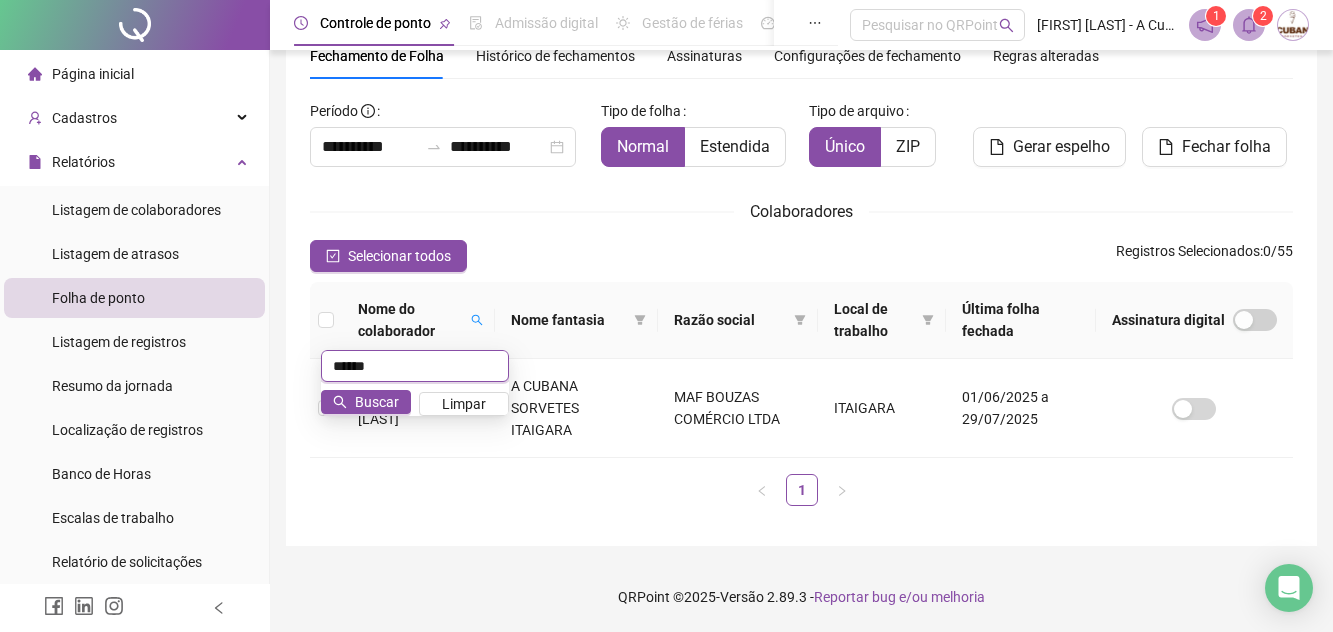 type on "******" 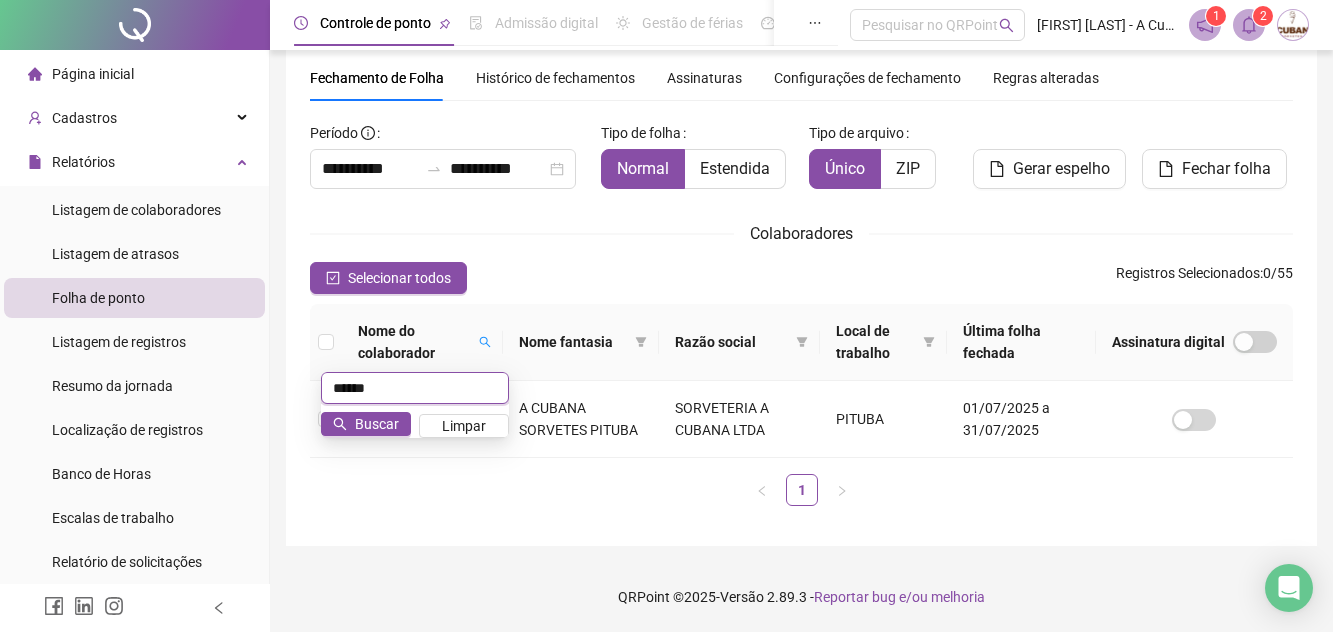 scroll, scrollTop: 67, scrollLeft: 0, axis: vertical 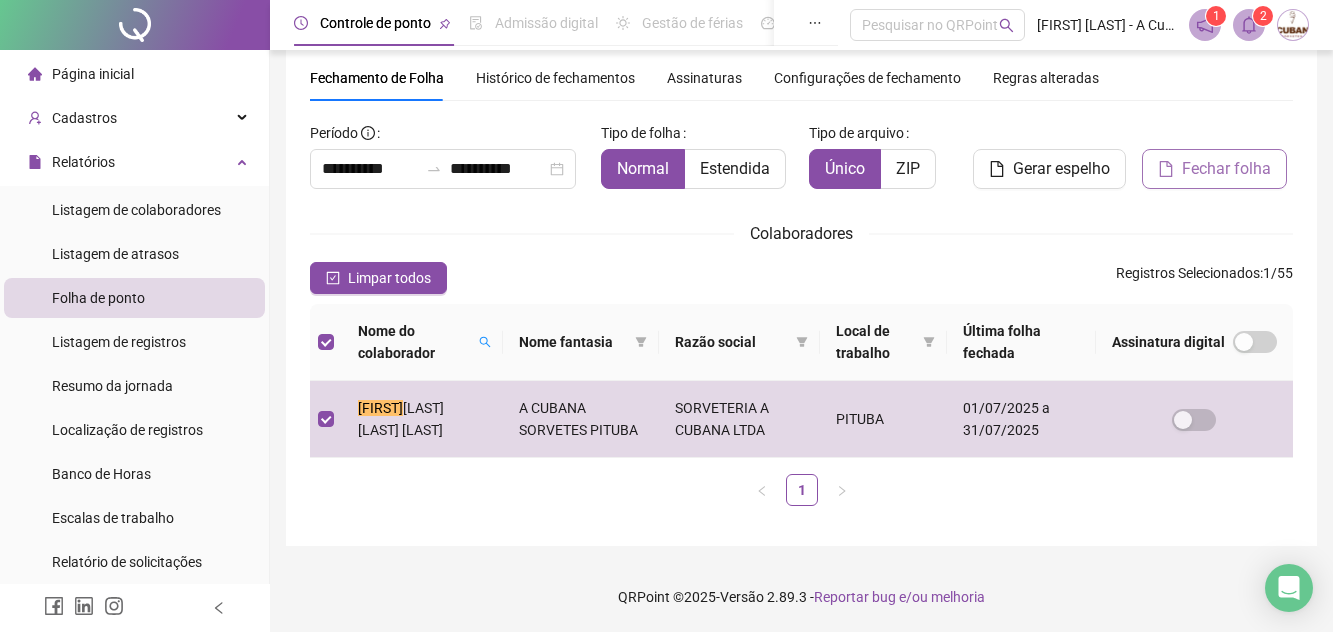 click on "Fechar folha" at bounding box center [1226, 169] 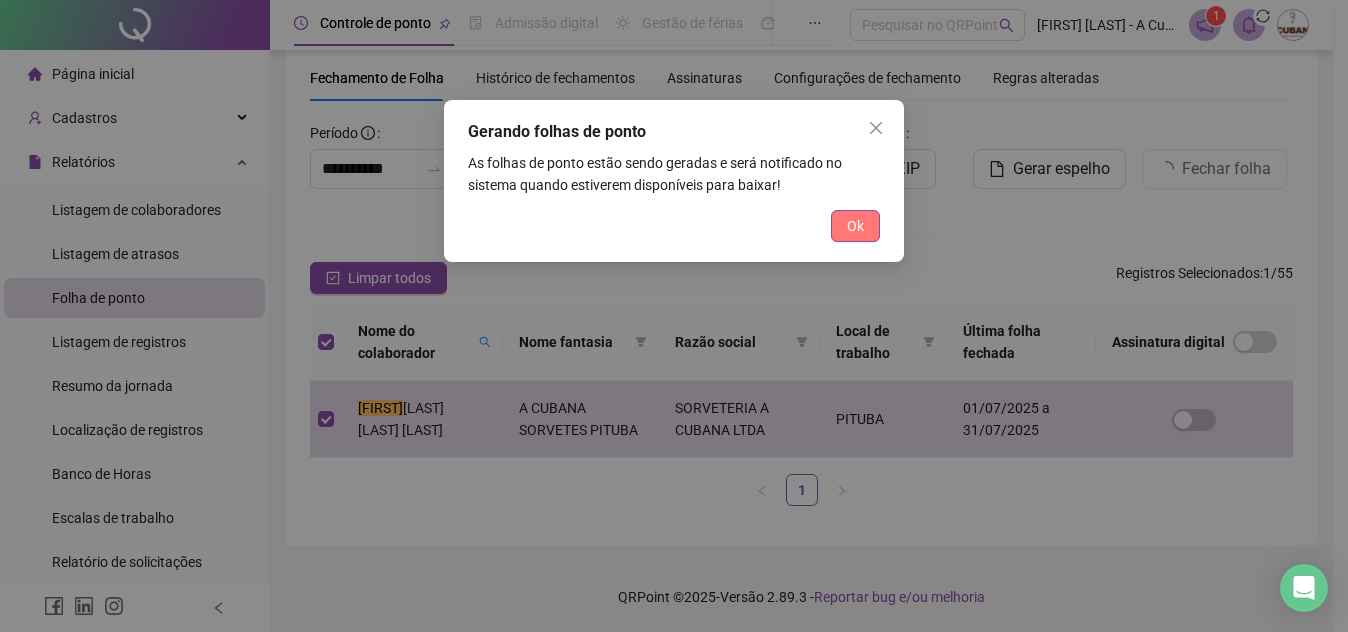 click on "Ok" at bounding box center (855, 226) 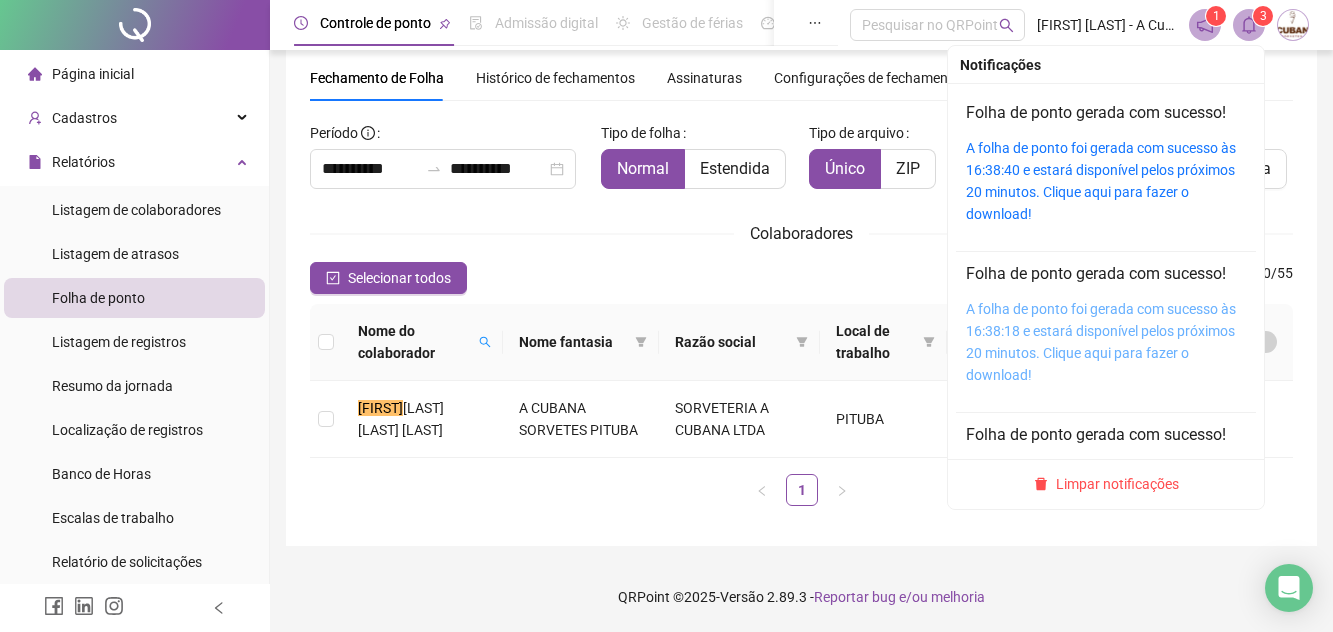 click on "A folha de ponto foi gerada com sucesso às 16:38:18 e estará disponível pelos próximos 20 minutos.
Clique aqui para fazer o download!" at bounding box center [1101, 342] 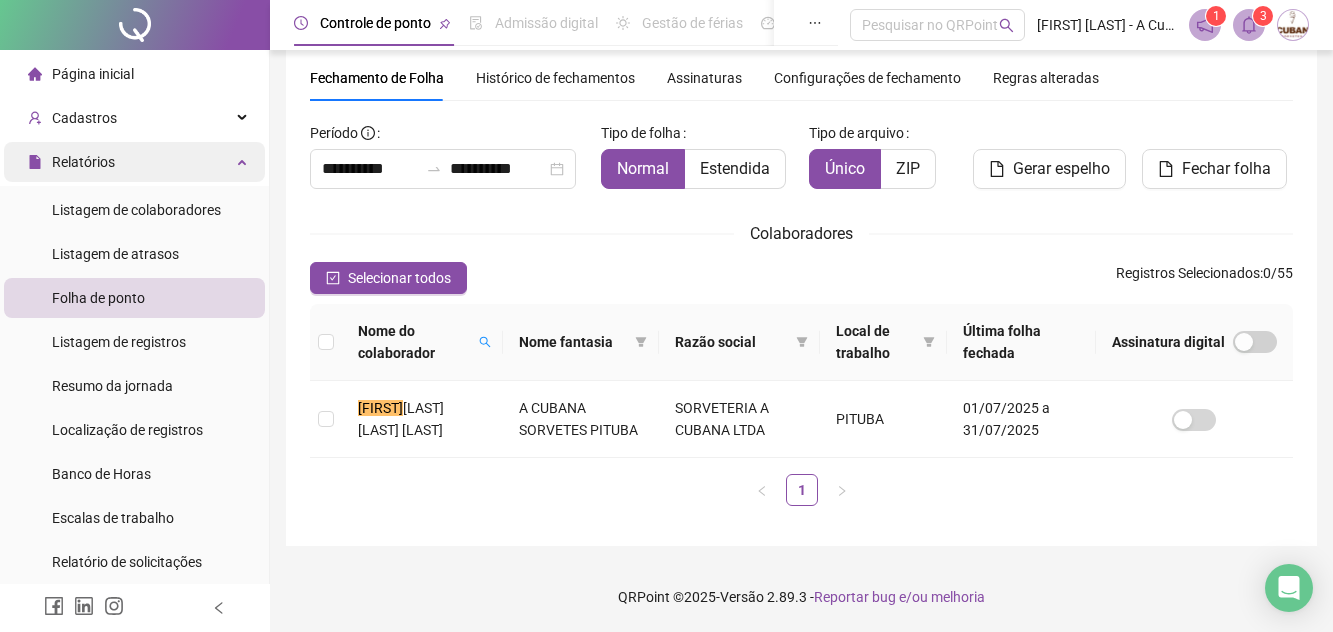 click on "Relatórios" at bounding box center [134, 162] 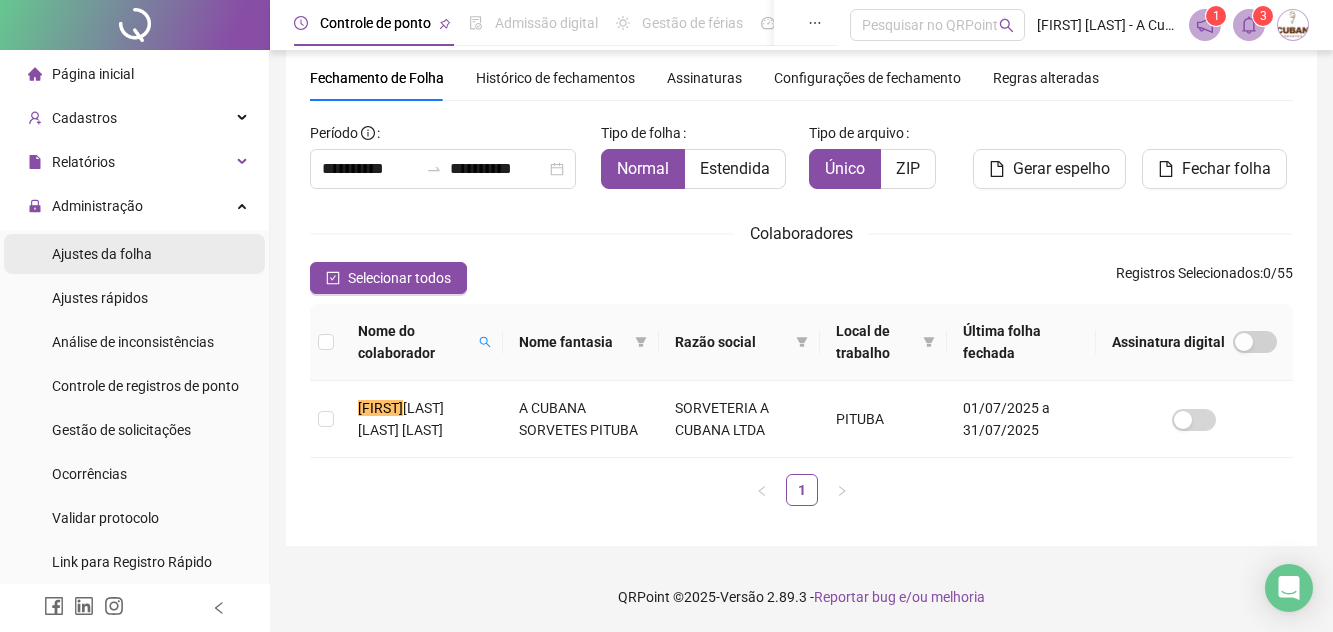 click on "Ajustes da folha" at bounding box center (134, 254) 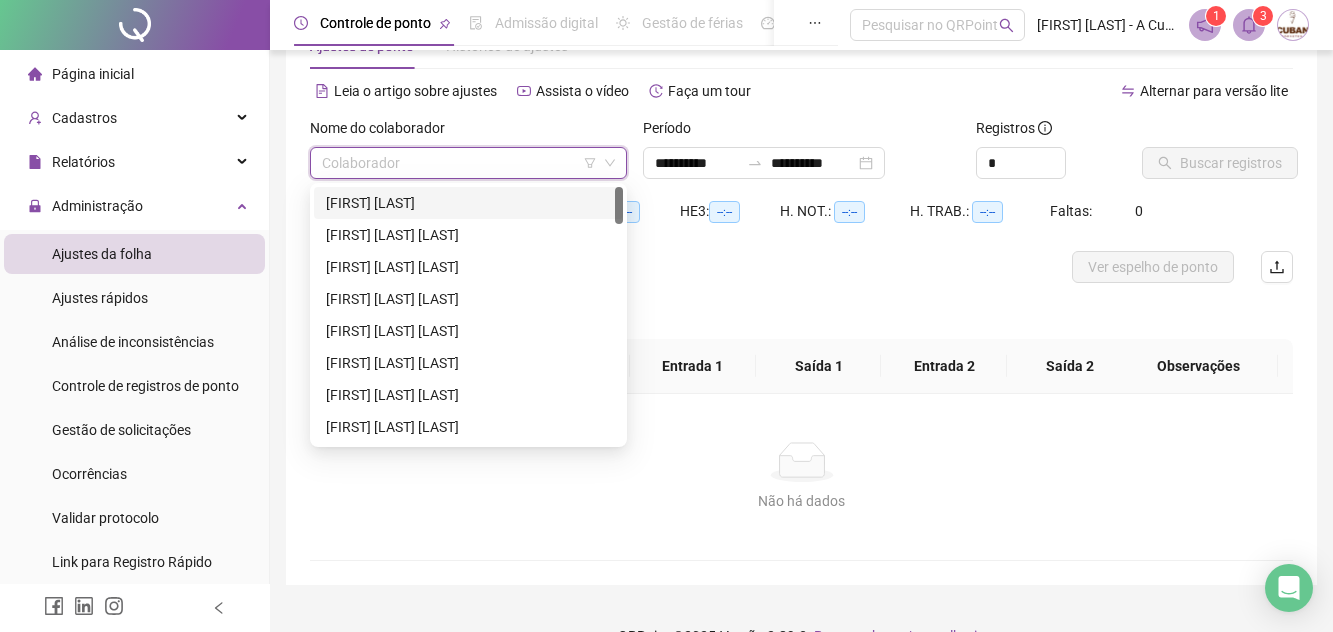 click at bounding box center [459, 163] 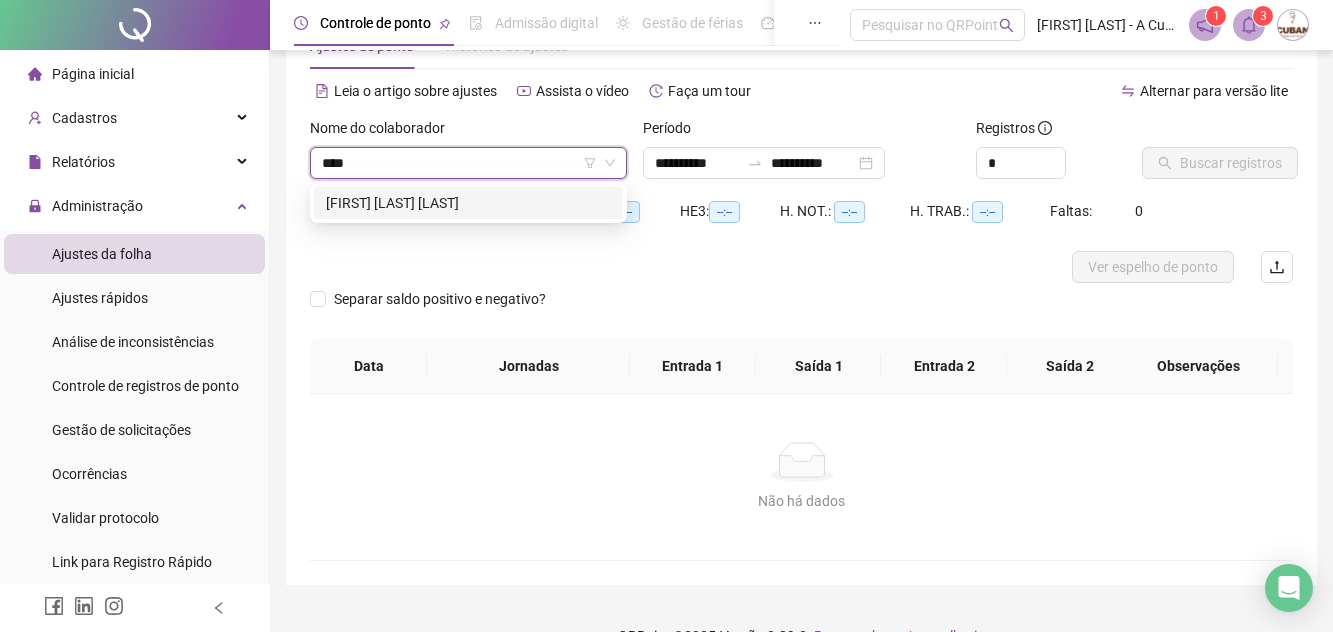type on "*****" 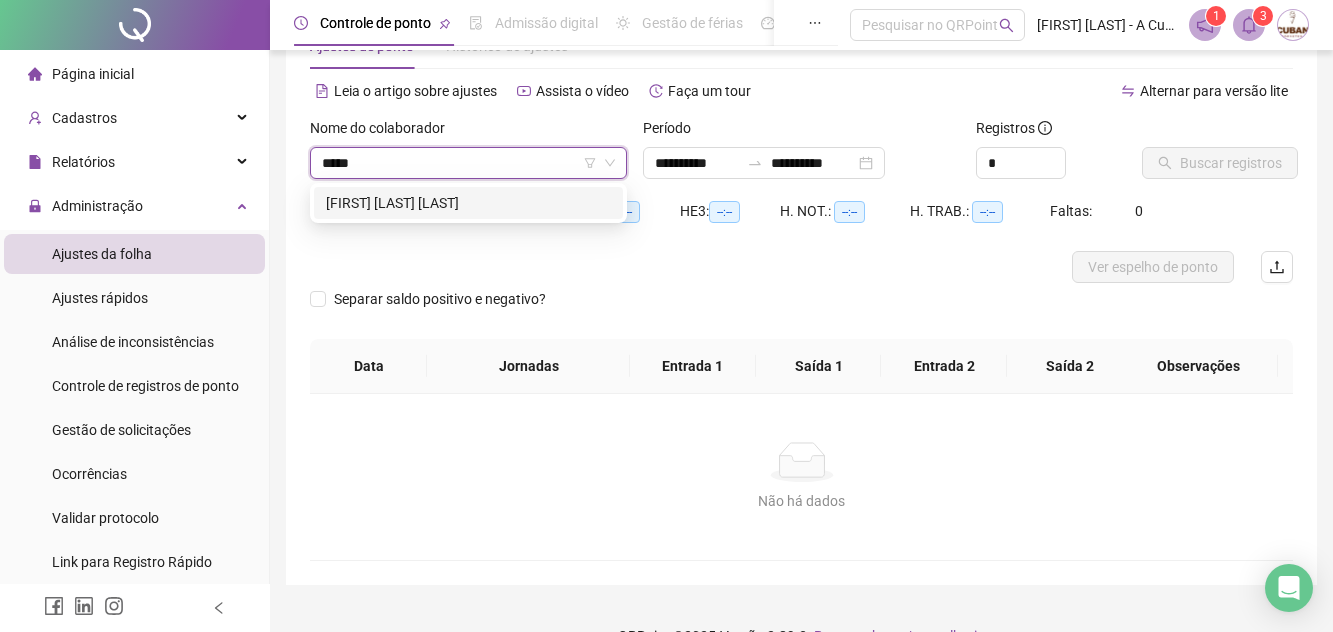 type 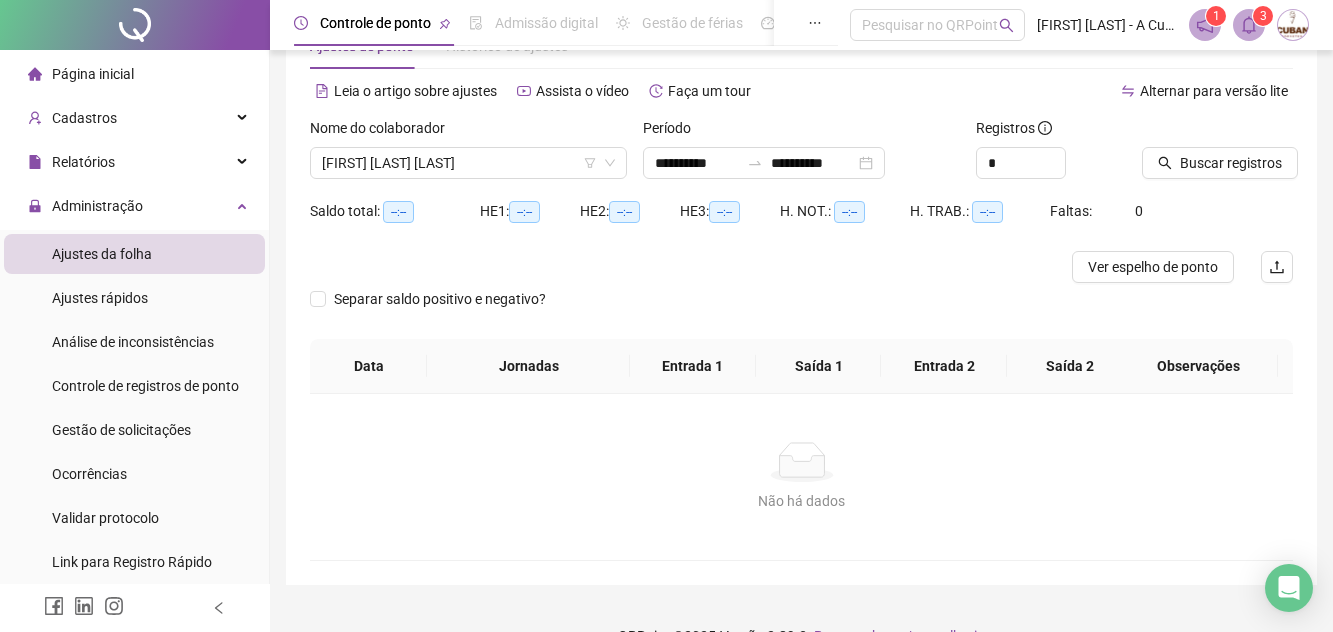 click at bounding box center (1192, 132) 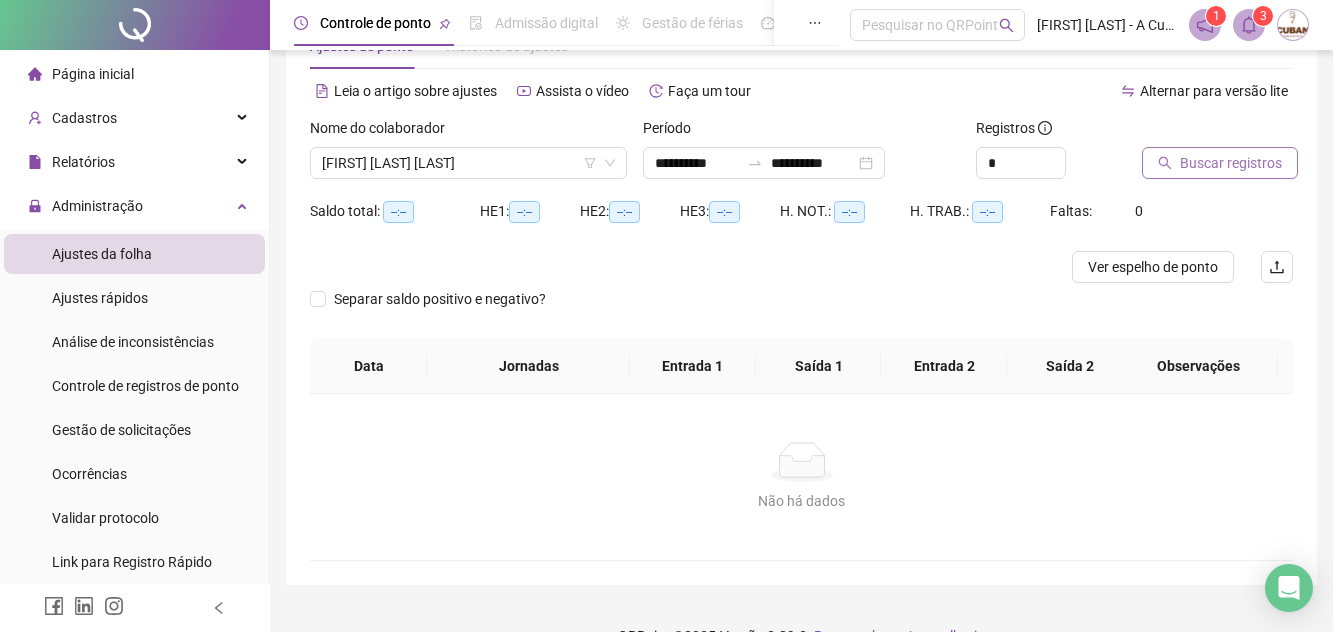click on "Buscar registros" at bounding box center (1231, 163) 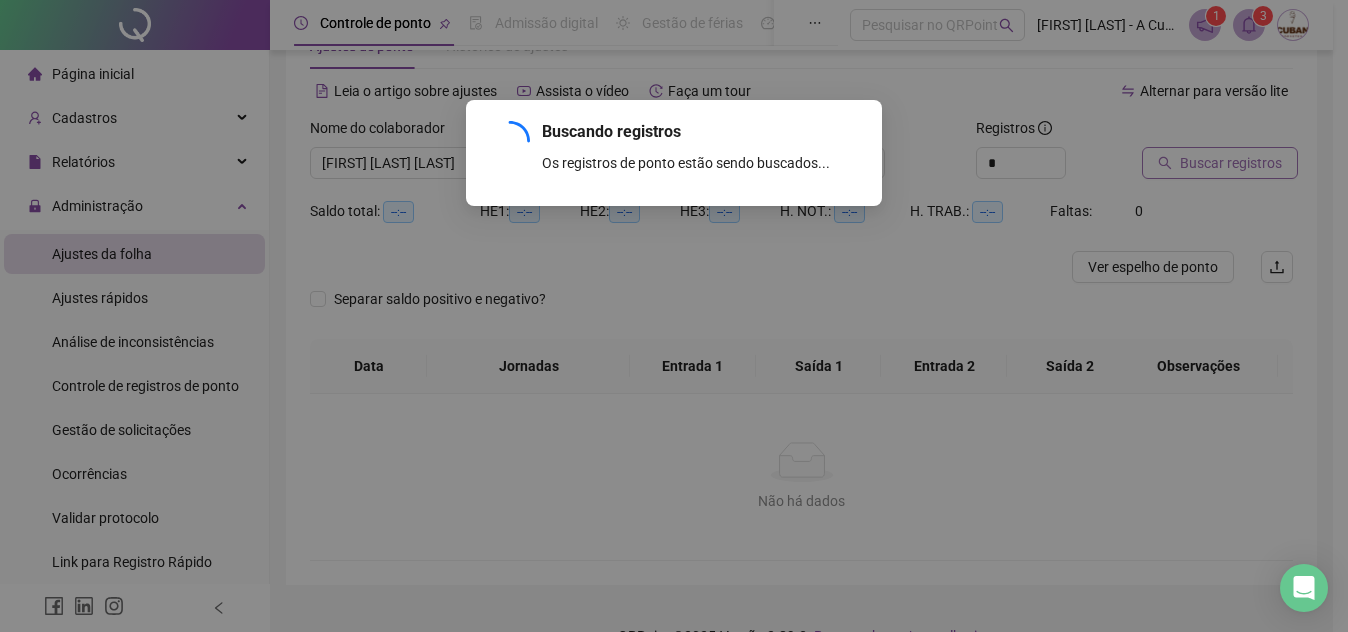 click on "Buscando registros Os registros de ponto estão sendo buscados... OK" at bounding box center [674, 316] 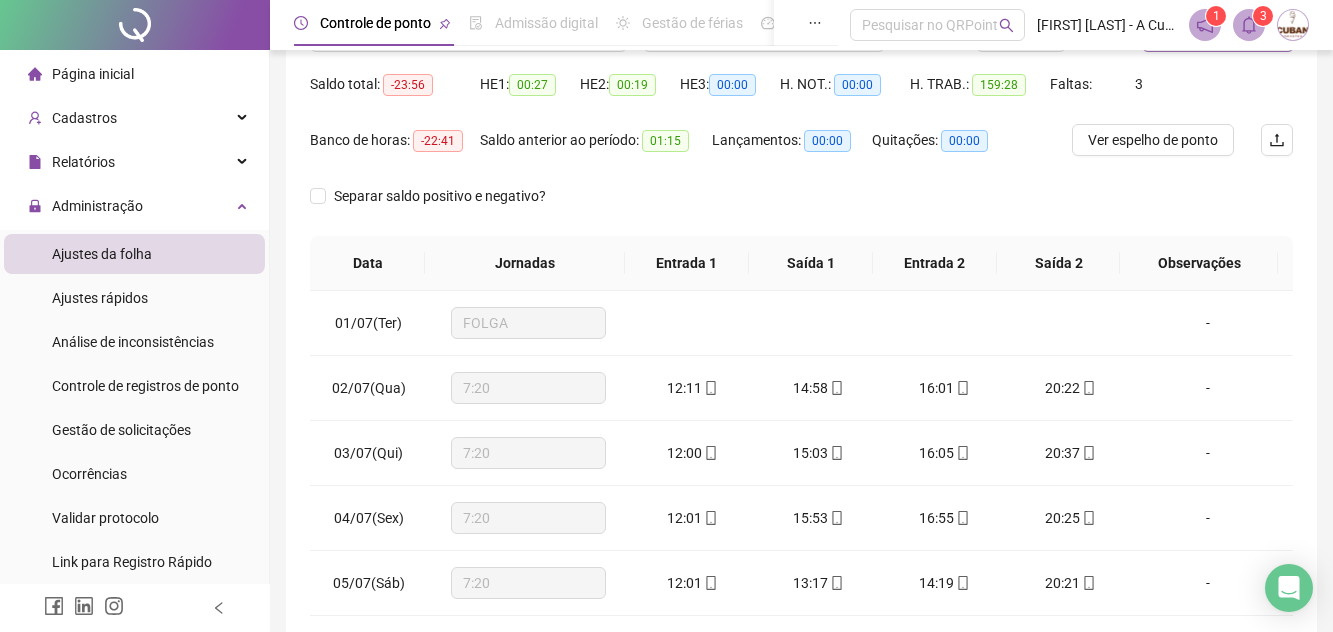 scroll, scrollTop: 390, scrollLeft: 0, axis: vertical 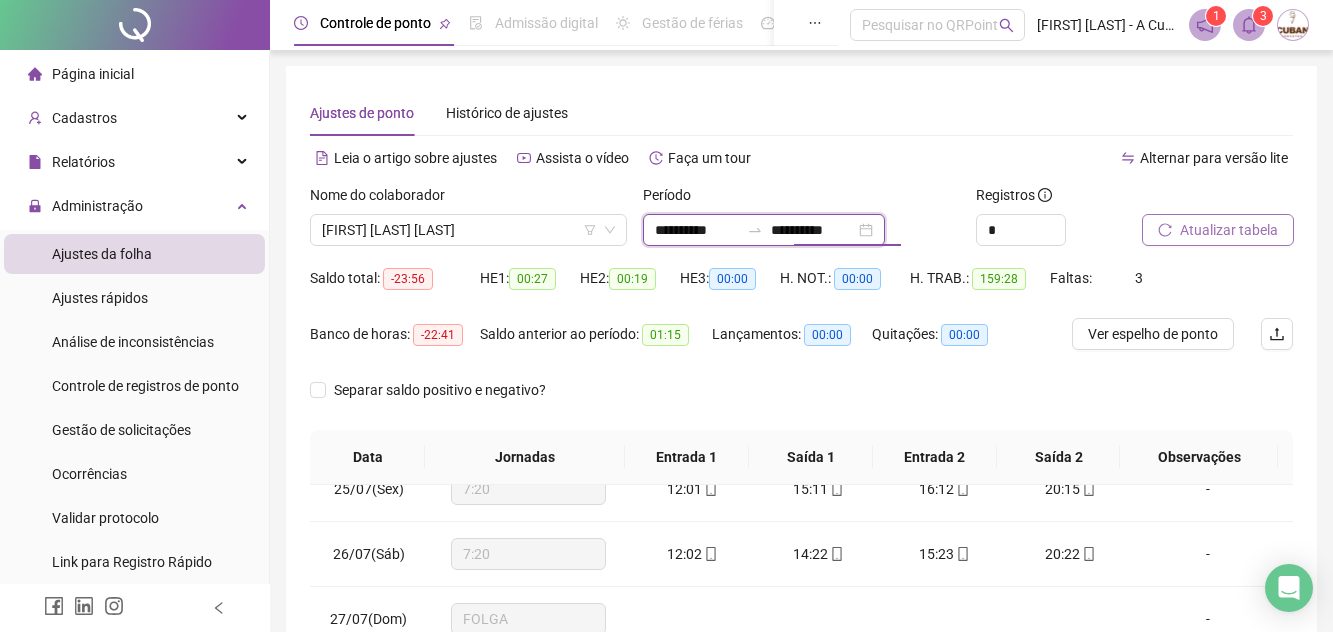 click on "**********" at bounding box center [813, 230] 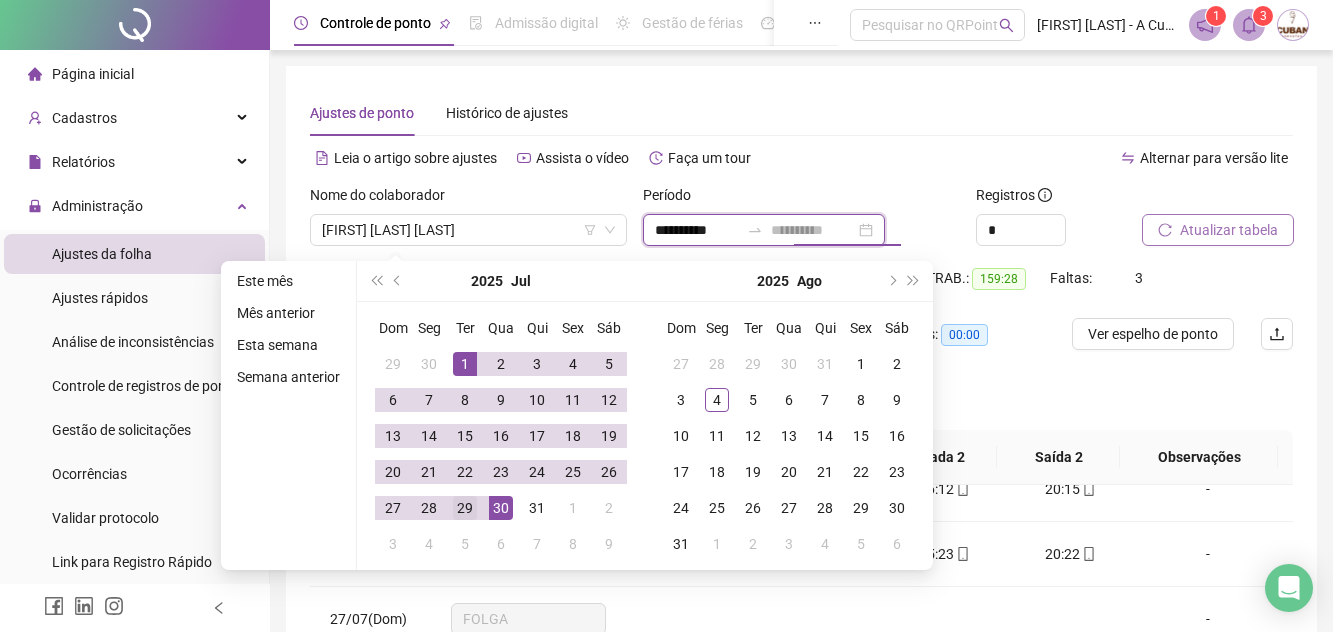 type on "**********" 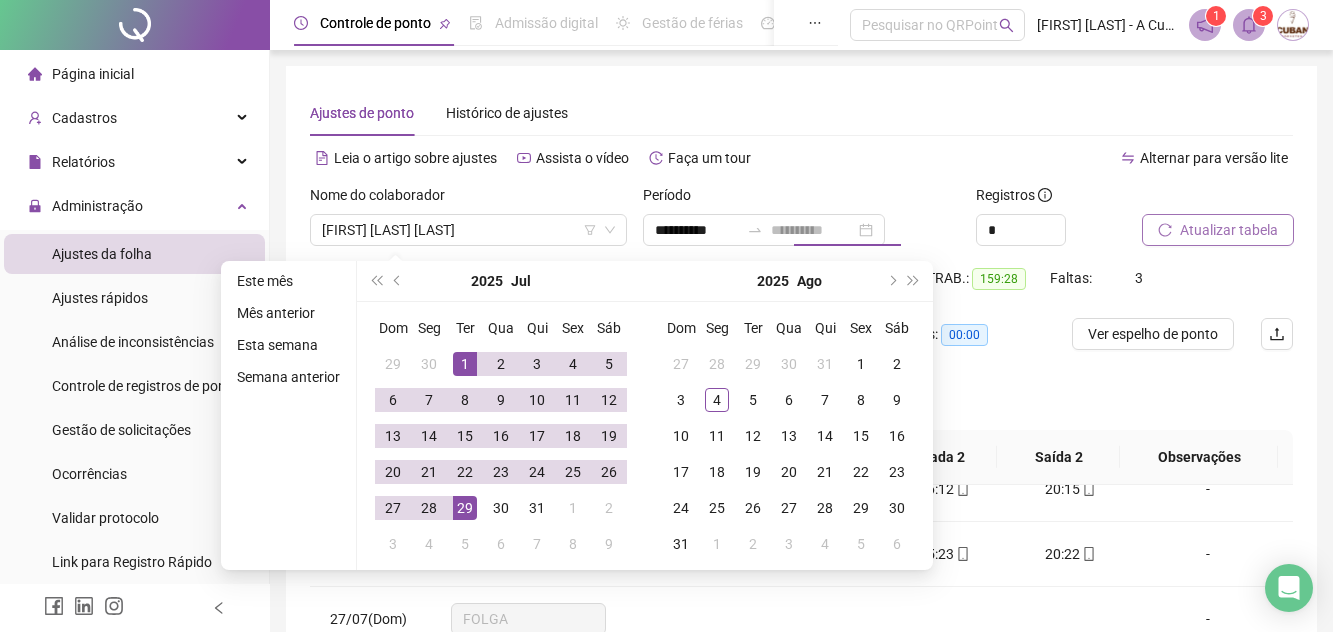 click on "29" at bounding box center [465, 508] 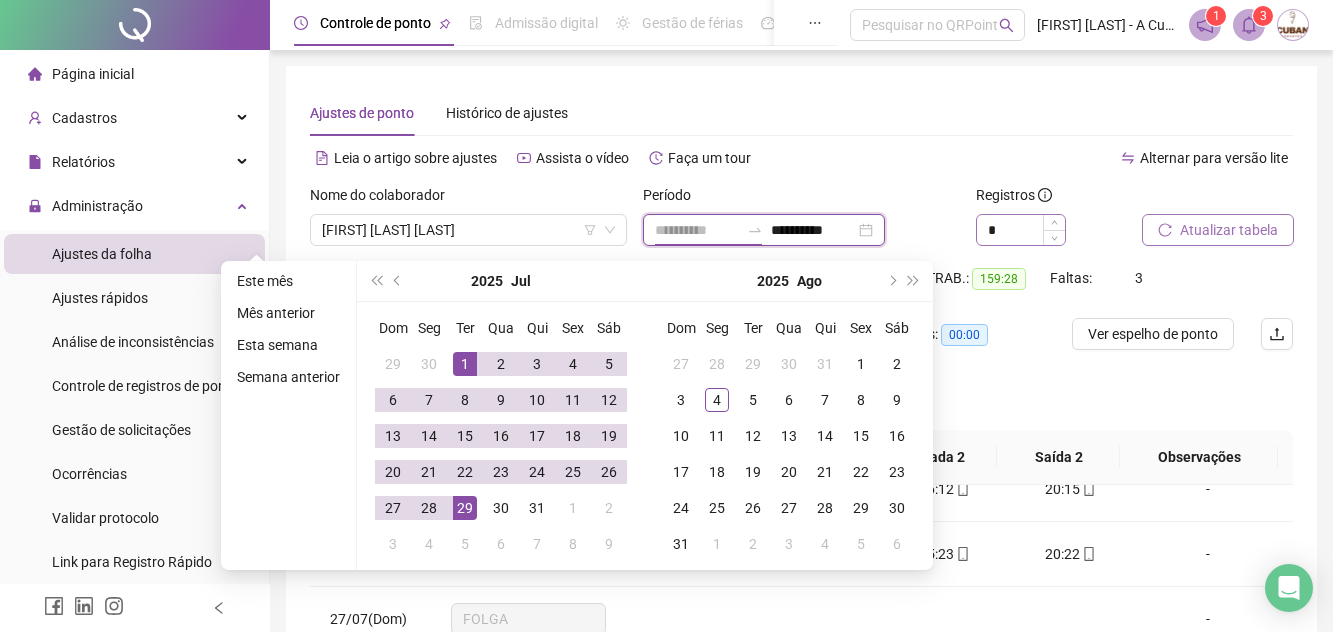 type on "**********" 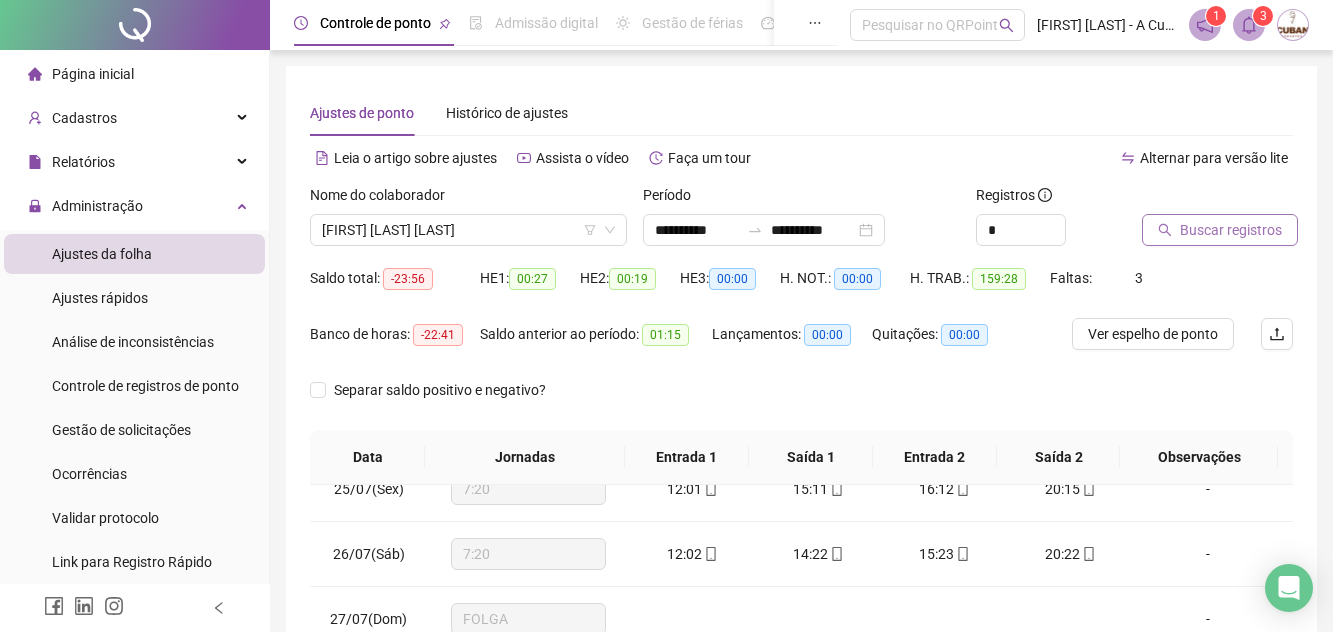 click on "Buscar registros" at bounding box center (1231, 230) 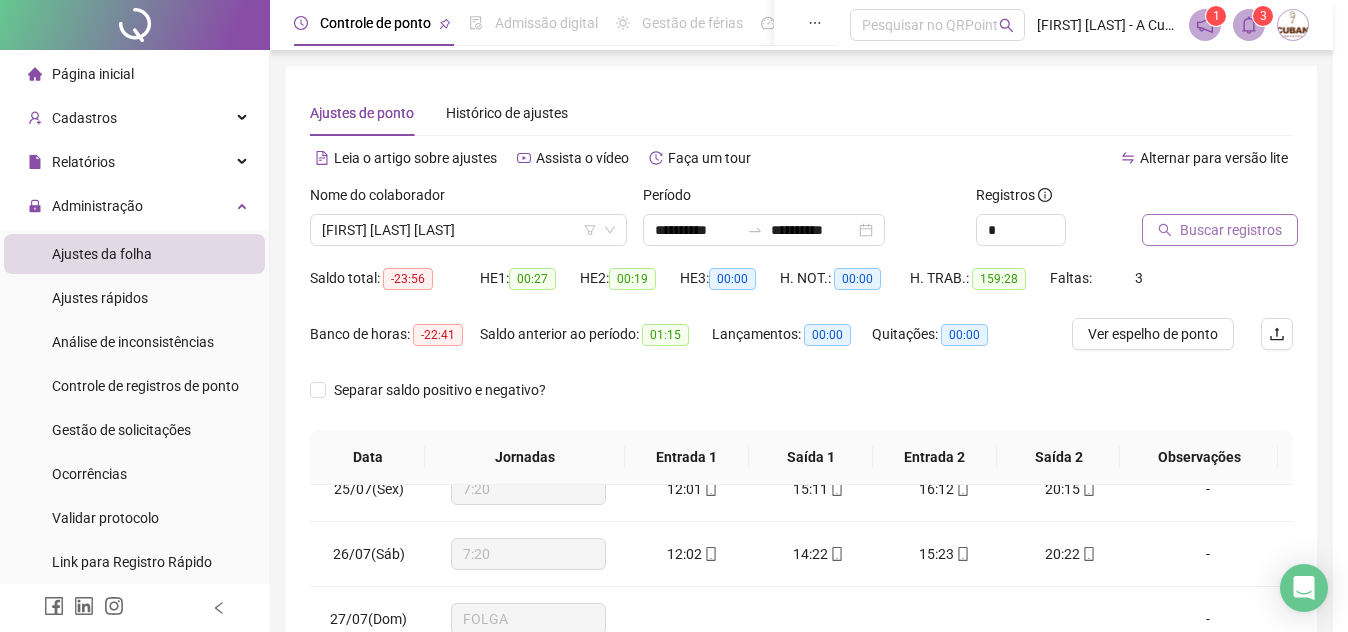 click on "Buscando registros Os registros de ponto estão sendo buscados... OK" at bounding box center [674, 316] 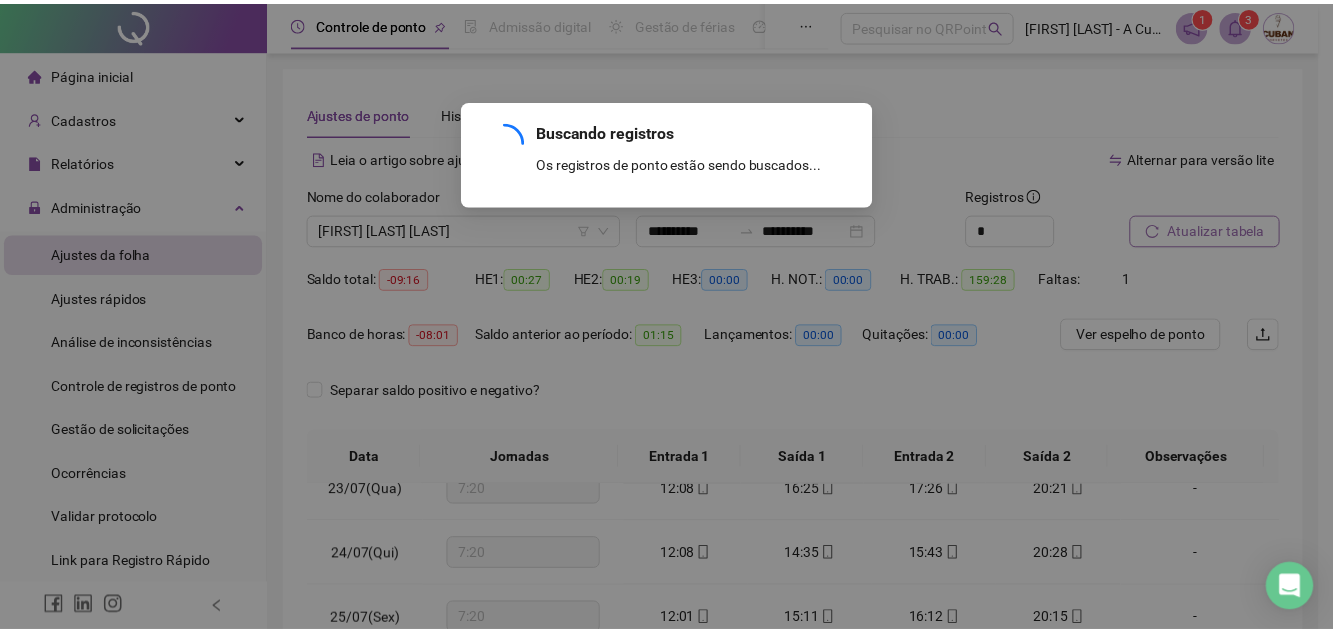 scroll, scrollTop: 1458, scrollLeft: 0, axis: vertical 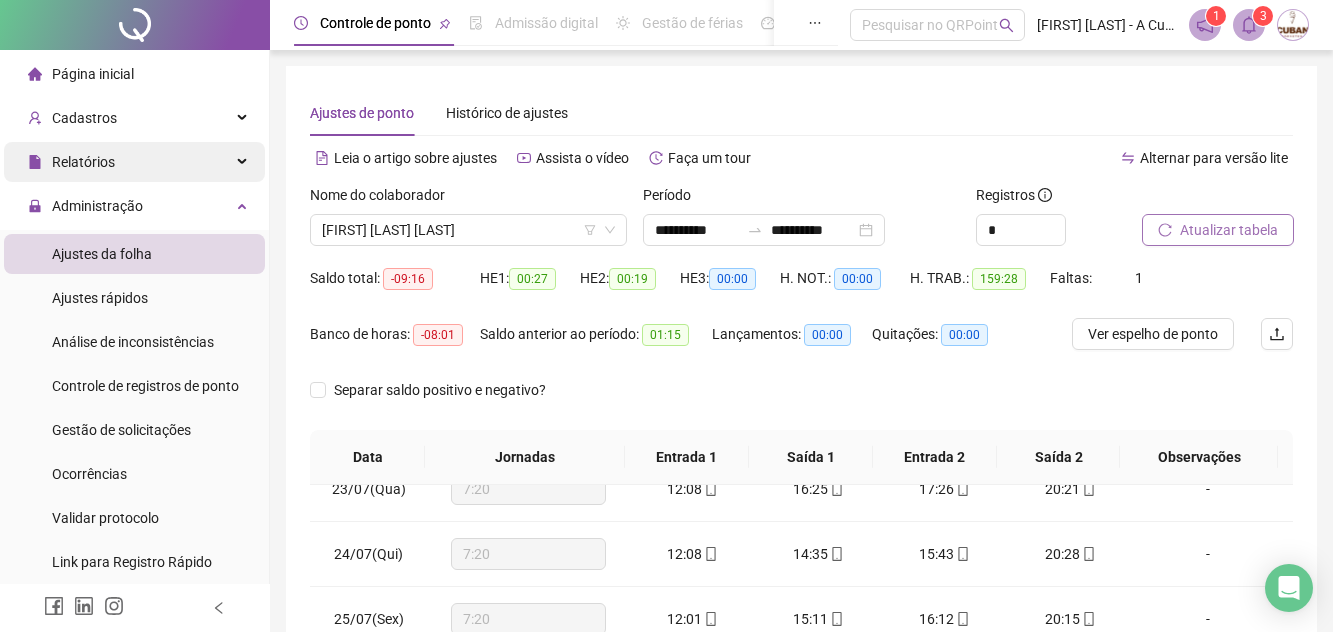 click on "Relatórios" at bounding box center [134, 162] 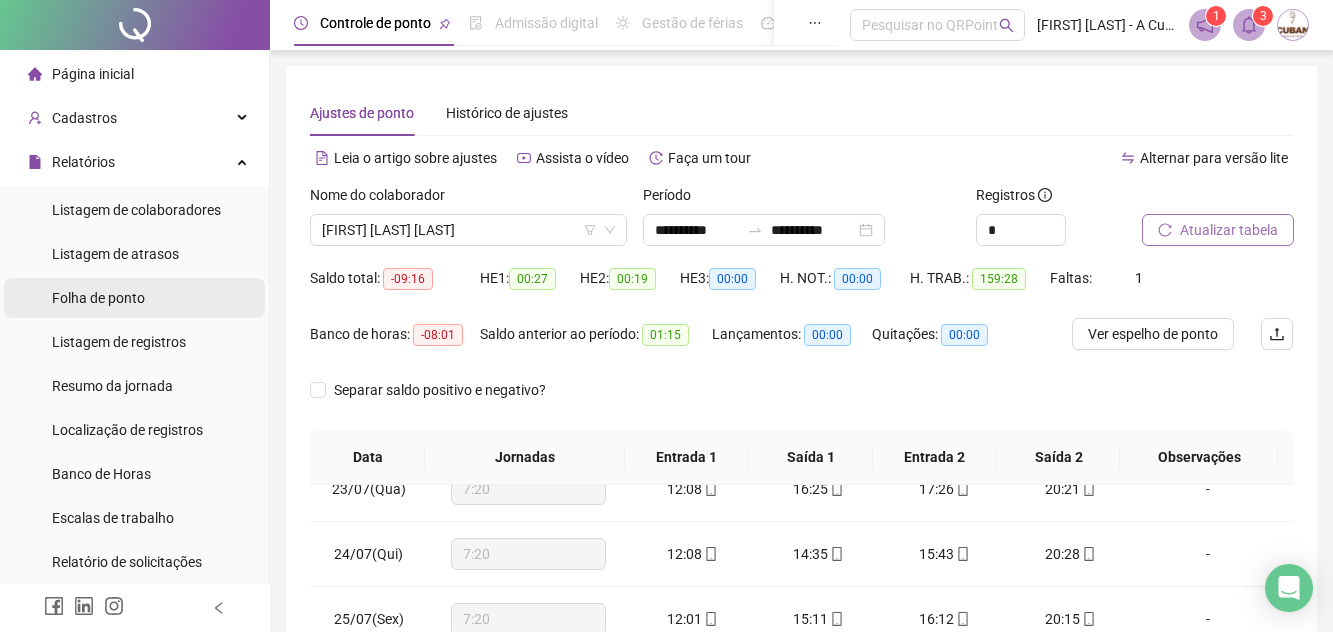 click on "Folha de ponto" at bounding box center [134, 298] 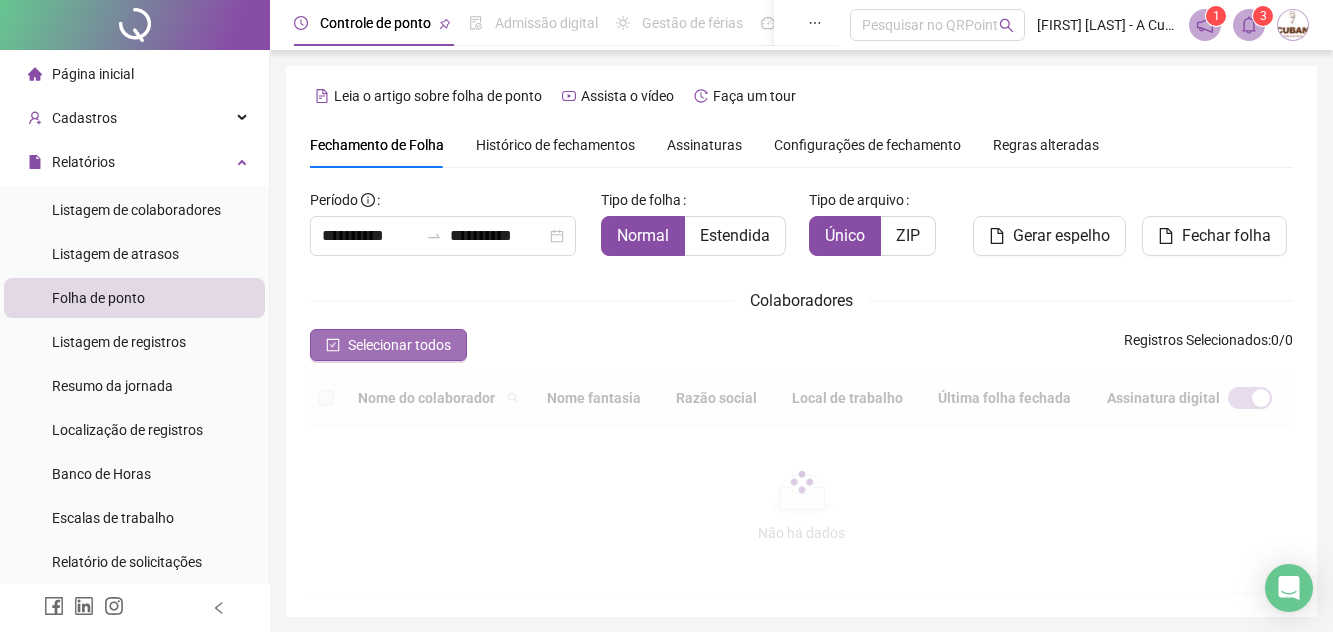 scroll, scrollTop: 94, scrollLeft: 0, axis: vertical 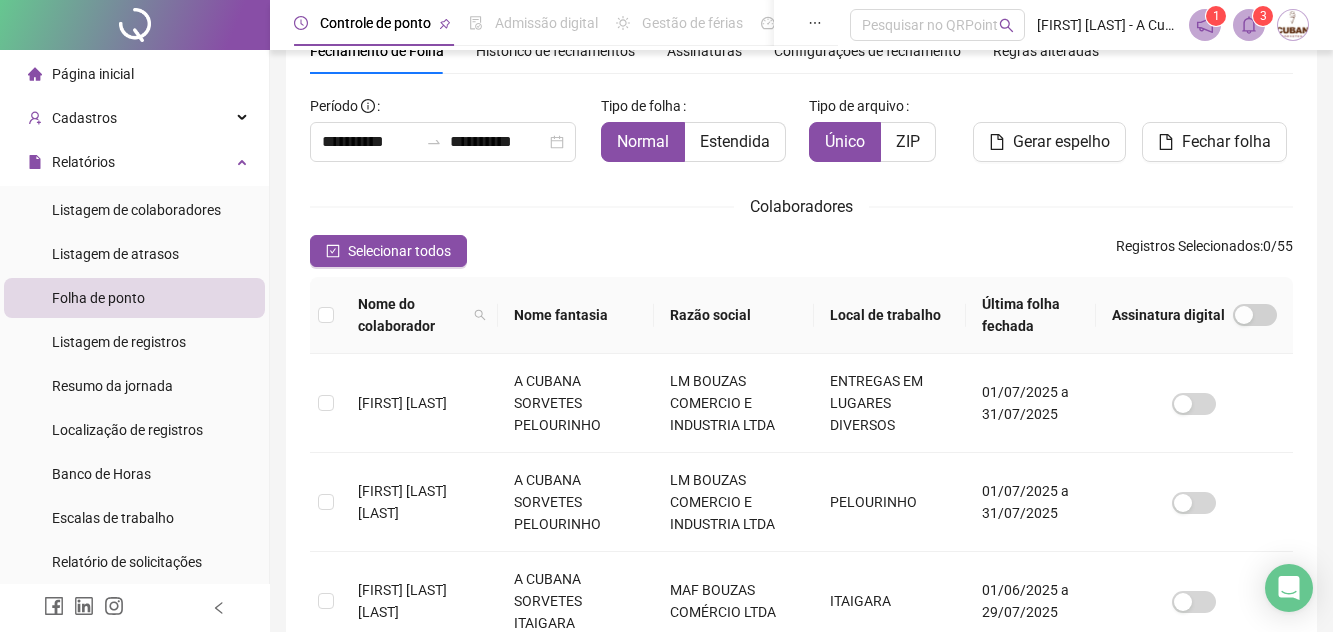 click on "Histórico de fechamentos" at bounding box center [555, 51] 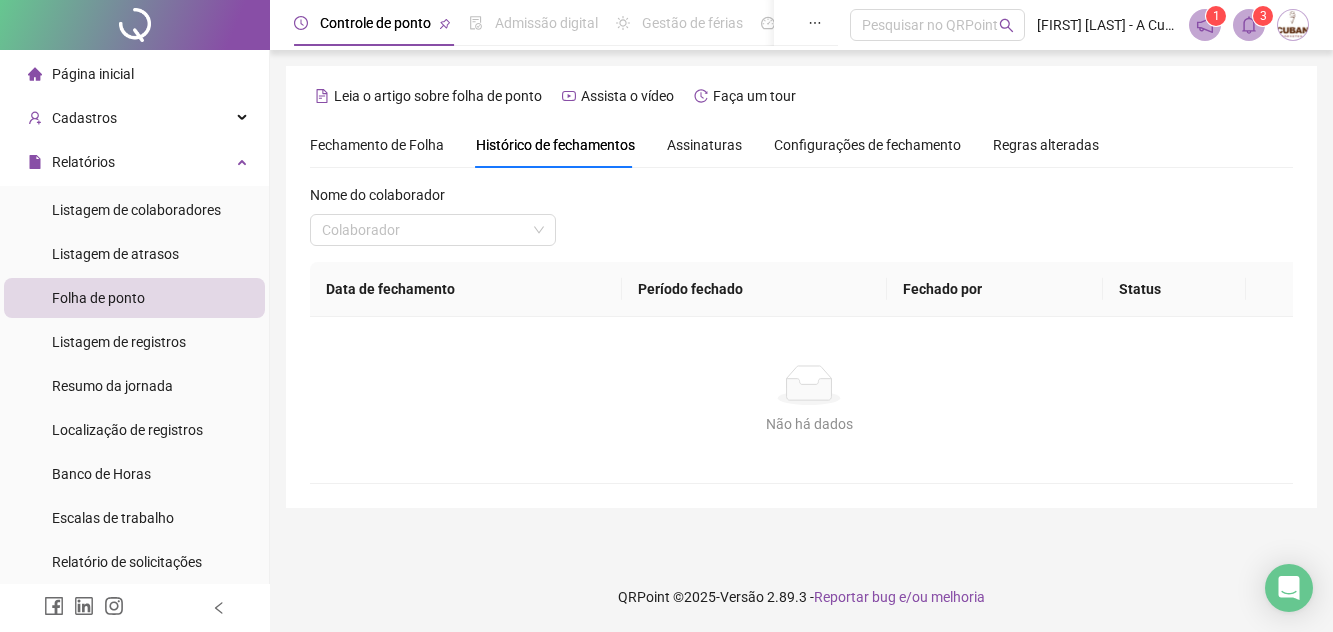 scroll, scrollTop: 0, scrollLeft: 0, axis: both 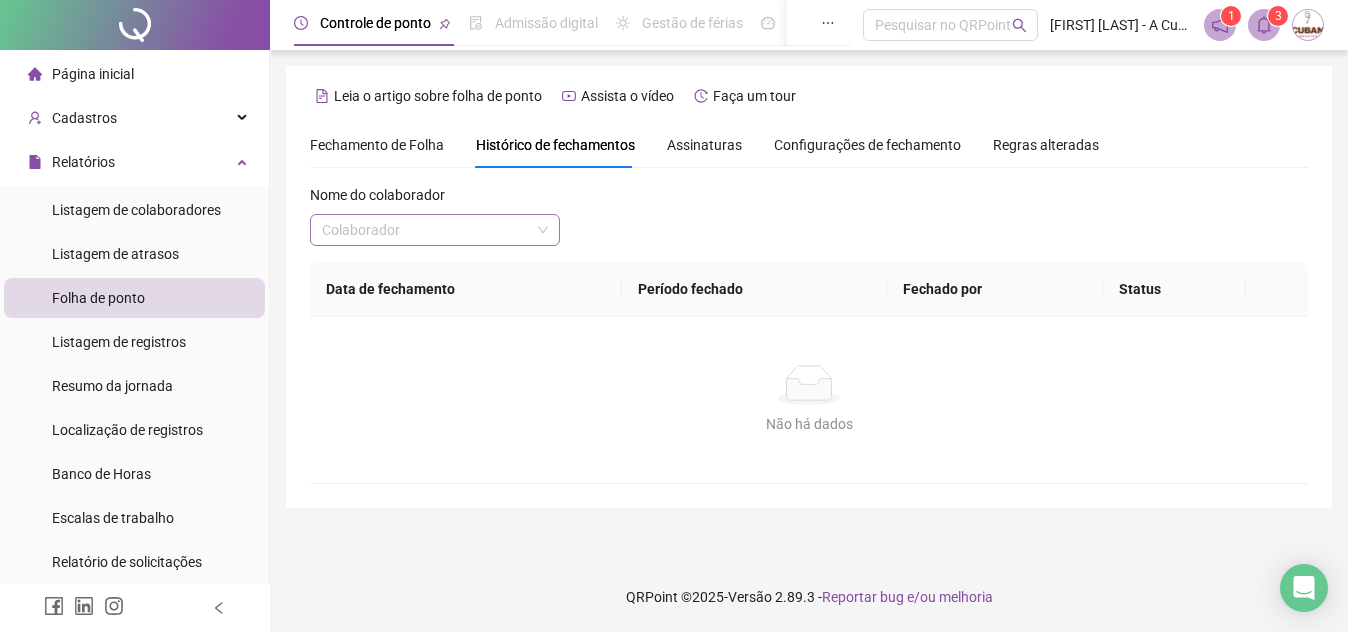 click at bounding box center [426, 230] 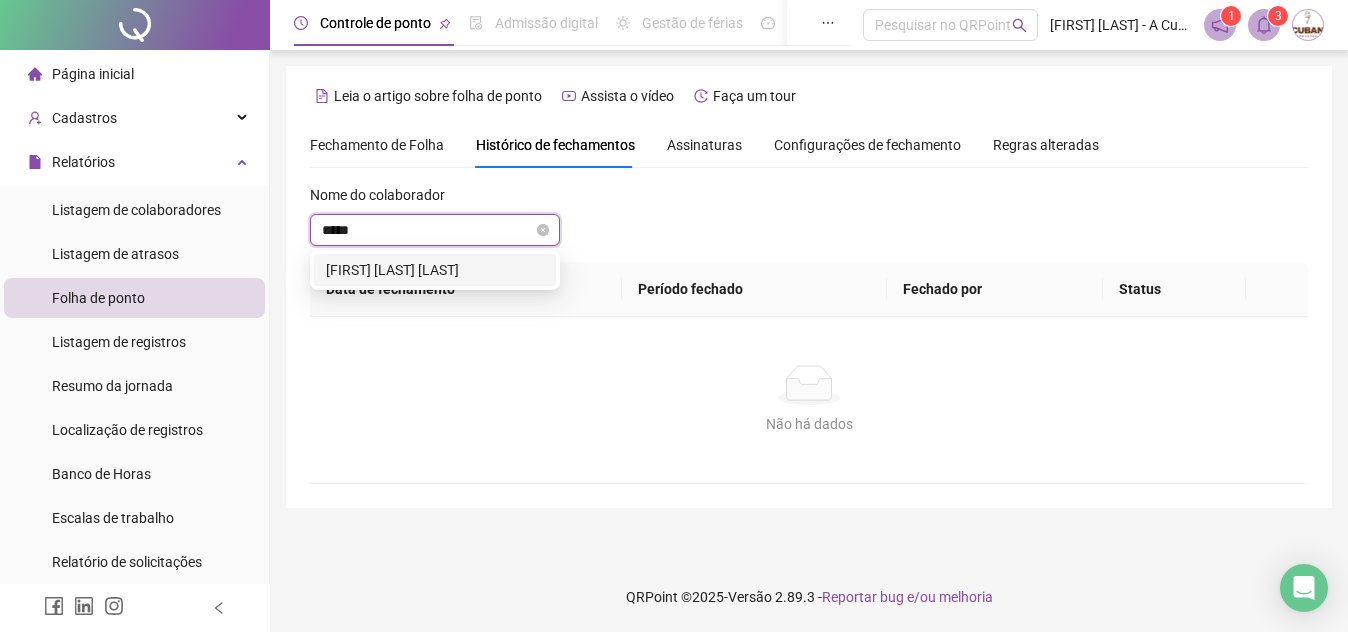 type on "******" 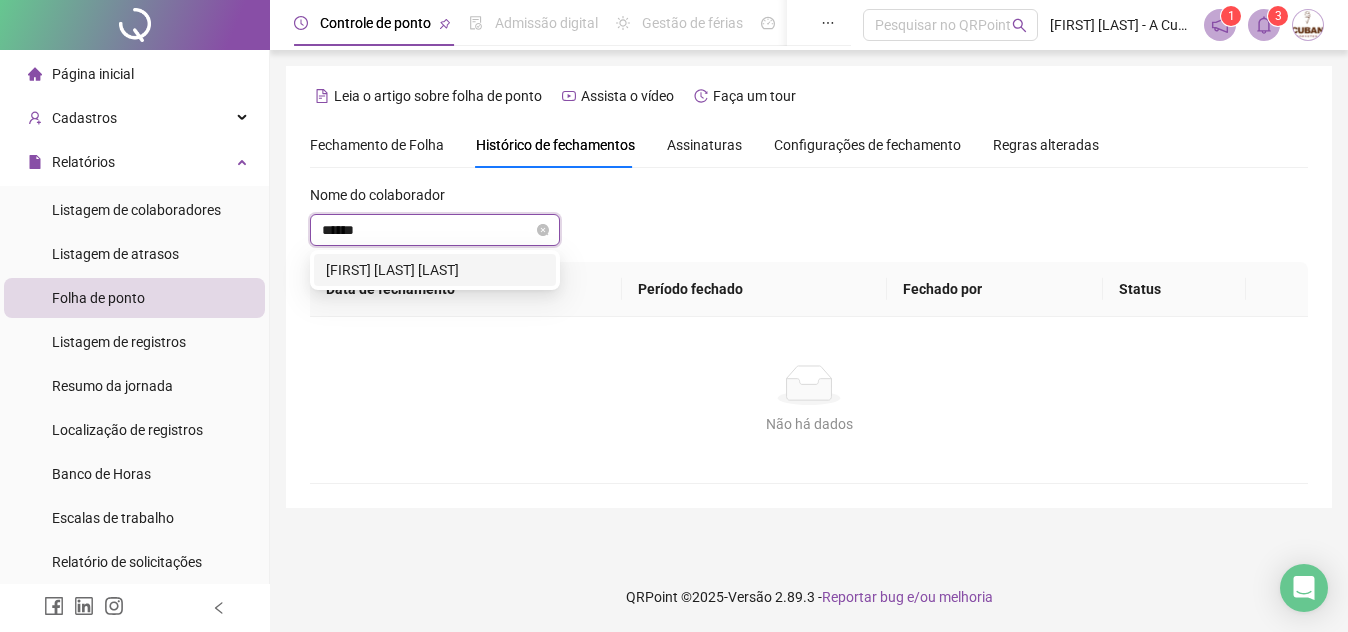 type 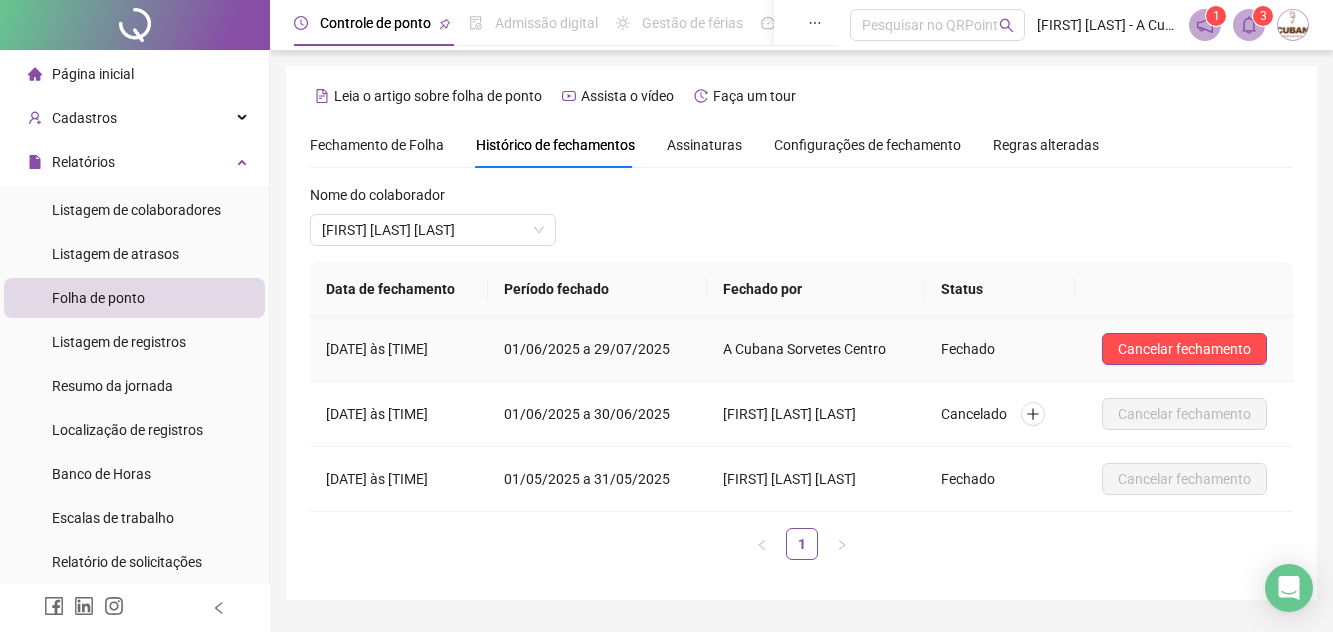 click on "Cancelar fechamento" at bounding box center [1184, 349] 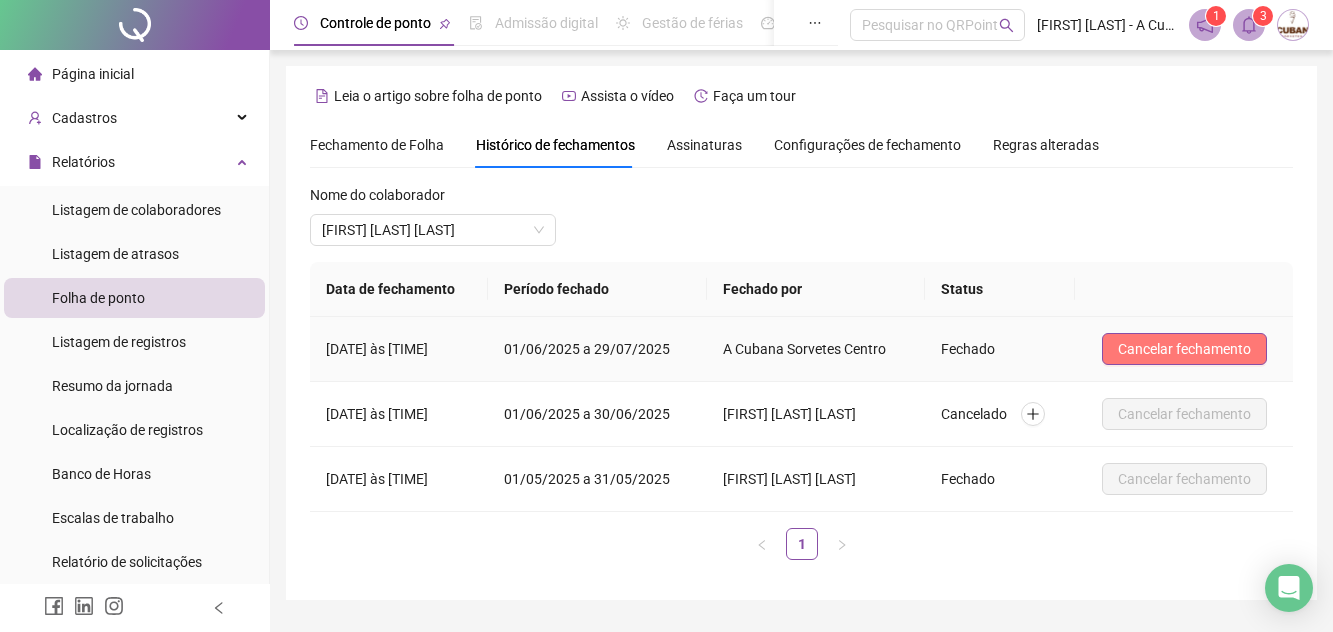 click on "Cancelar fechamento" at bounding box center (1184, 349) 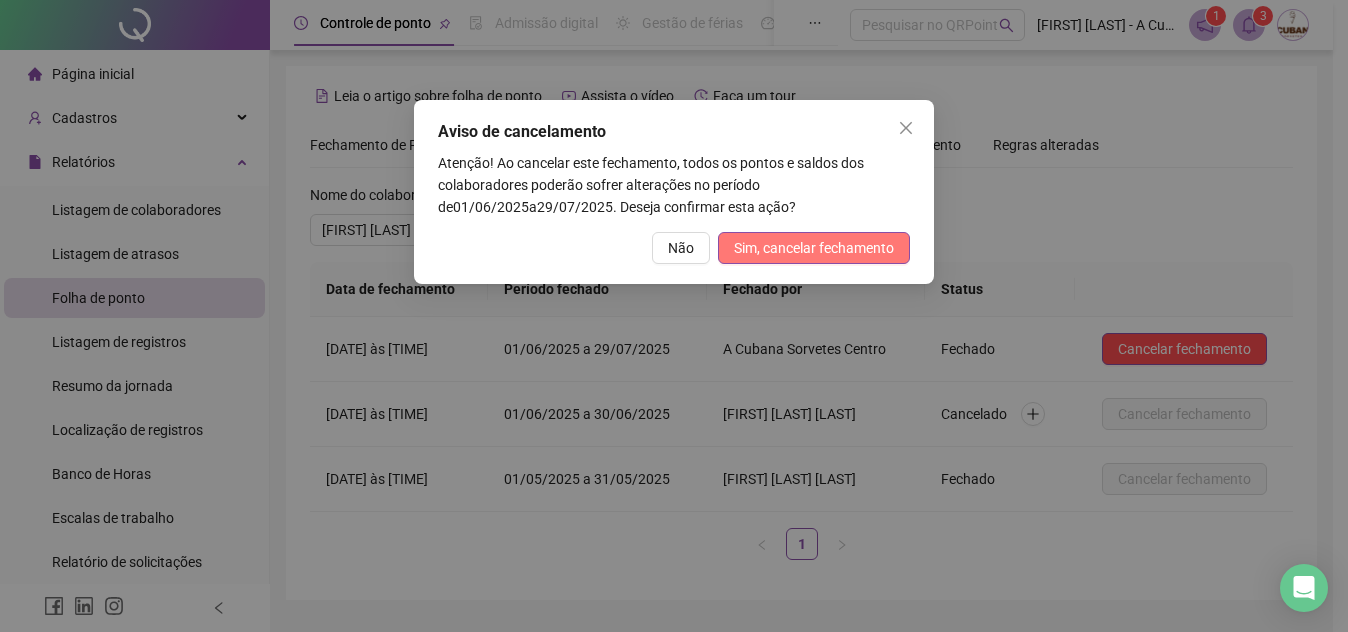 click on "Sim, cancelar fechamento" at bounding box center [814, 248] 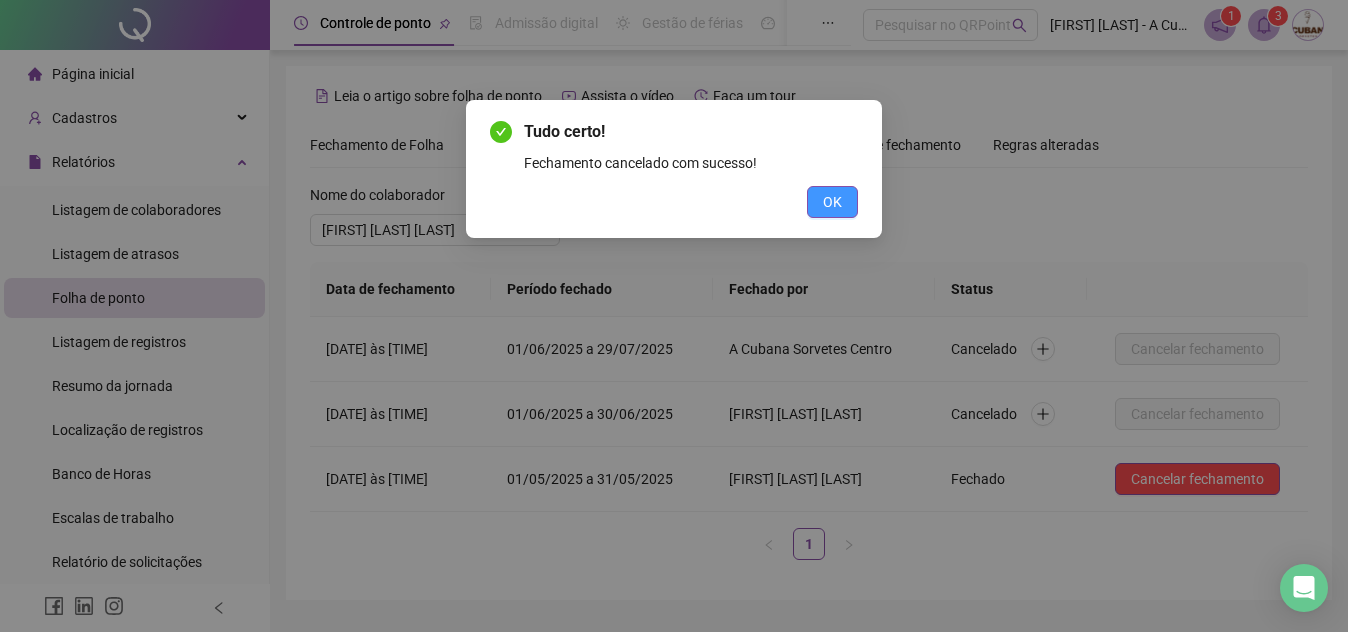 click on "OK" at bounding box center (832, 202) 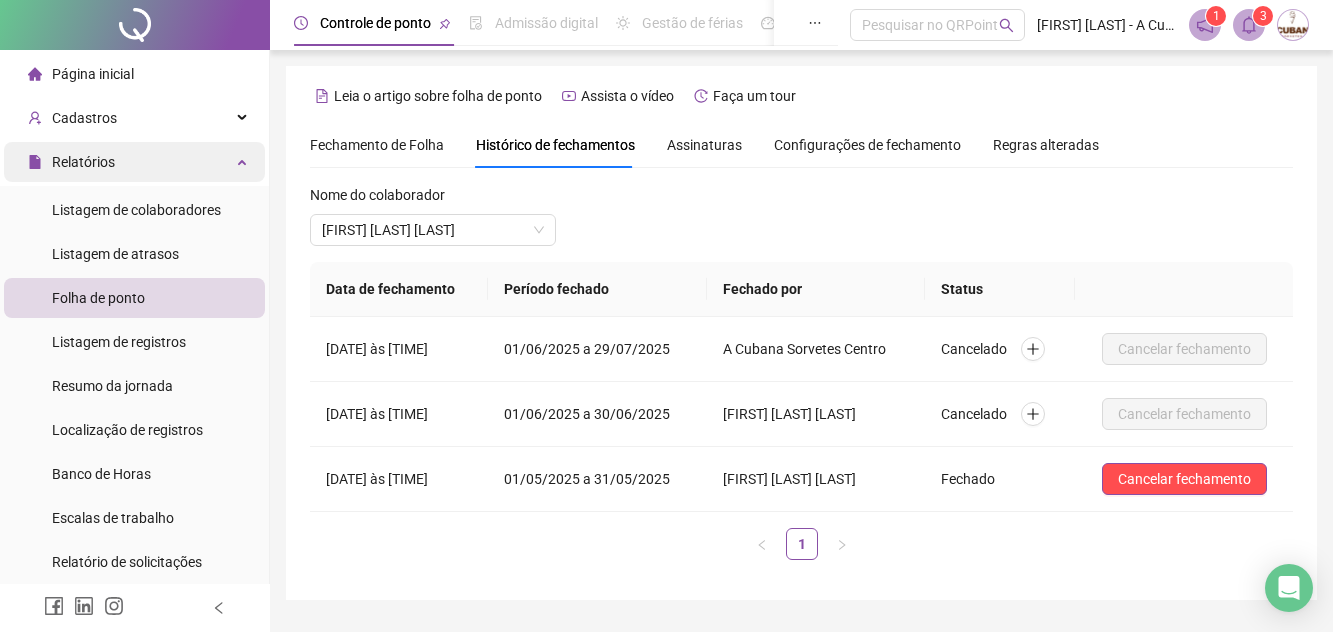 click on "Relatórios" at bounding box center [134, 162] 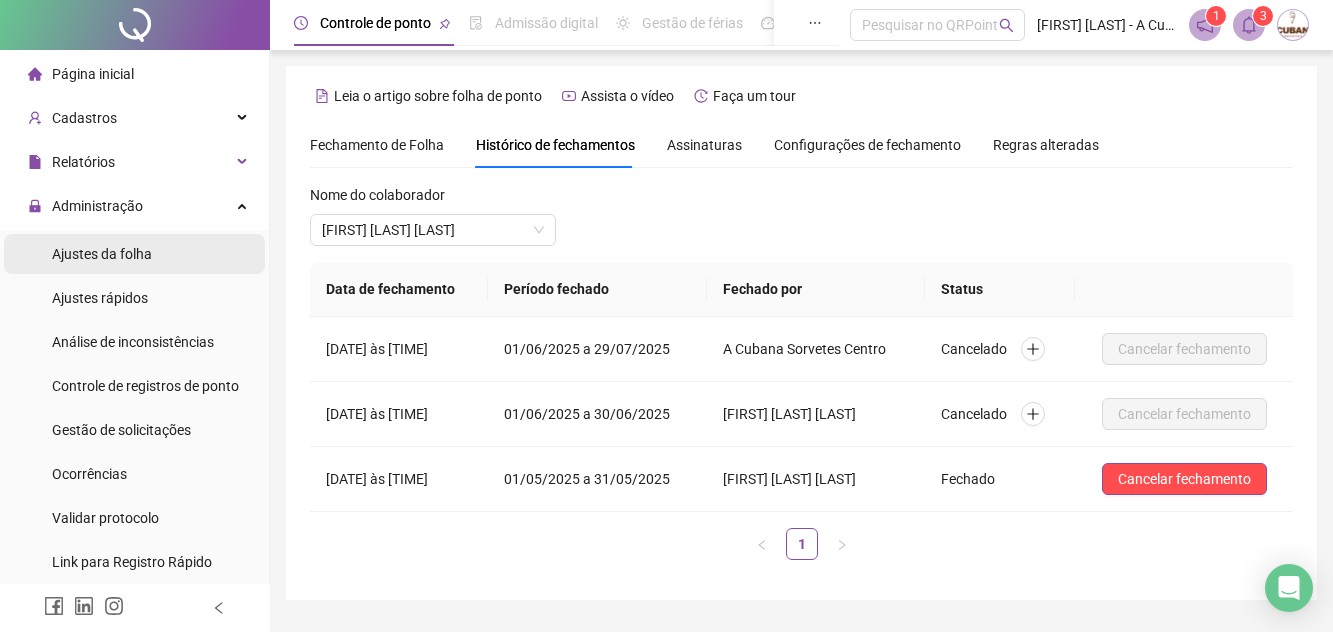 click on "Ajustes da folha" at bounding box center (134, 254) 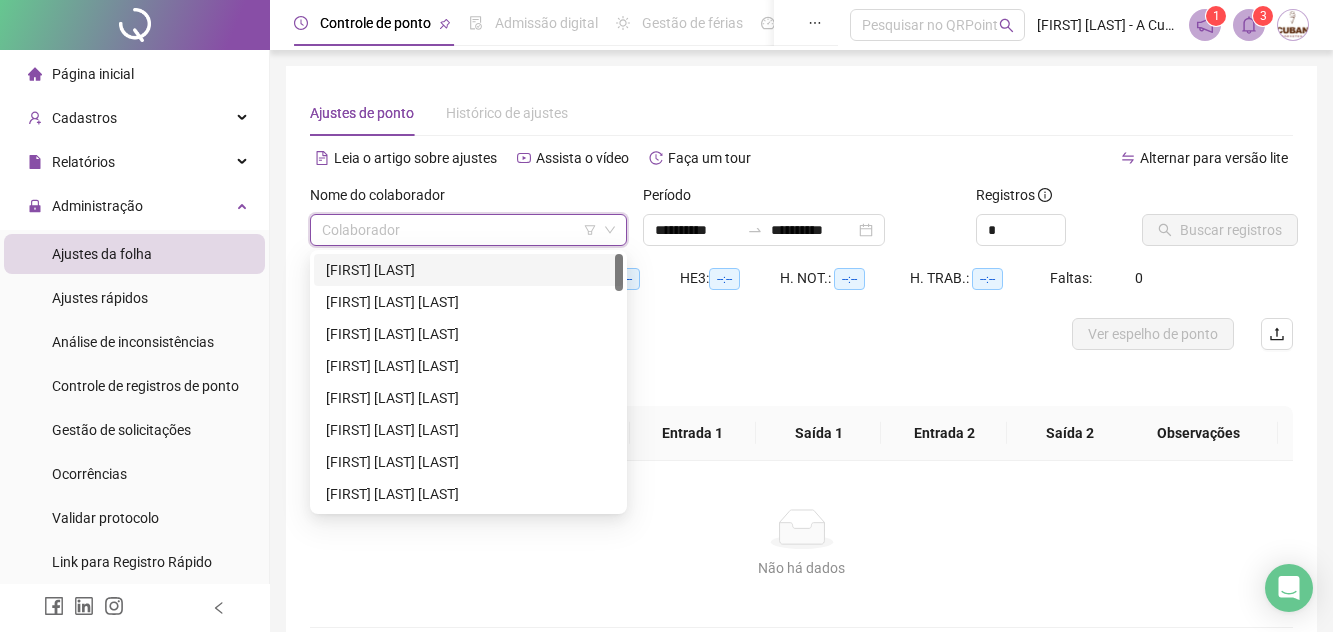 click at bounding box center (459, 230) 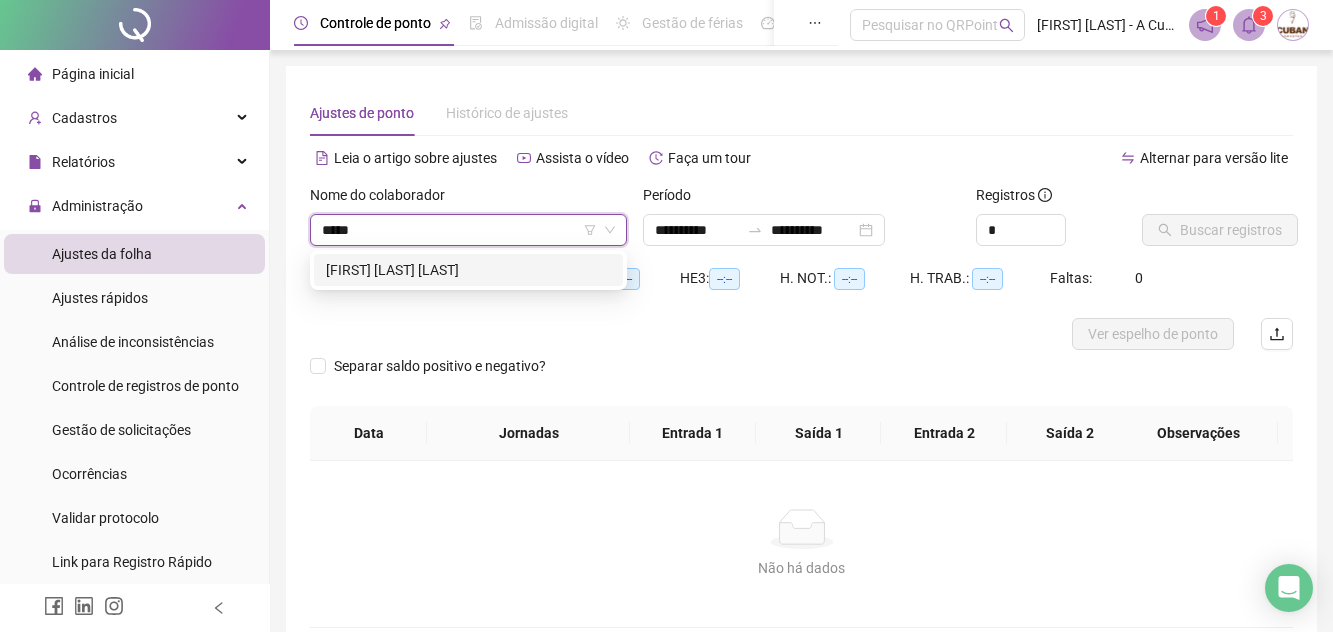 type on "******" 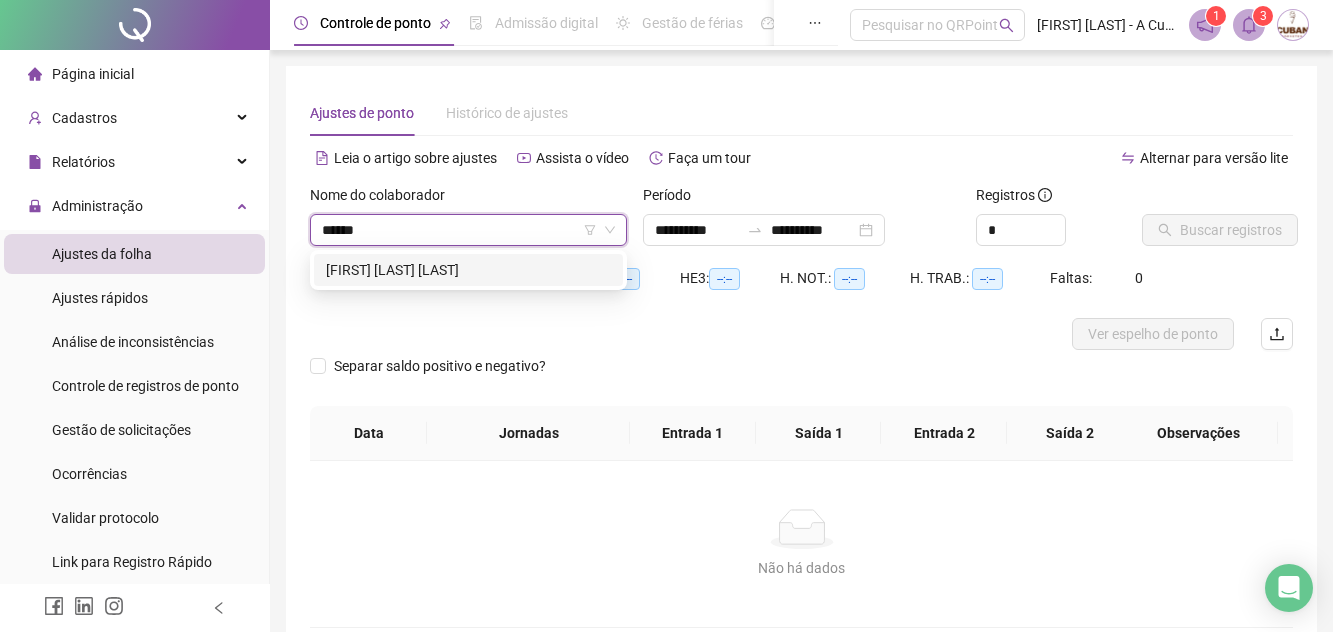 click on "[FIRST] [LAST] [LAST]" at bounding box center [468, 270] 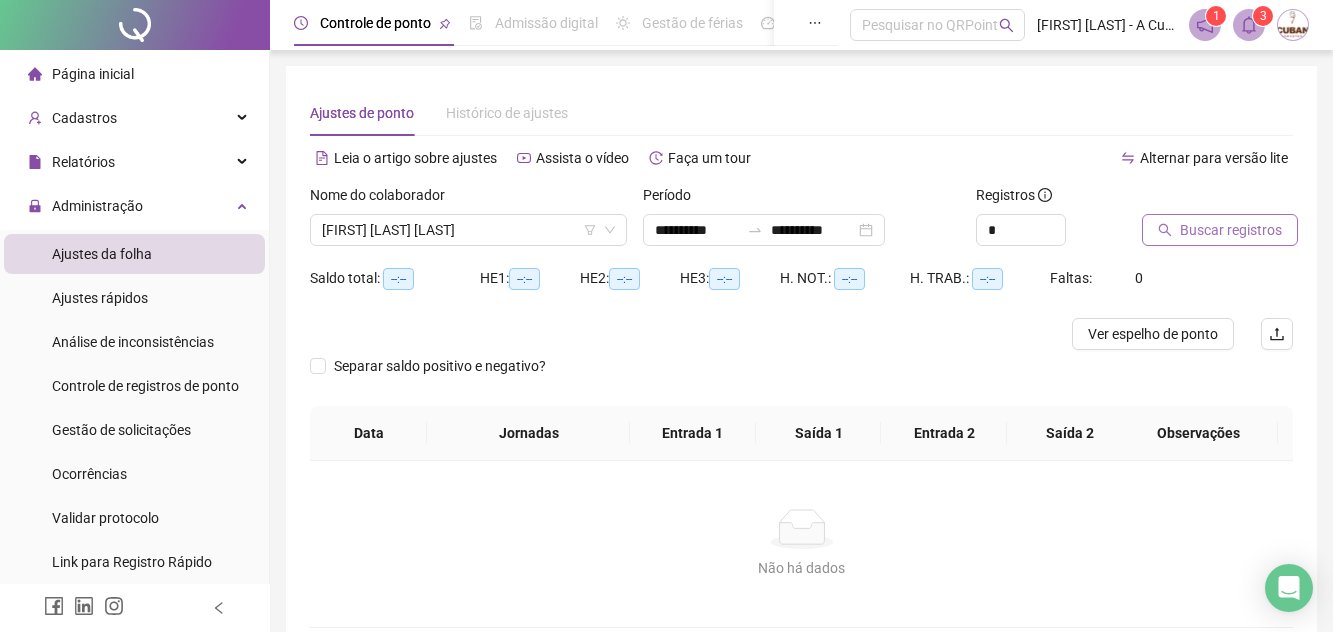 click on "Buscar registros" at bounding box center [1220, 230] 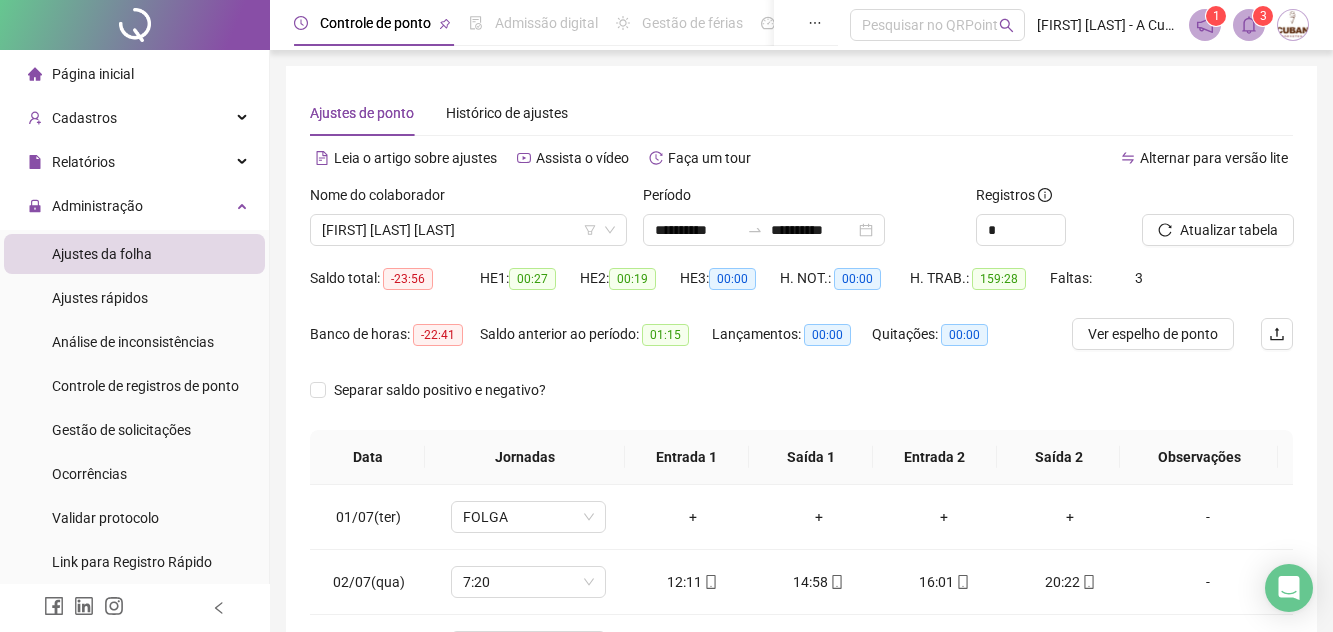 scroll, scrollTop: 390, scrollLeft: 0, axis: vertical 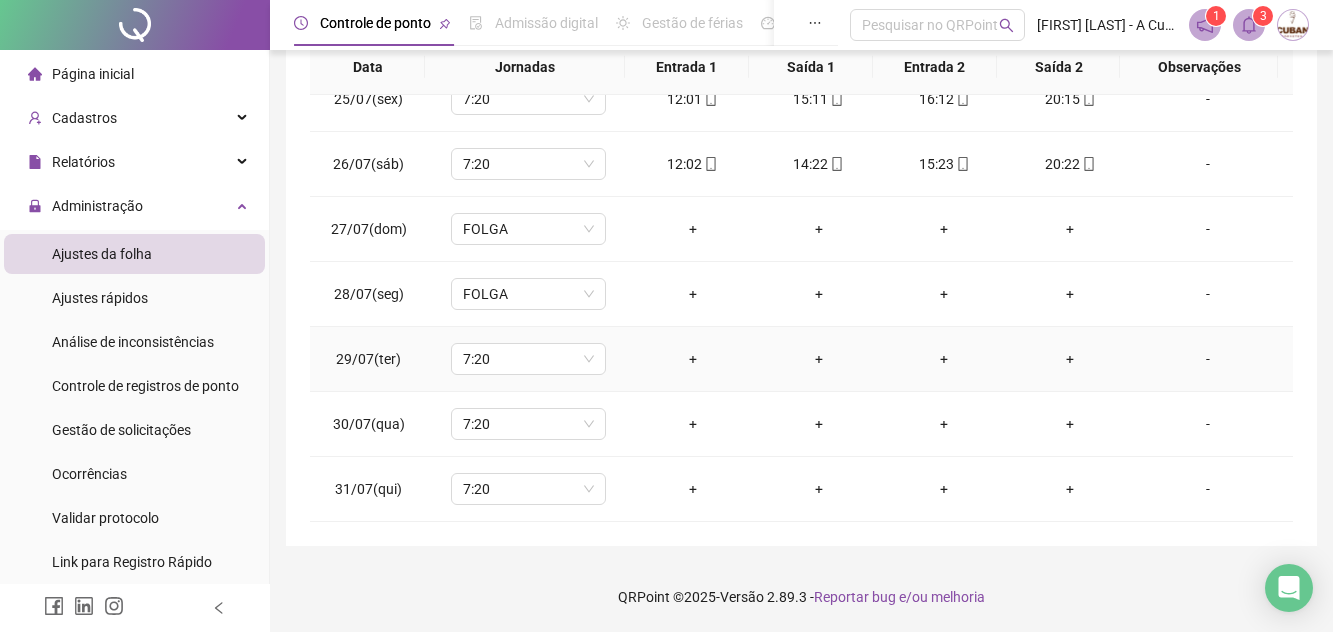 click on "7:20" at bounding box center [528, 359] 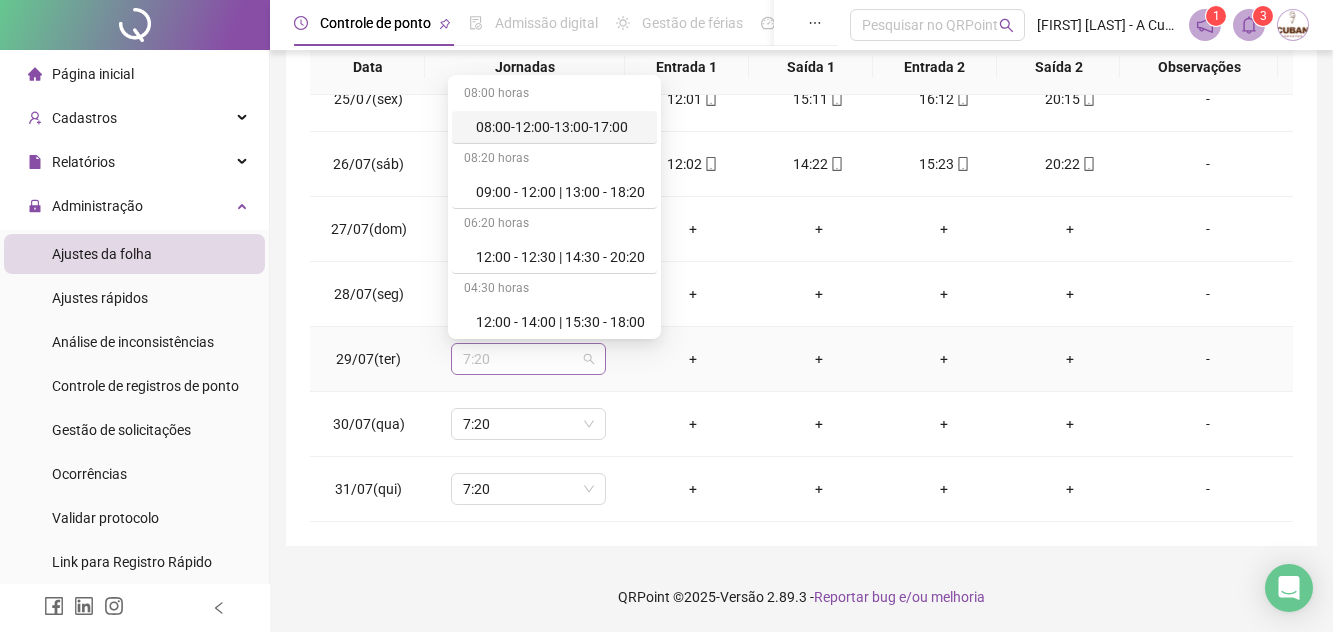 click on "7:20" at bounding box center (528, 359) 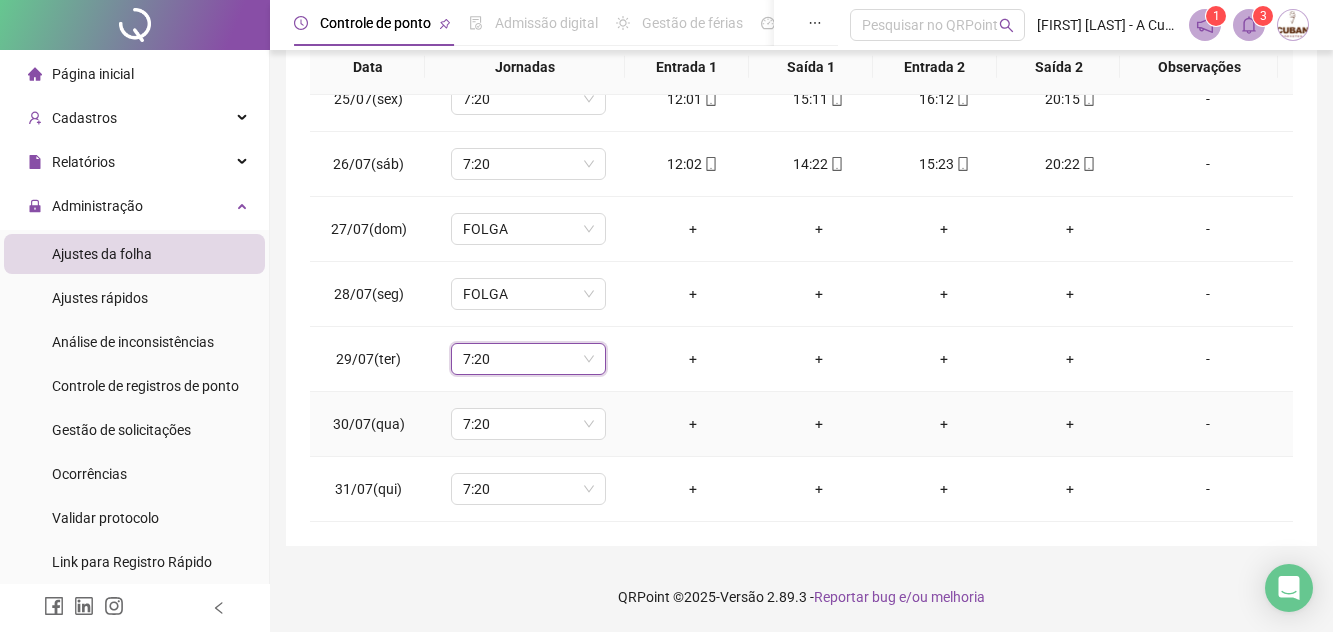 click on "+" at bounding box center (819, 424) 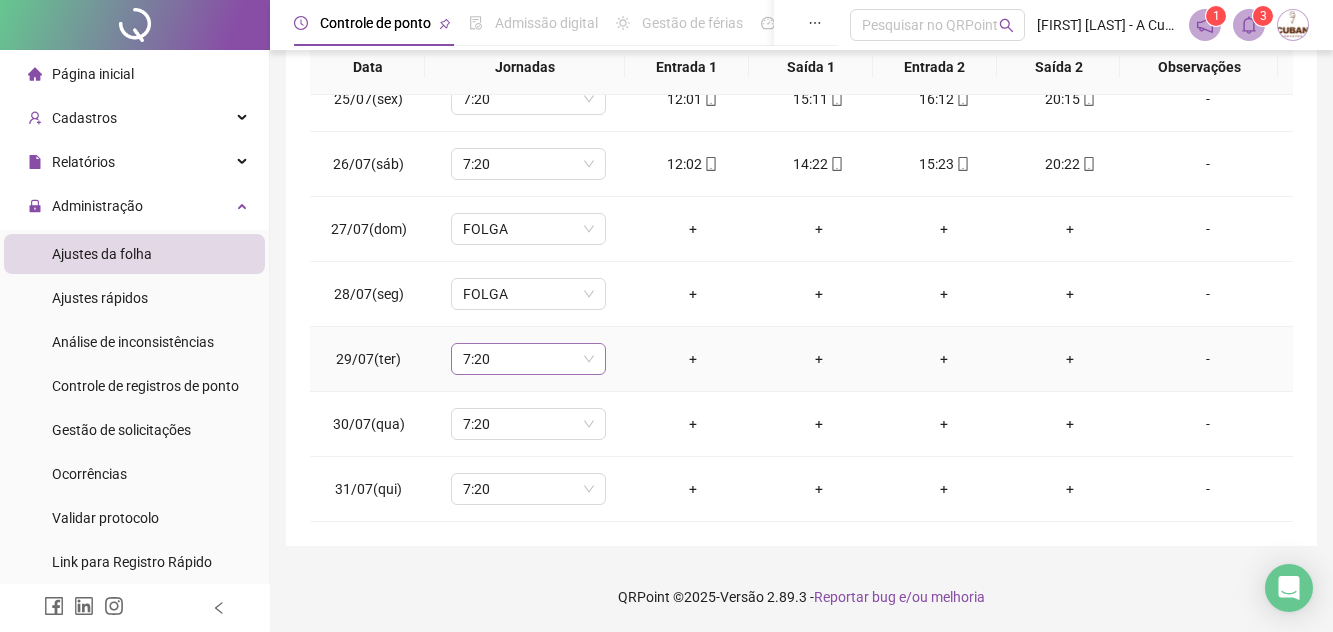 click on "7:20" at bounding box center (528, 359) 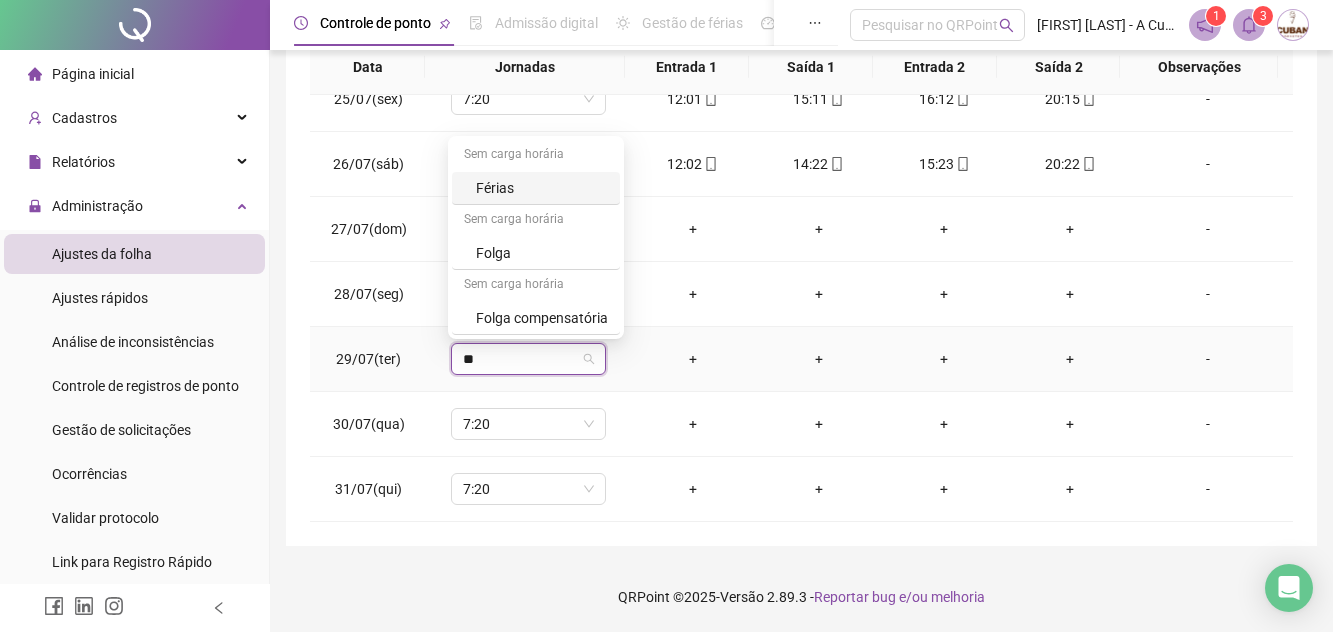 type on "***" 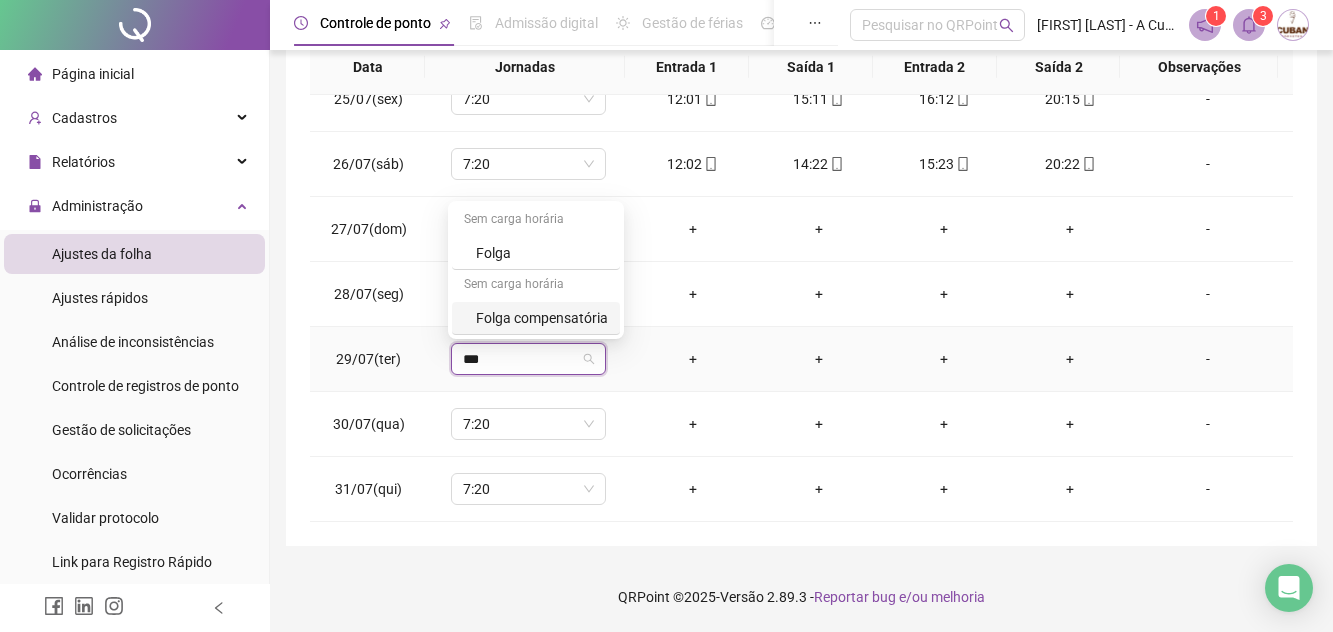 click on "Folga compensatória" at bounding box center (542, 318) 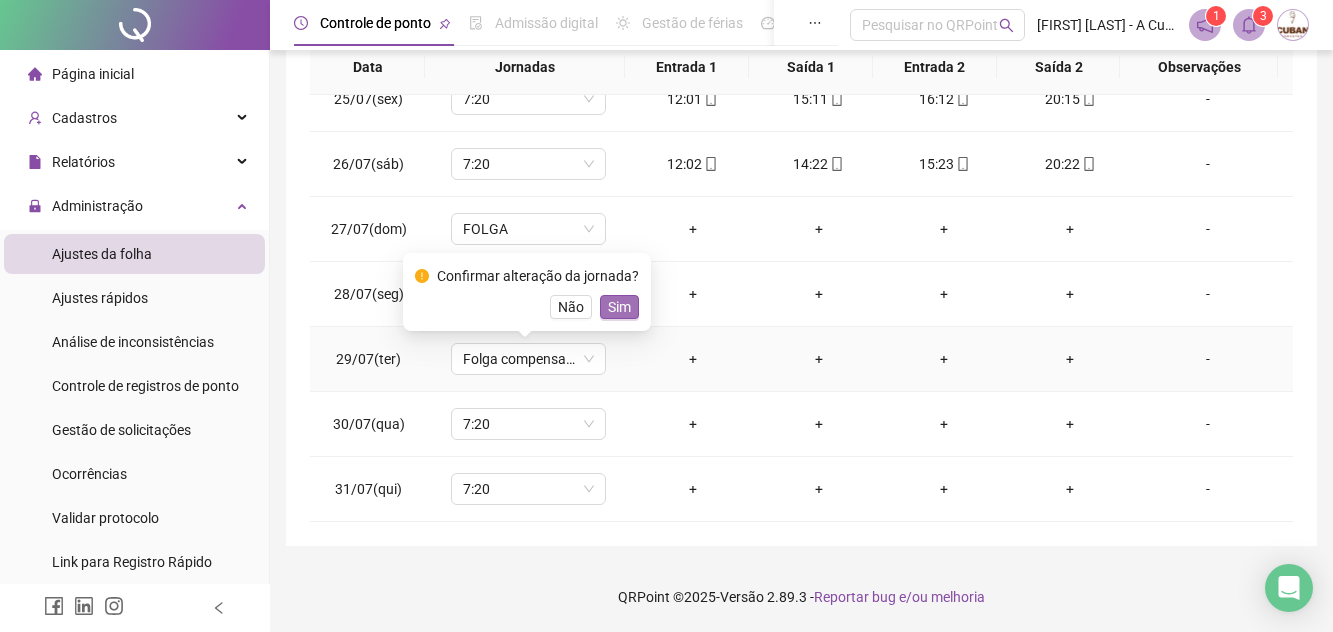 click on "Sim" at bounding box center [619, 307] 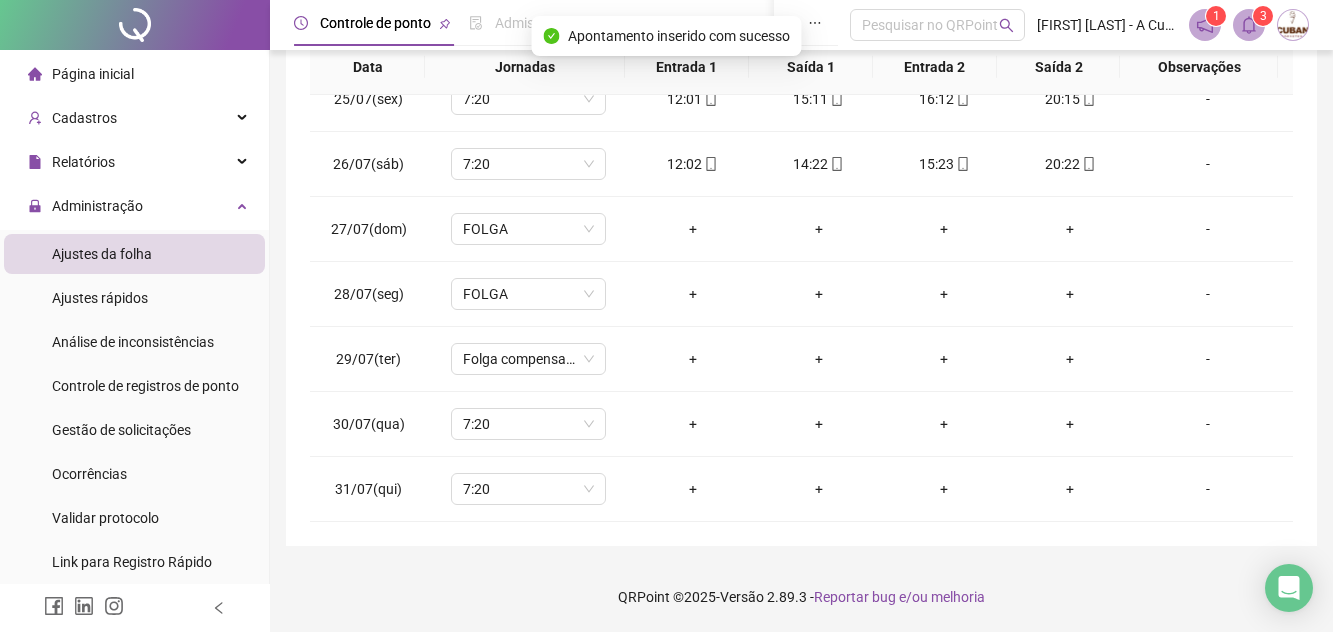 scroll, scrollTop: 0, scrollLeft: 0, axis: both 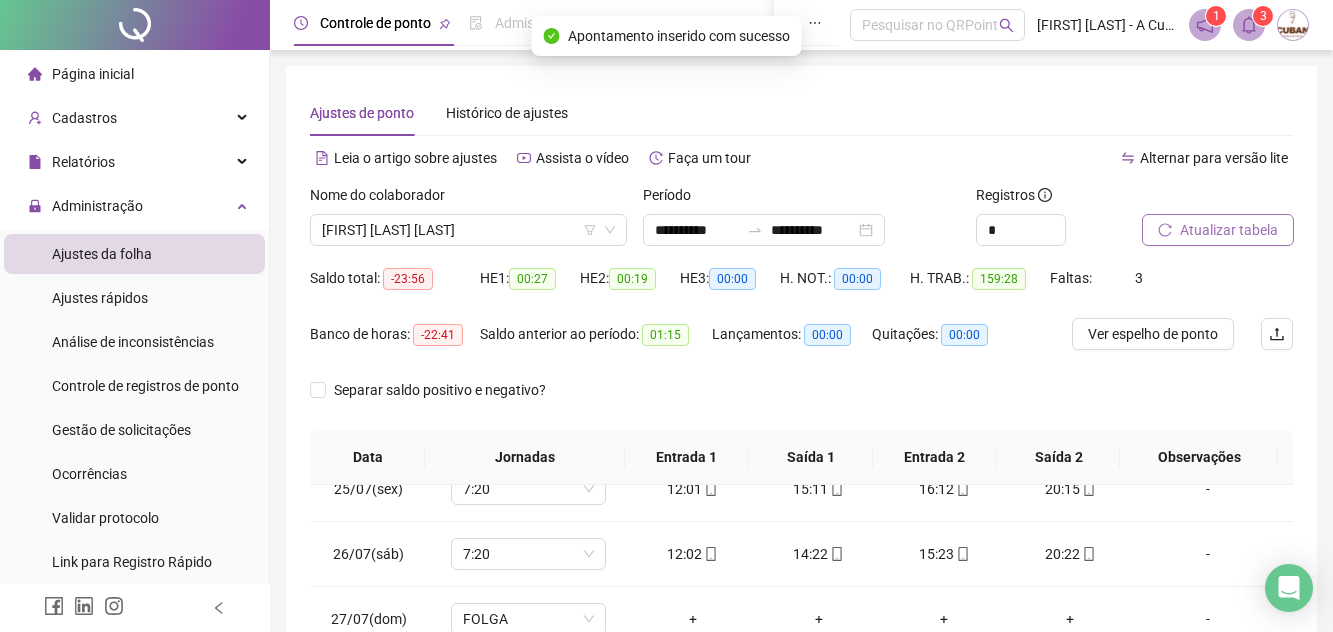 click on "Atualizar tabela" at bounding box center (1229, 230) 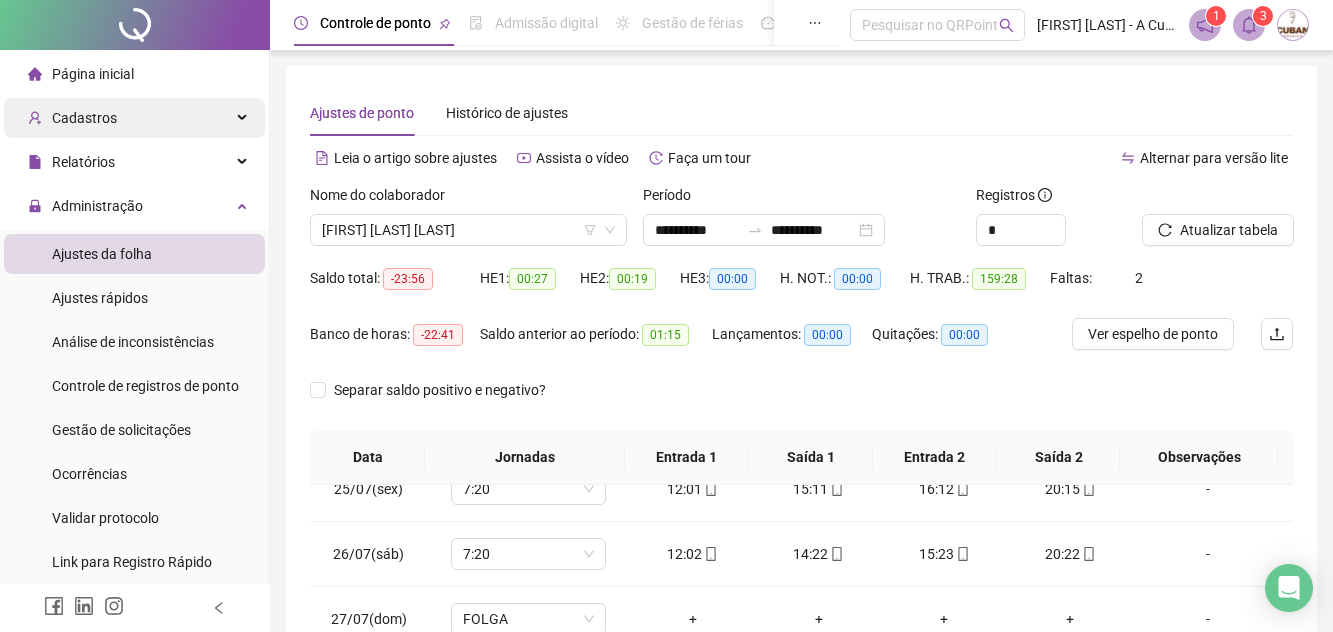 click on "Cadastros" at bounding box center [134, 118] 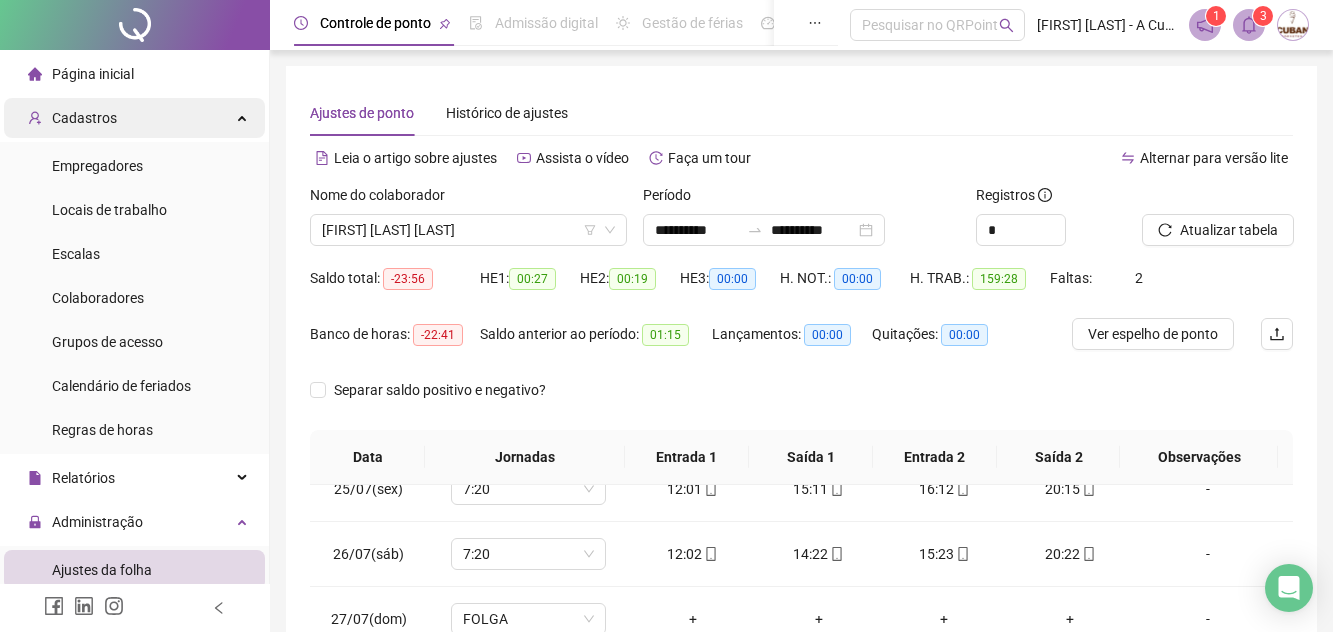 click on "Cadastros" at bounding box center (134, 118) 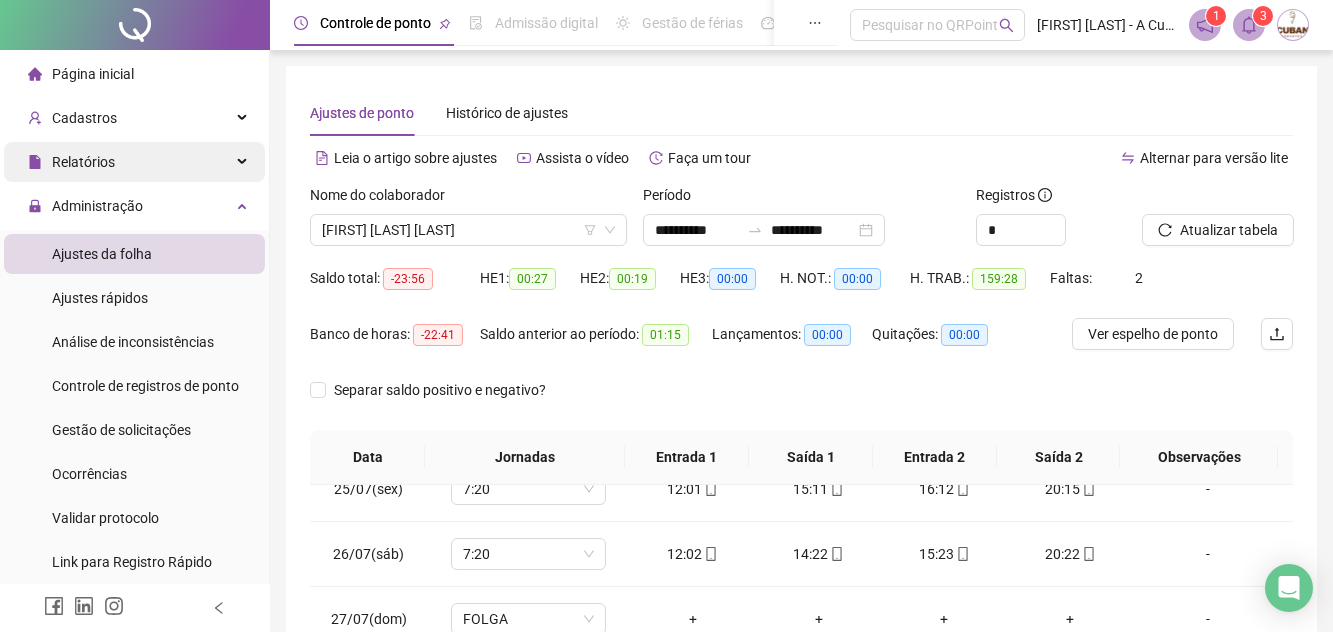 click on "Relatórios" at bounding box center (134, 162) 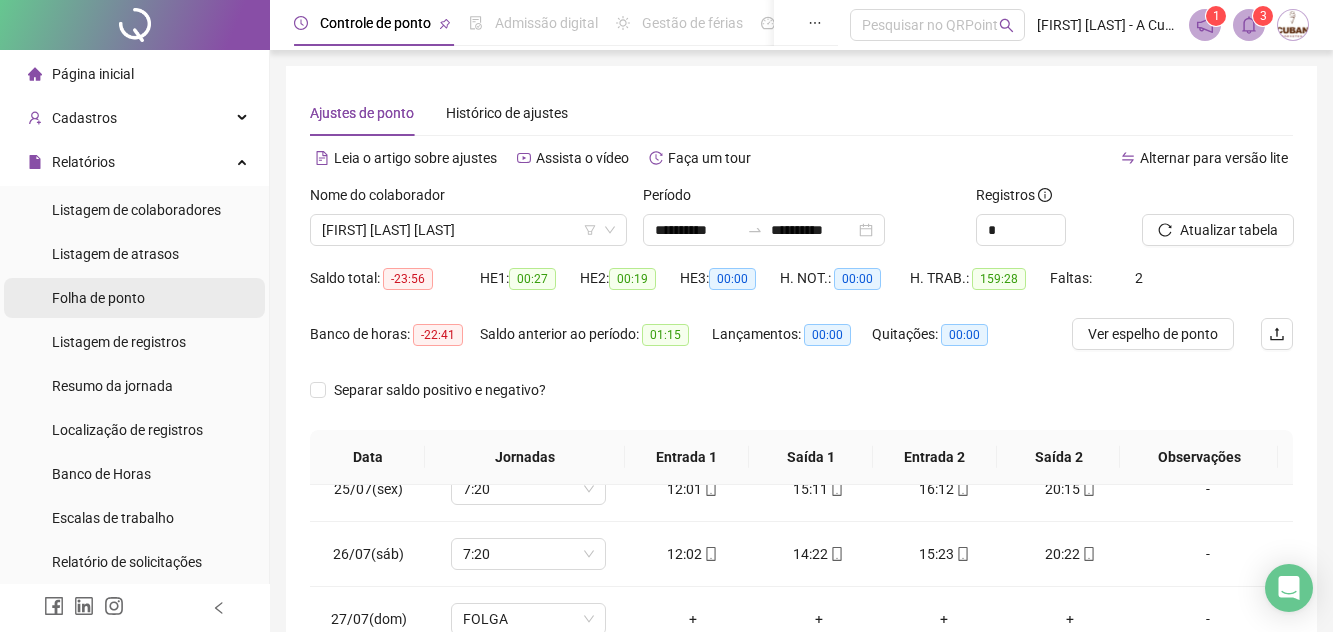 click on "Folha de ponto" at bounding box center (98, 298) 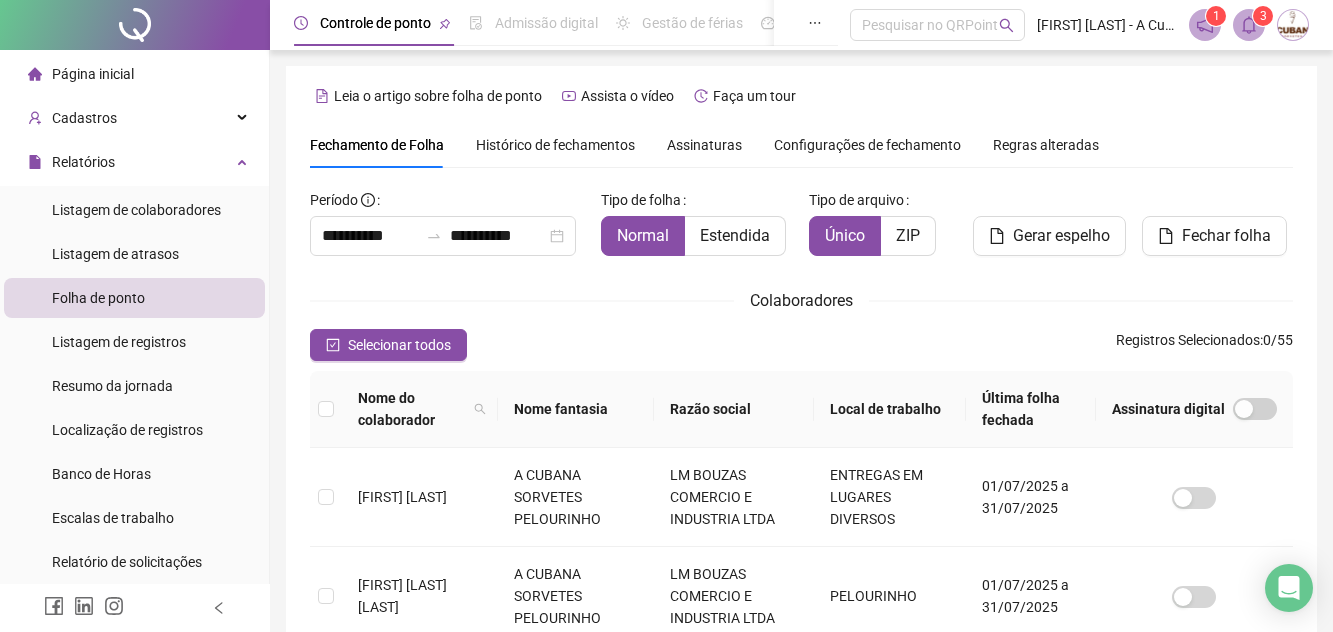 scroll, scrollTop: 94, scrollLeft: 0, axis: vertical 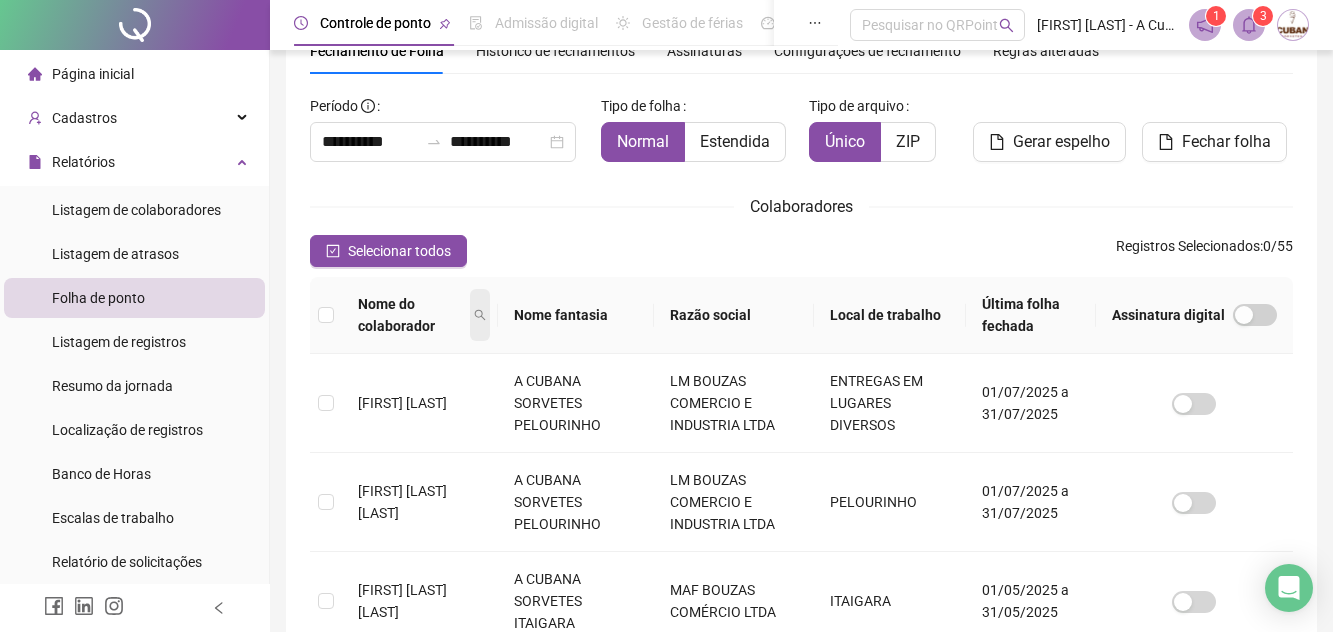 click at bounding box center [480, 315] 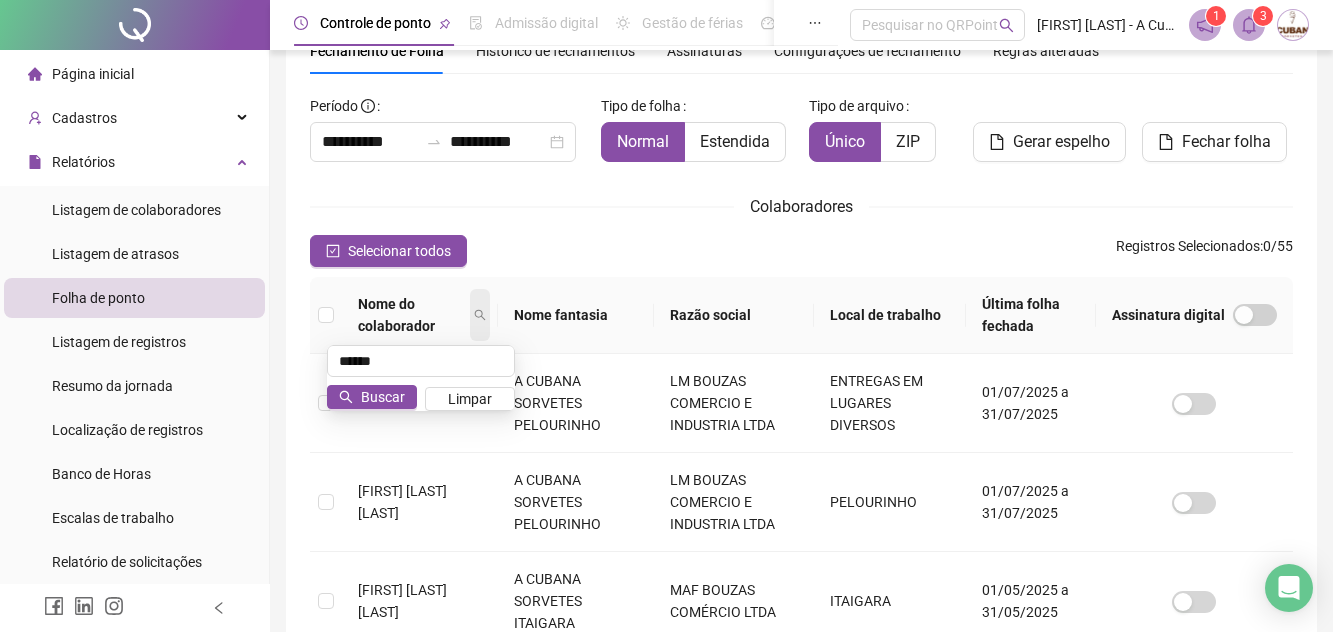 type on "******" 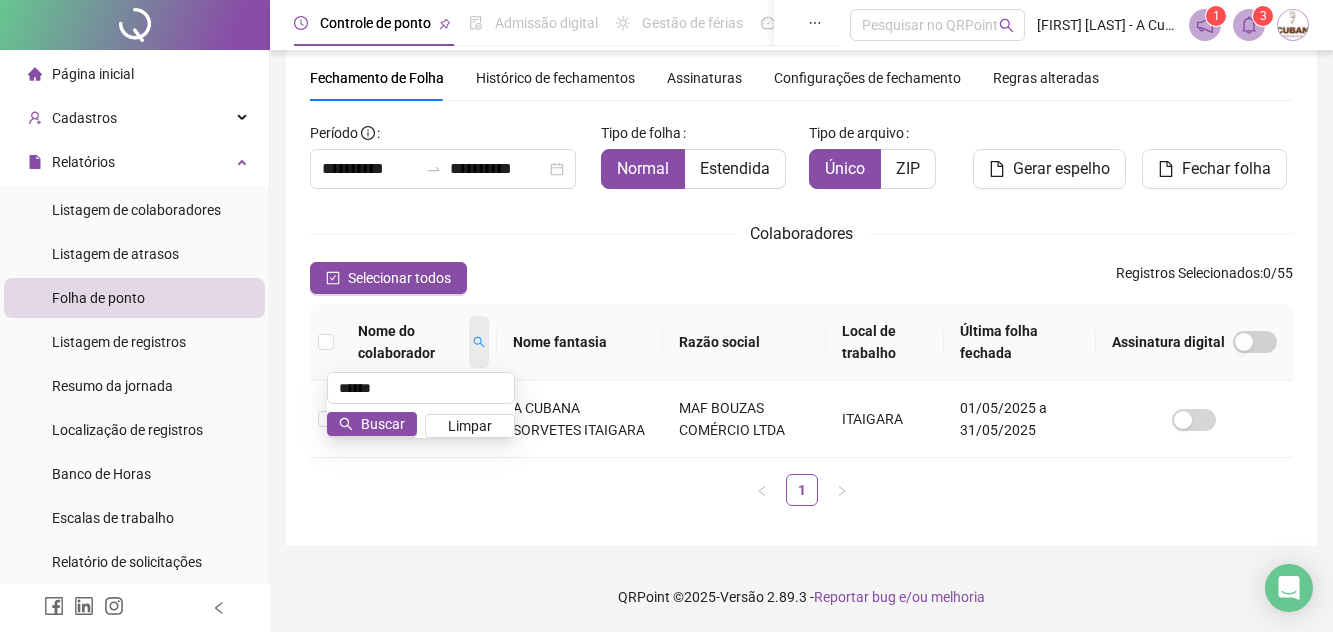 scroll, scrollTop: 67, scrollLeft: 0, axis: vertical 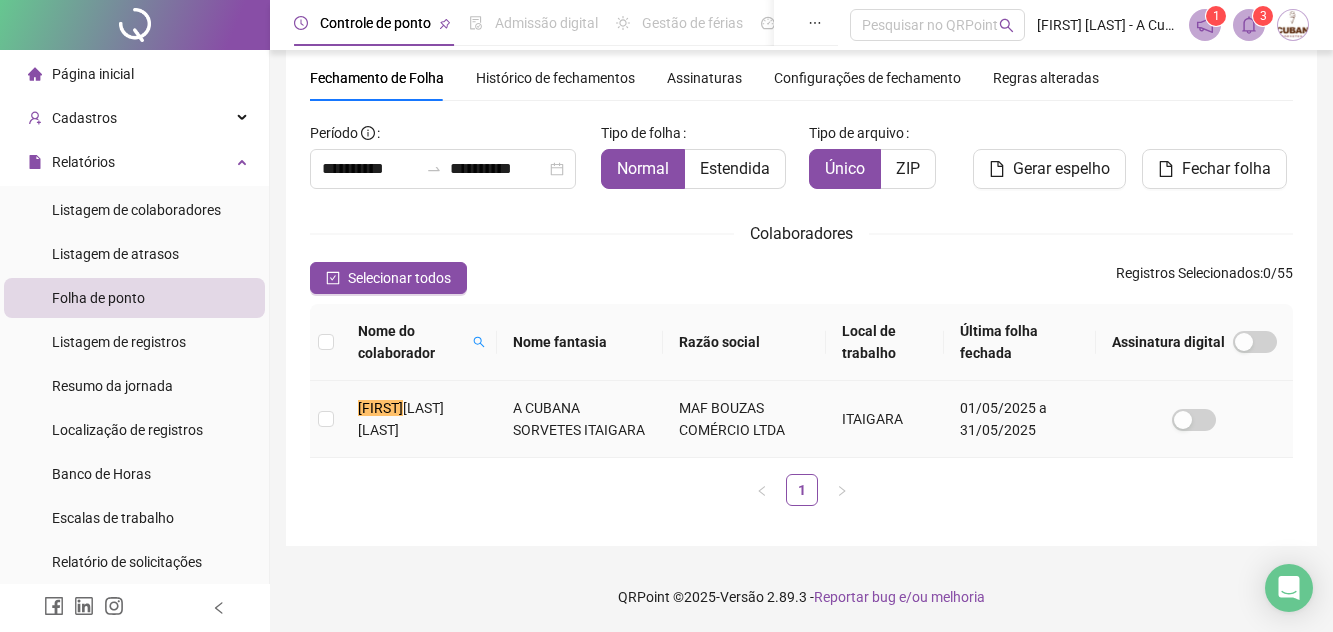 click at bounding box center [326, 419] 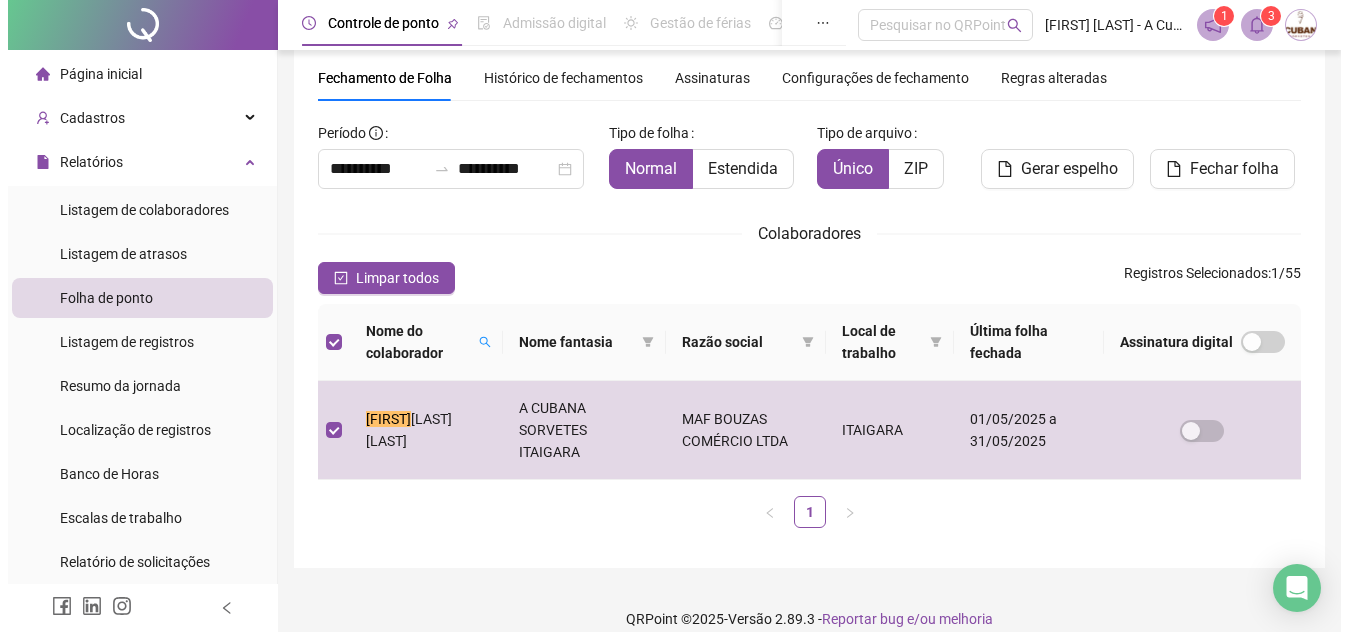scroll, scrollTop: 89, scrollLeft: 0, axis: vertical 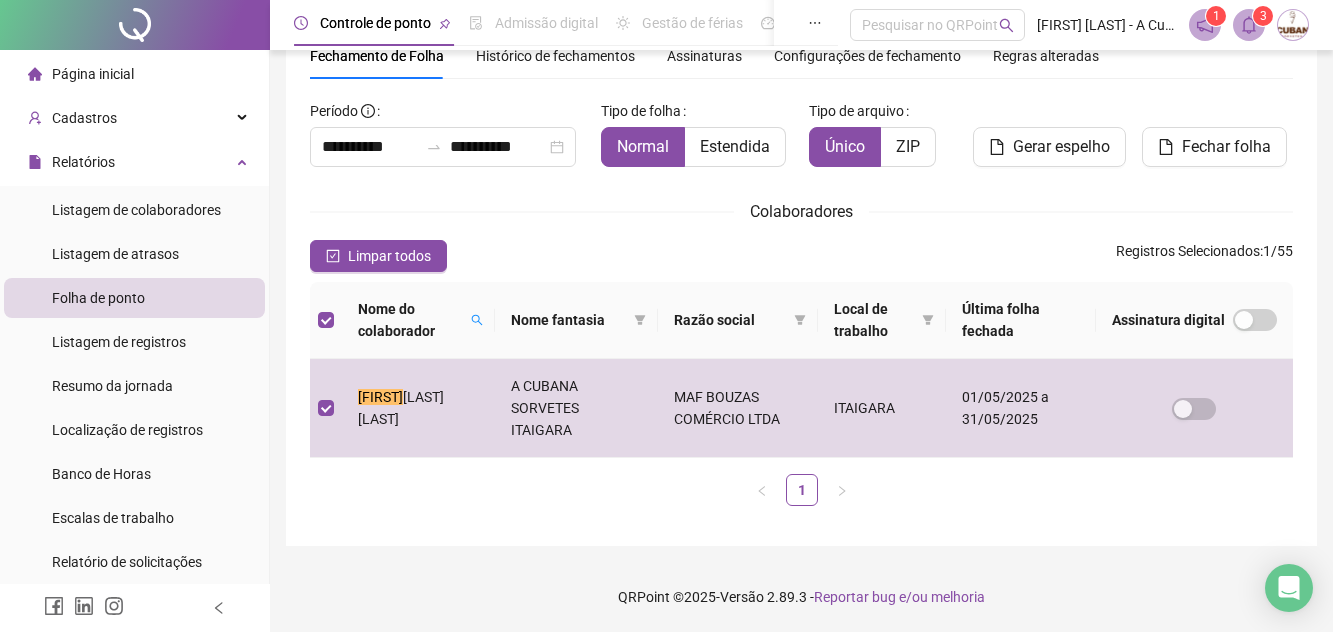 click on "**********" at bounding box center [447, 131] 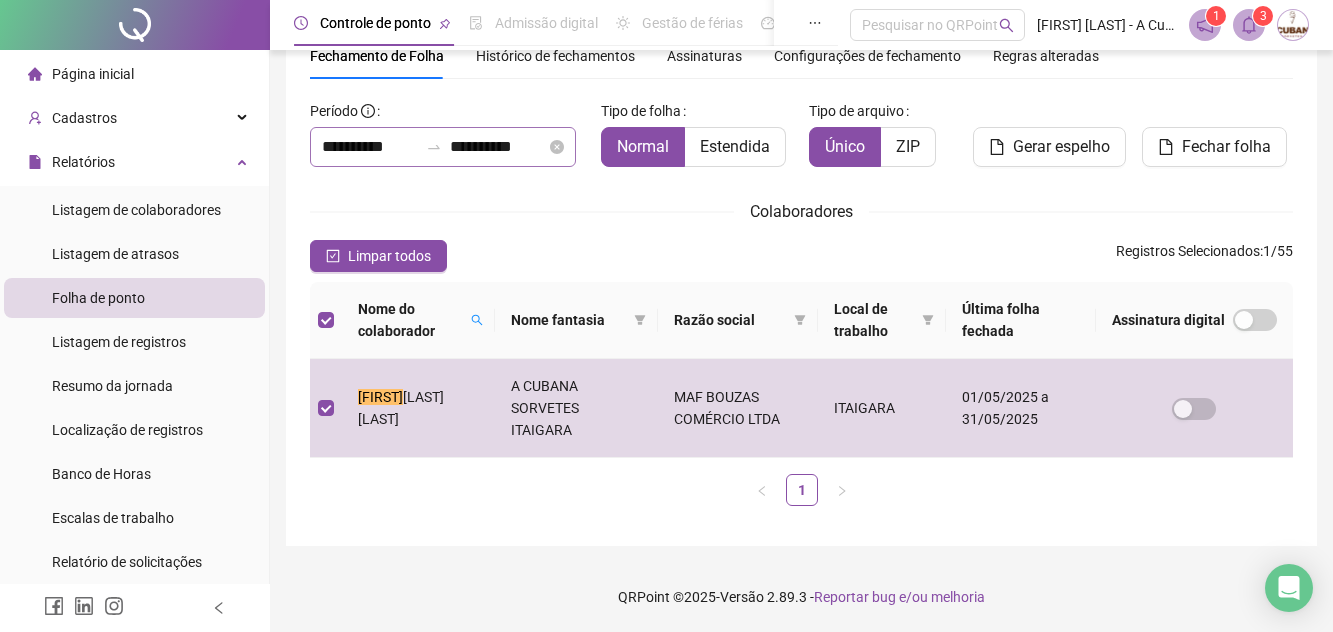 click on "**********" at bounding box center (443, 147) 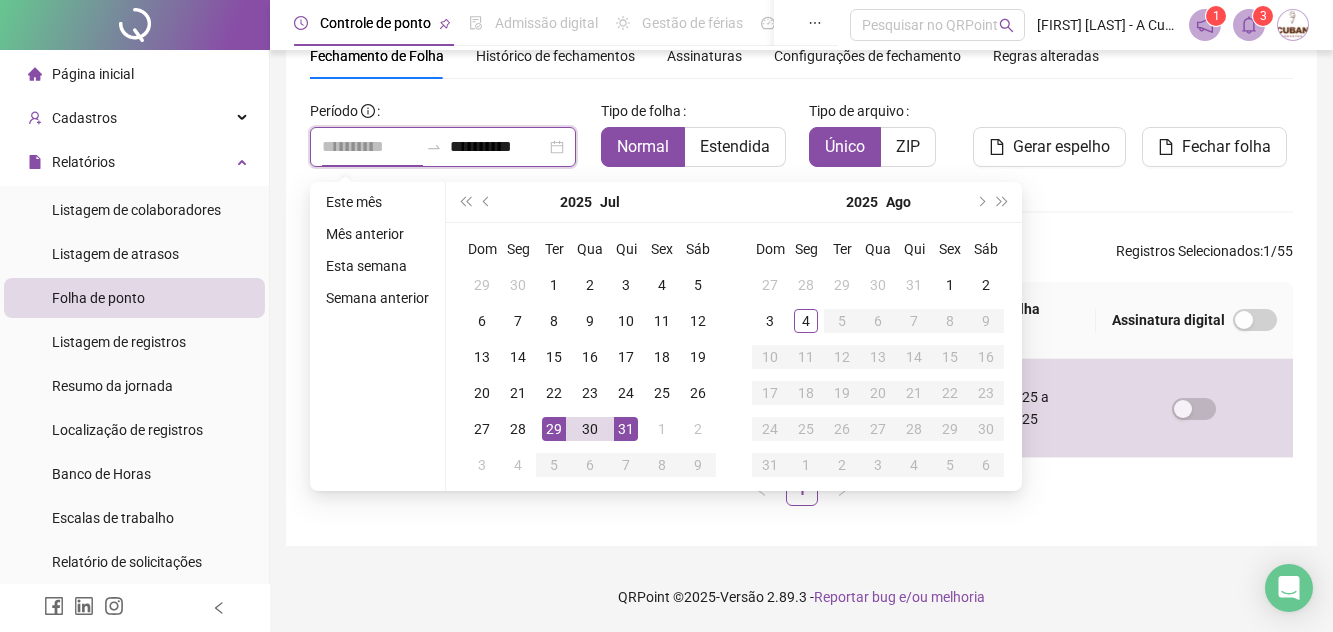 type on "**********" 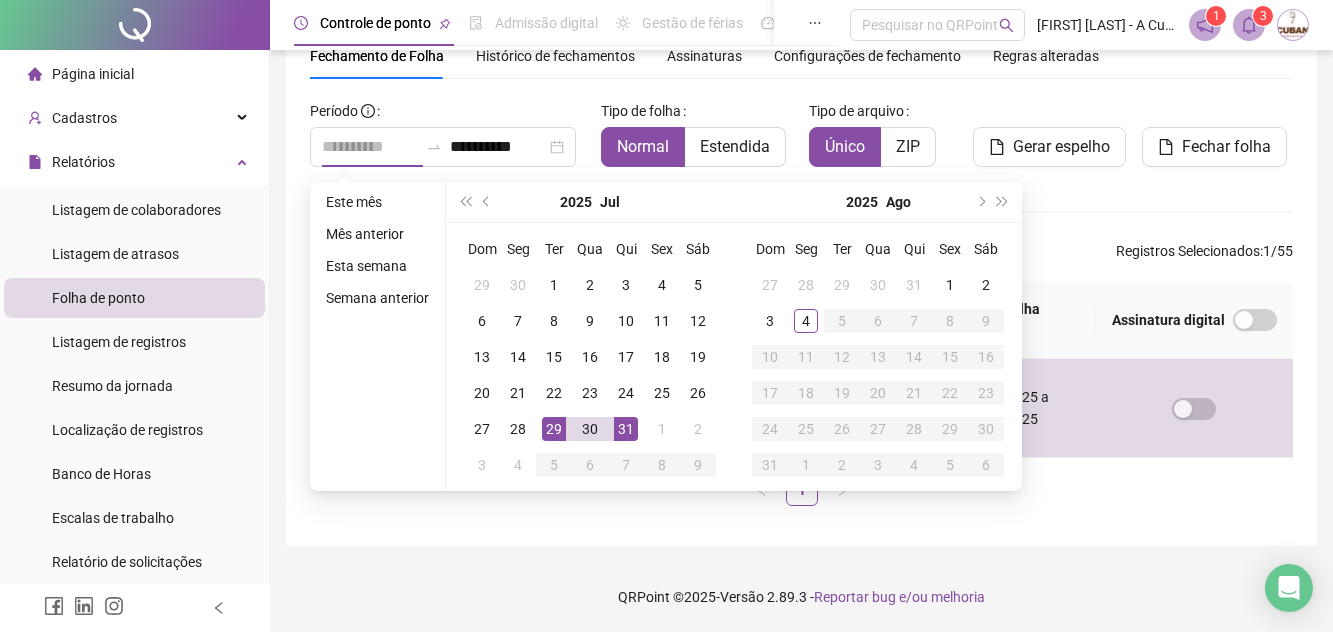 click on "29" at bounding box center (554, 429) 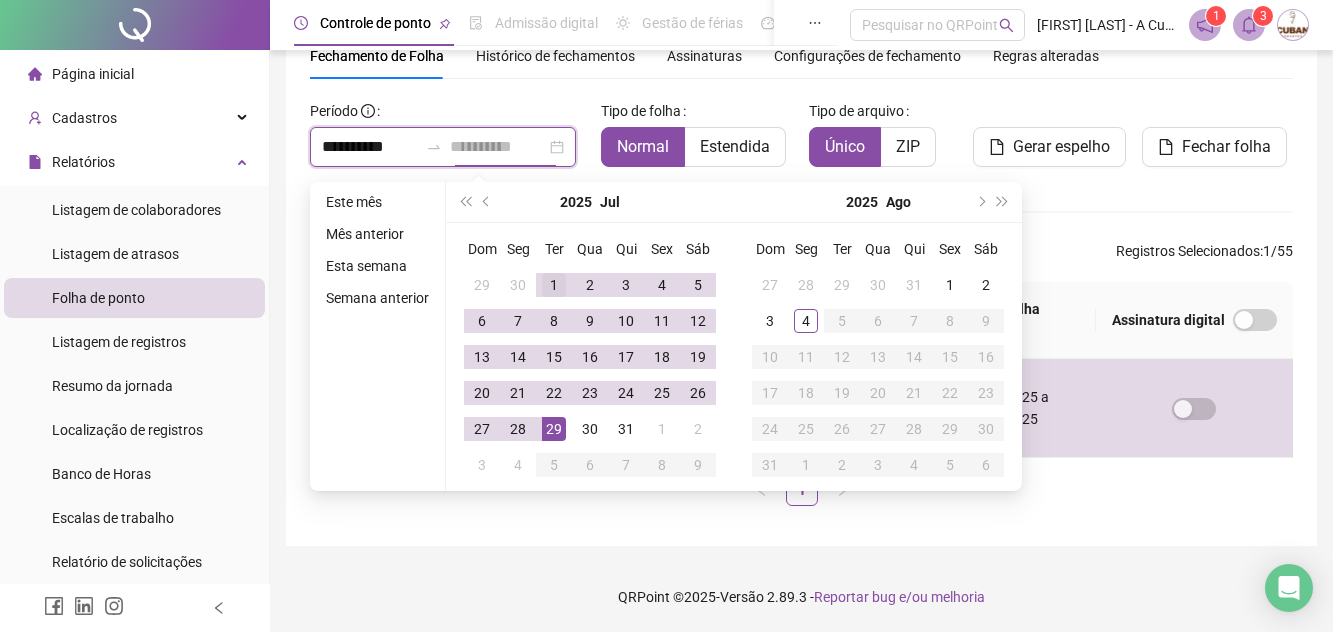 type on "**********" 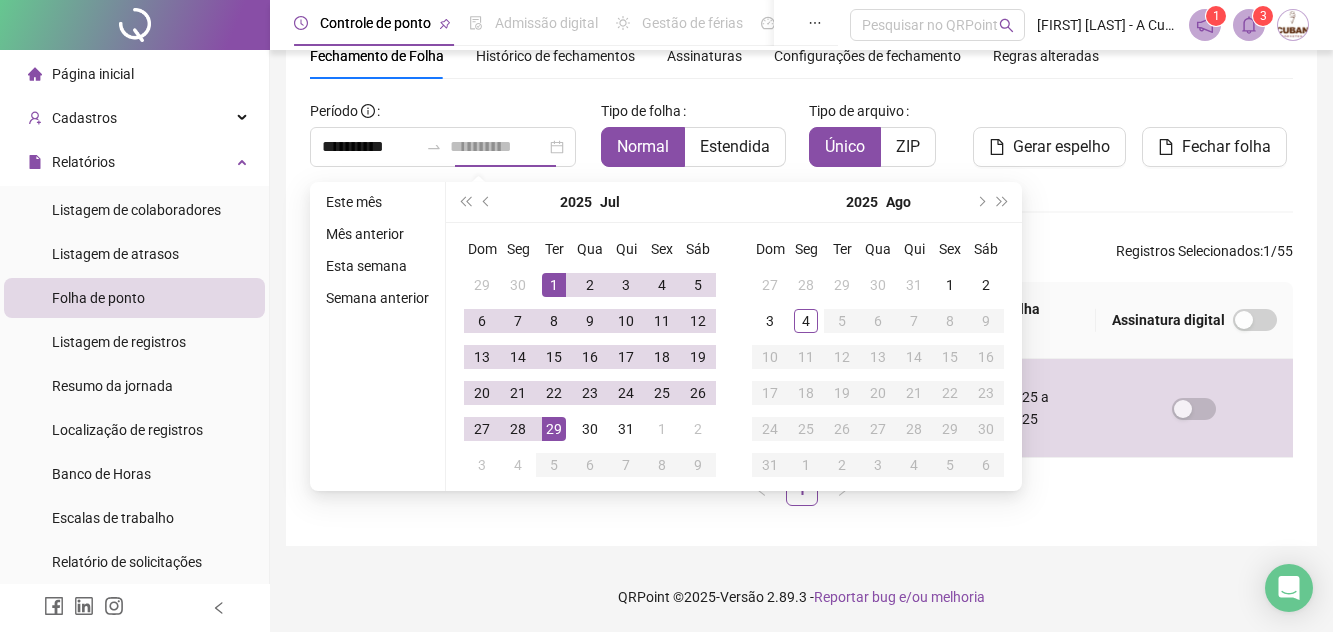 click on "1" at bounding box center (554, 285) 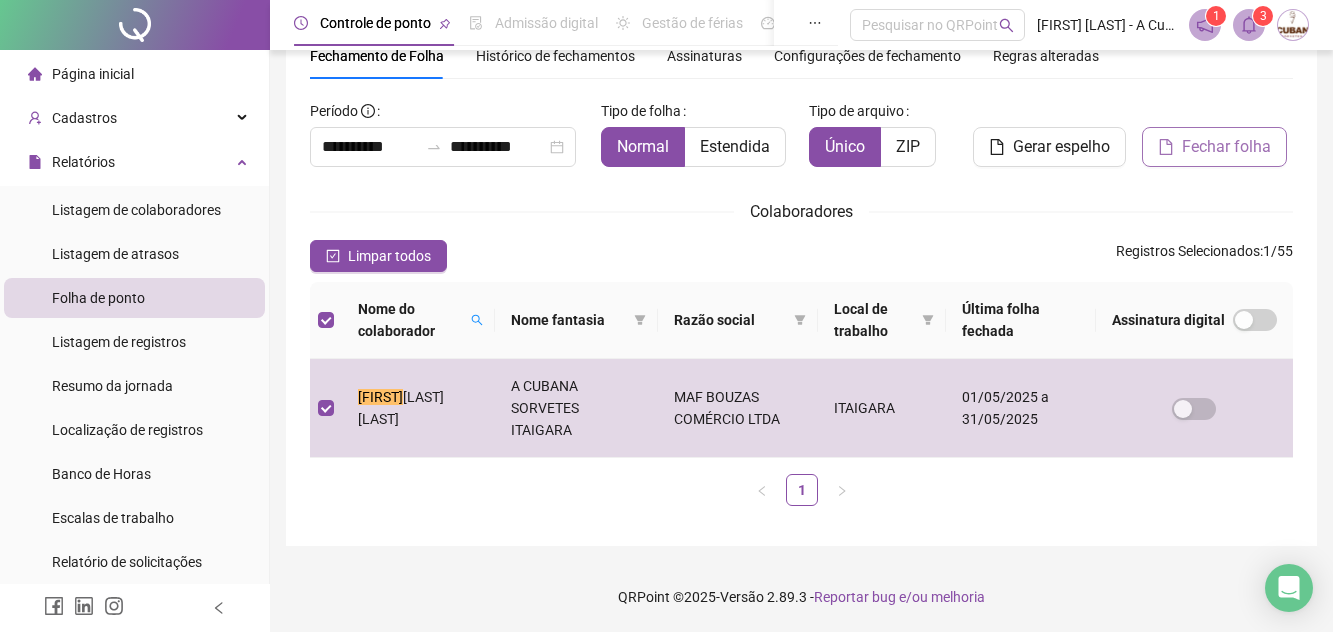 click on "Fechar folha" at bounding box center [1226, 147] 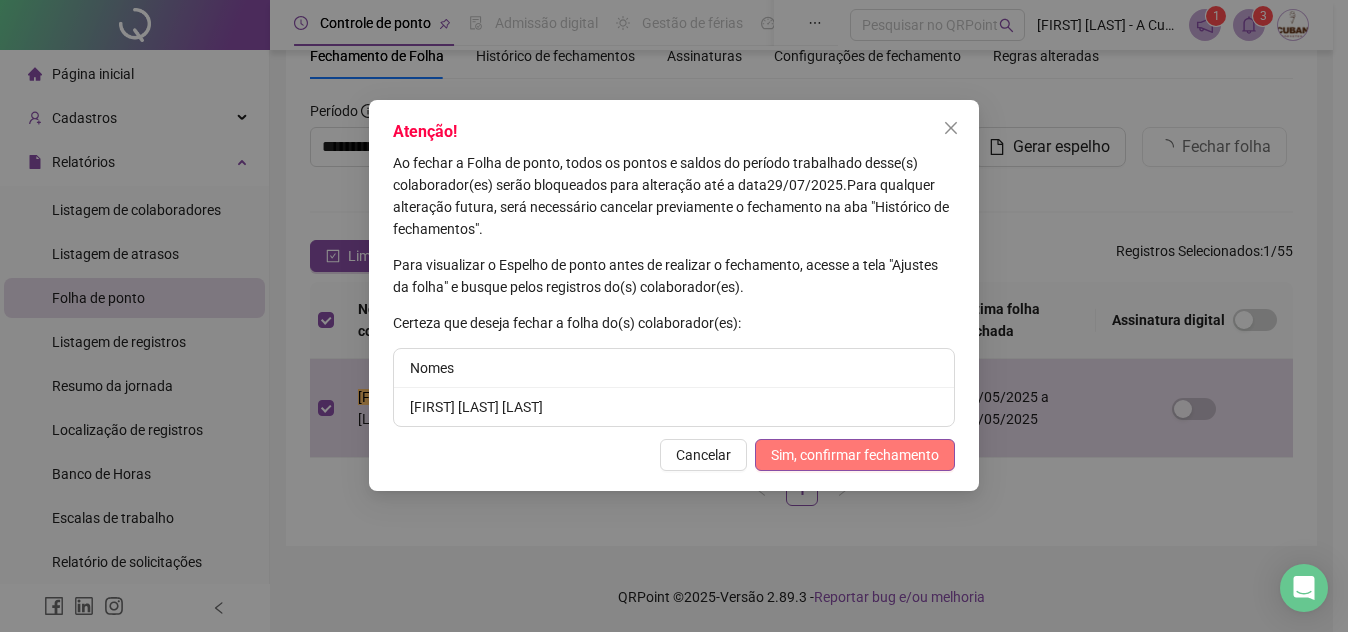 click on "Sim, confirmar fechamento" at bounding box center (855, 455) 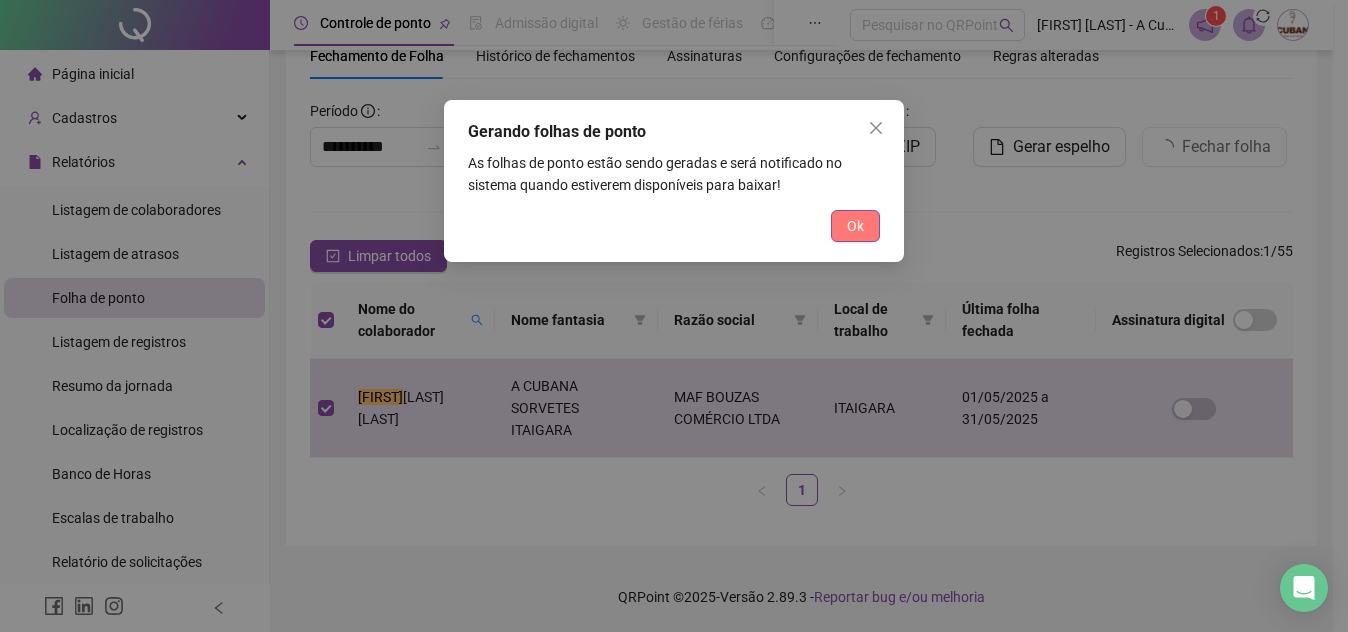 click on "Ok" at bounding box center [855, 226] 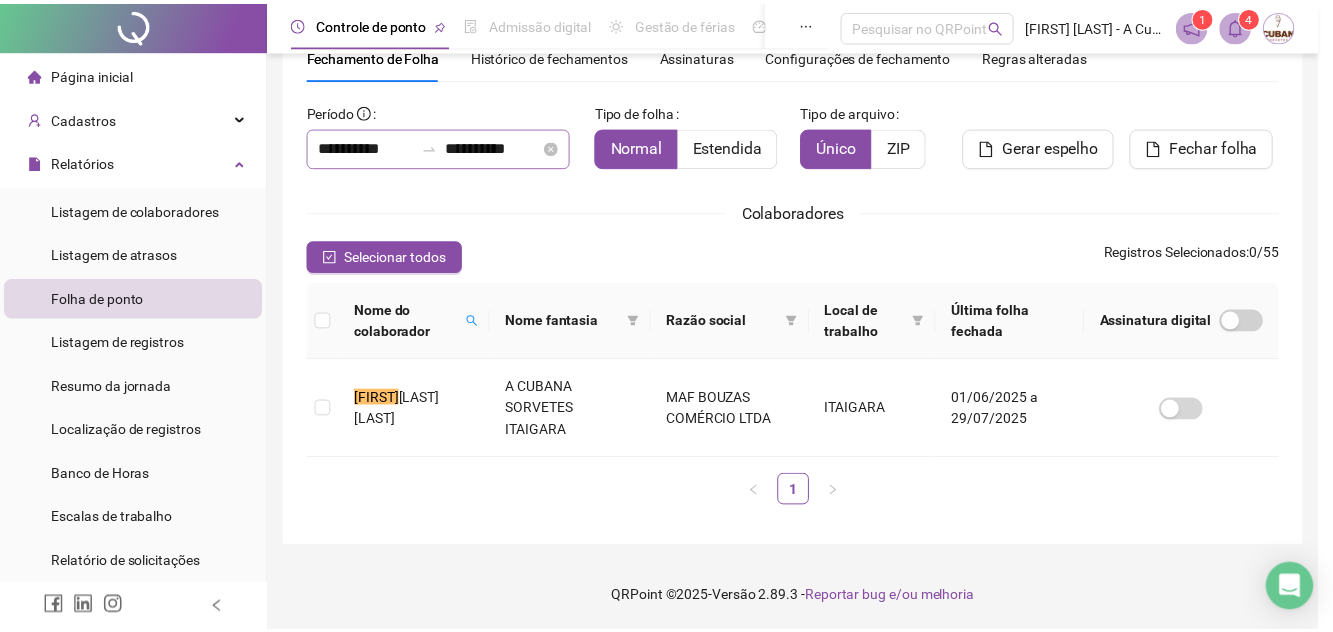 scroll, scrollTop: 67, scrollLeft: 0, axis: vertical 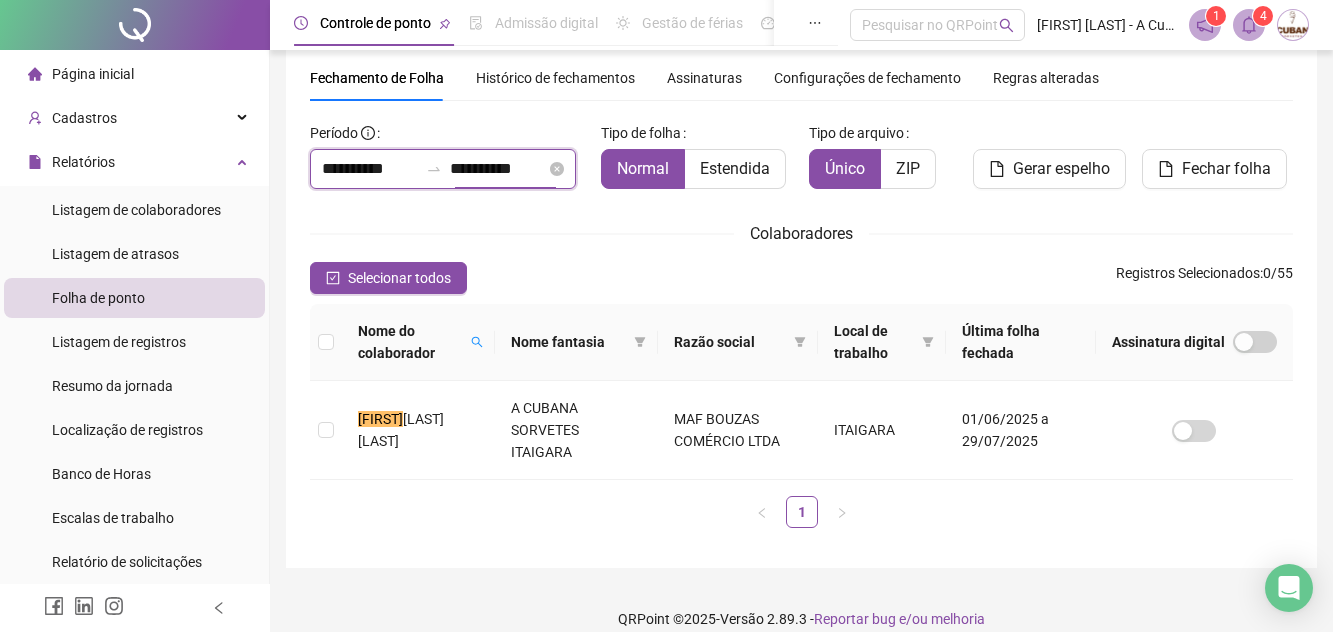 click on "**********" at bounding box center [498, 169] 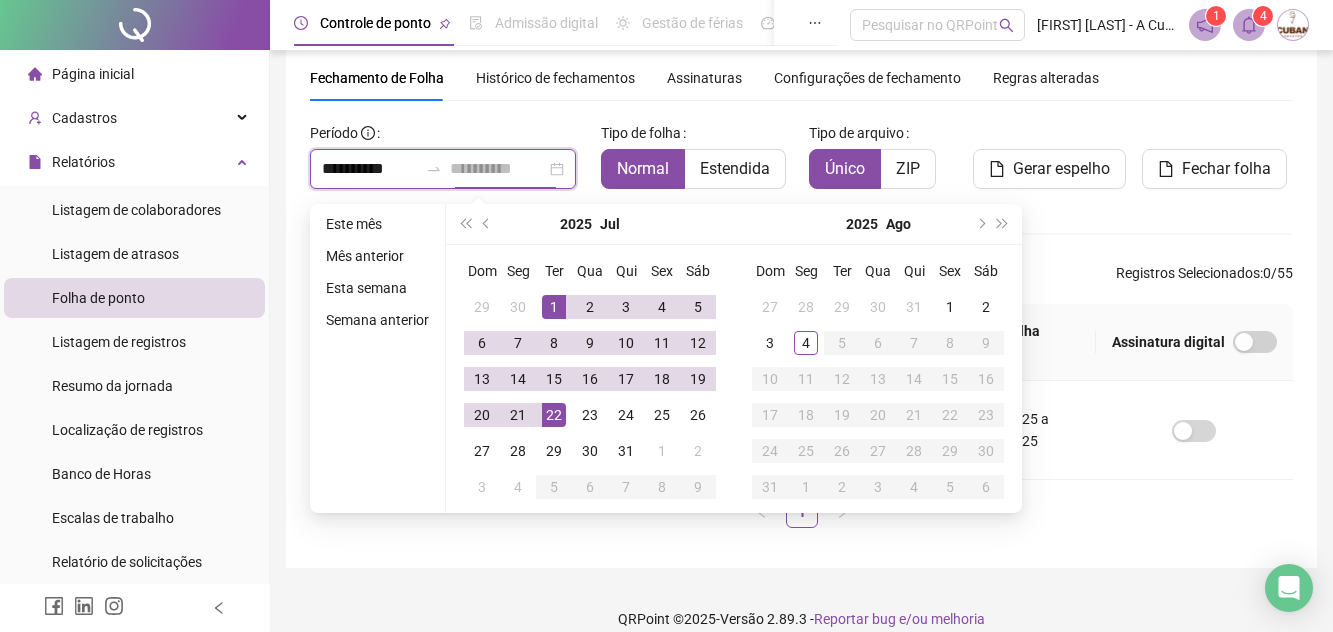 type on "**********" 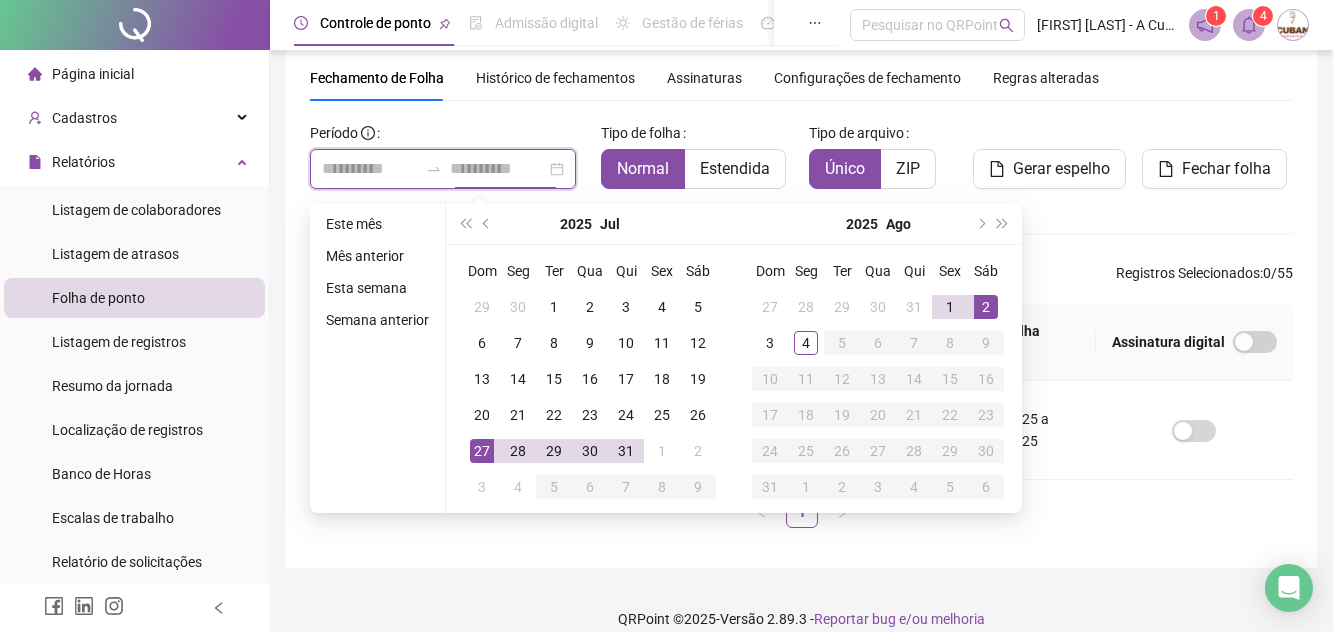 type on "**********" 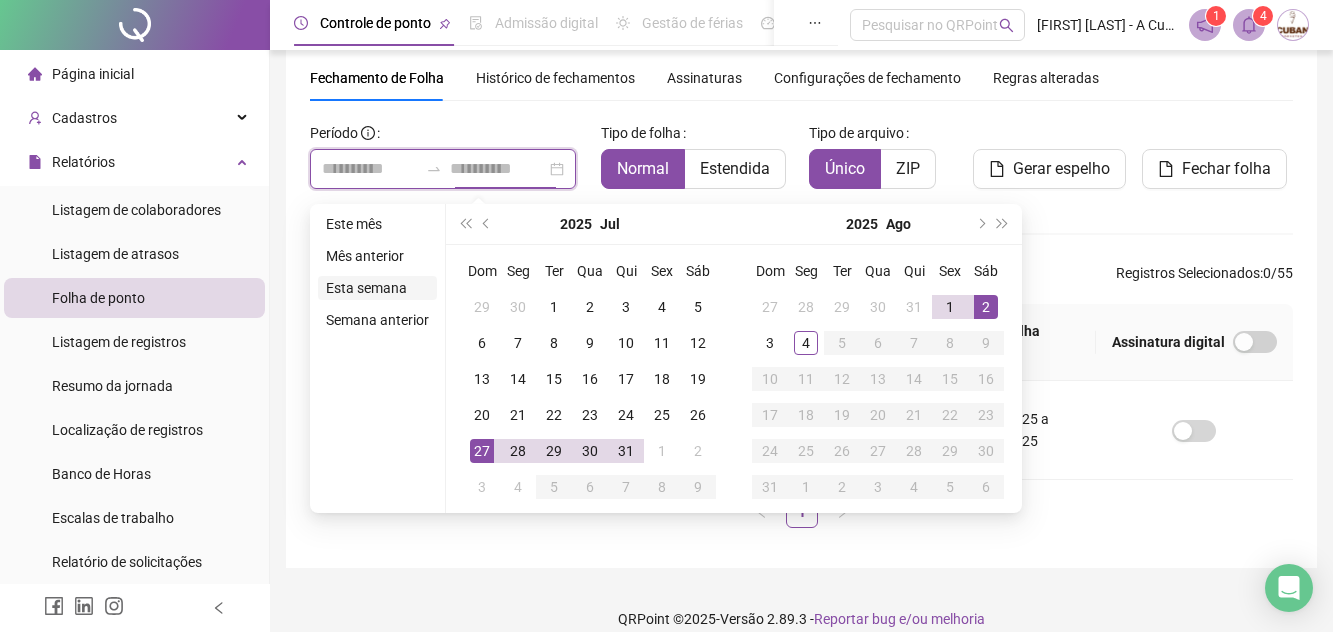 type on "**********" 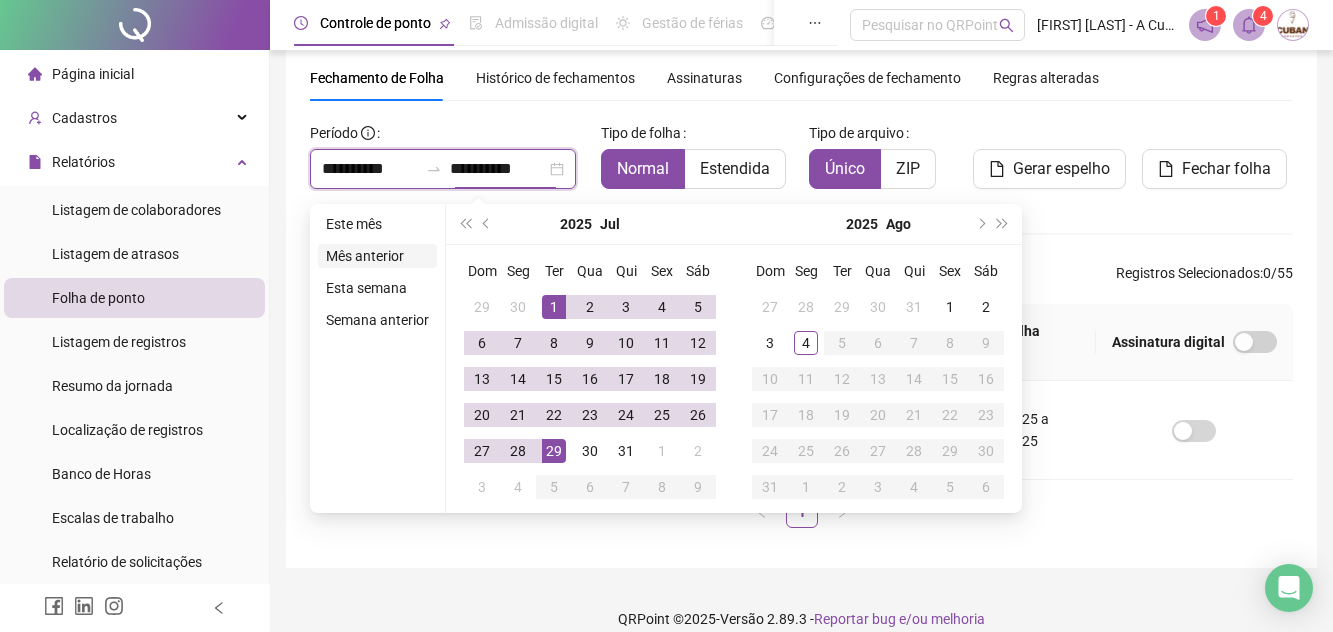 type on "**********" 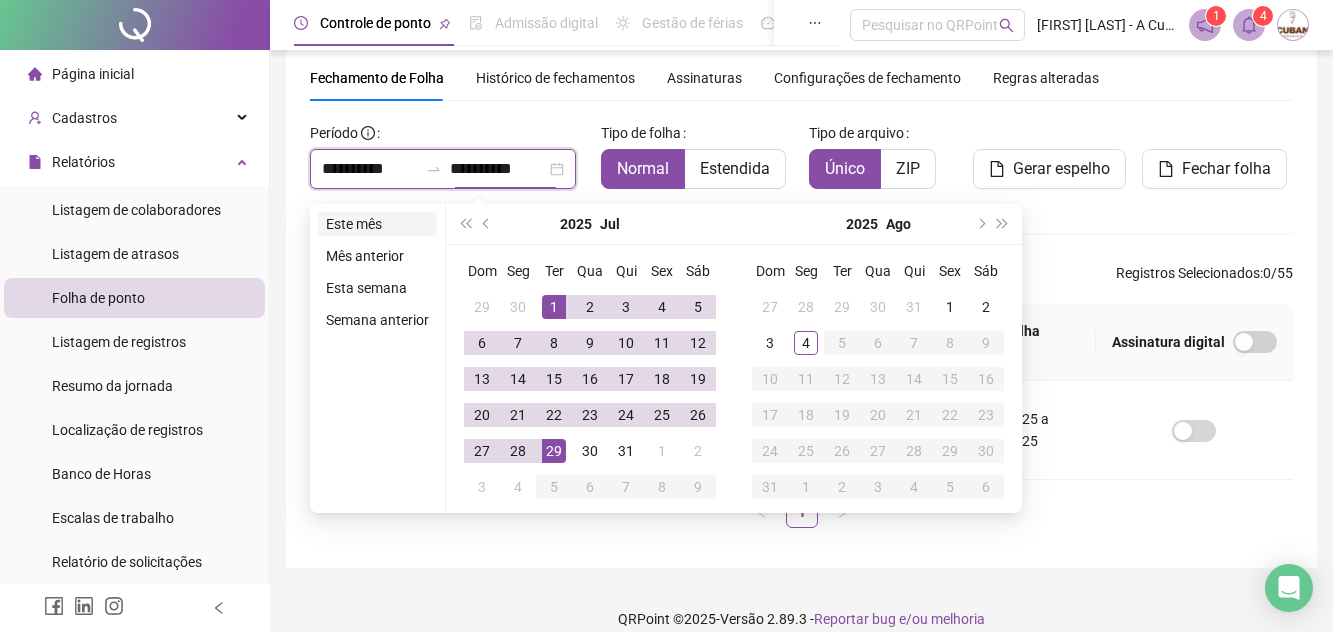 type on "**********" 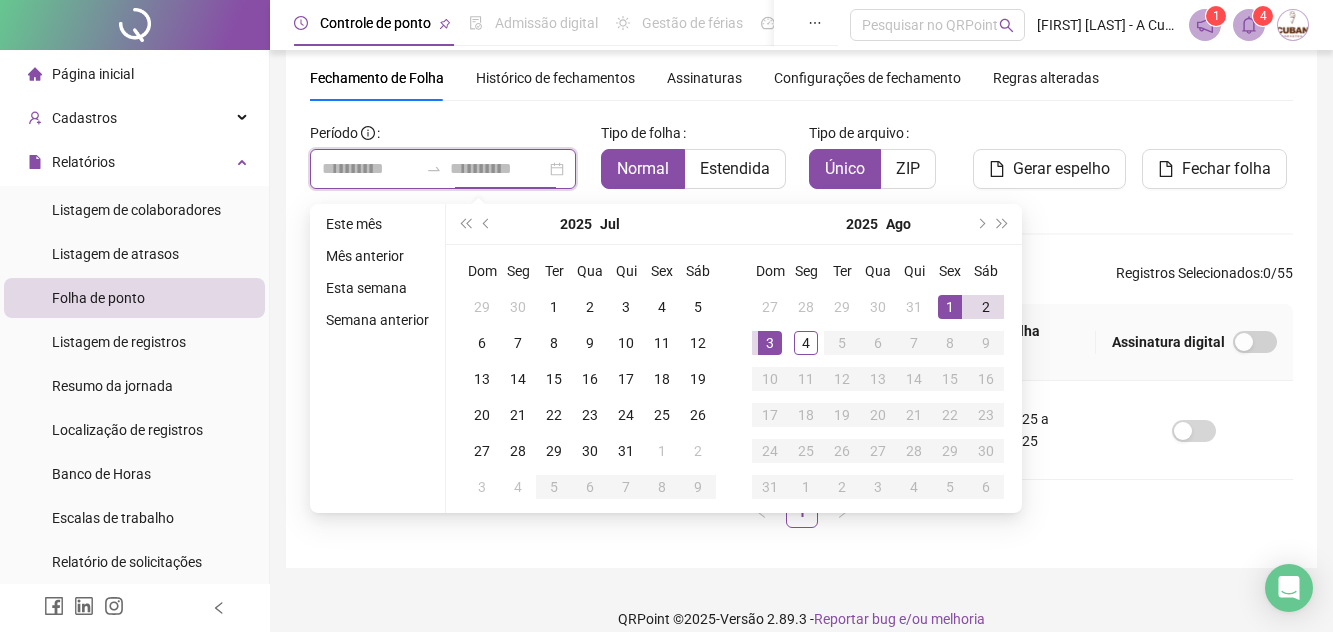 type on "**********" 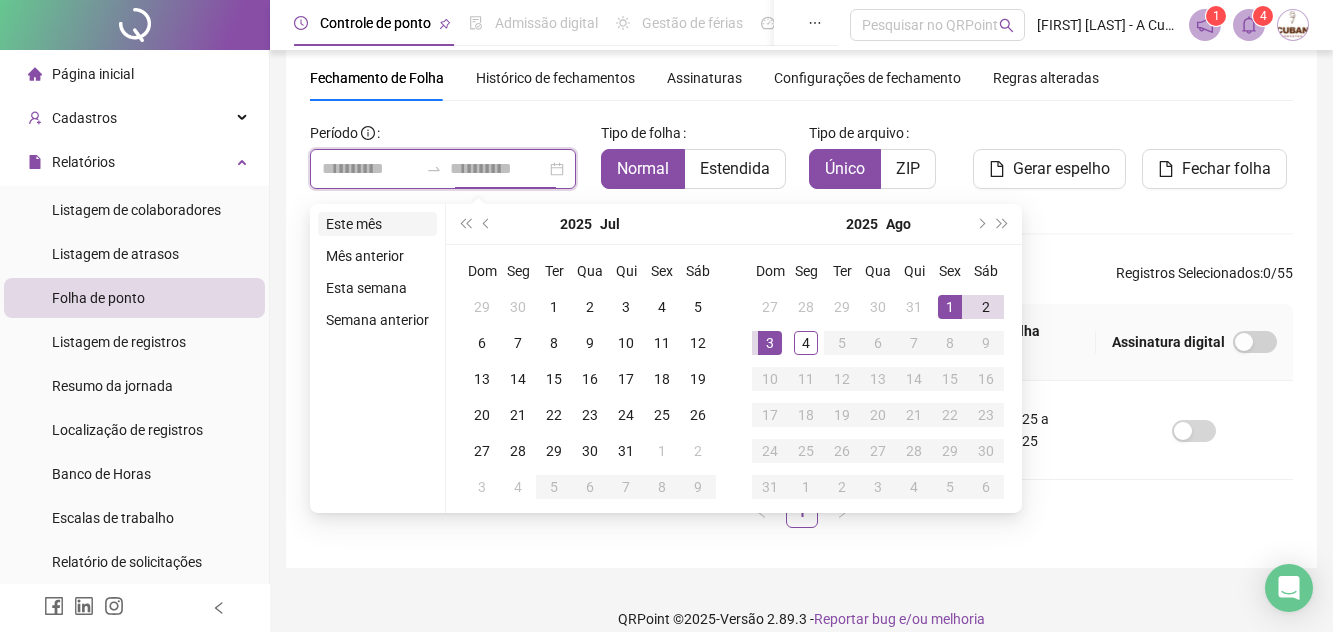 type on "**********" 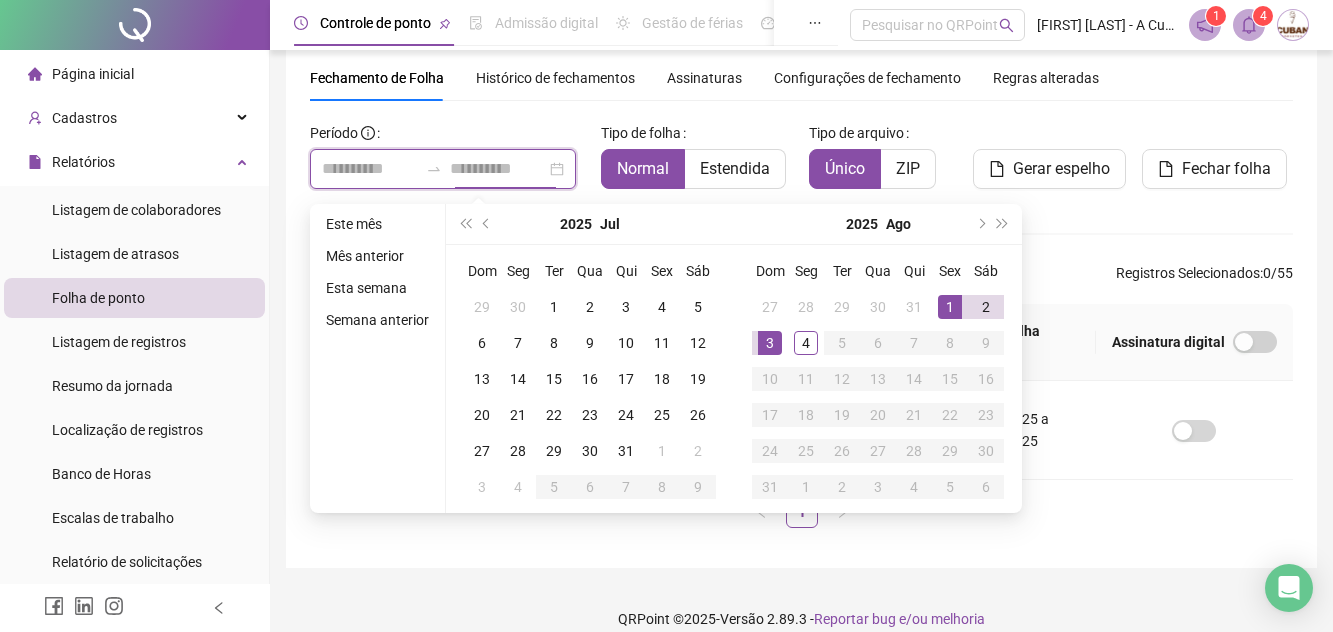 type on "**********" 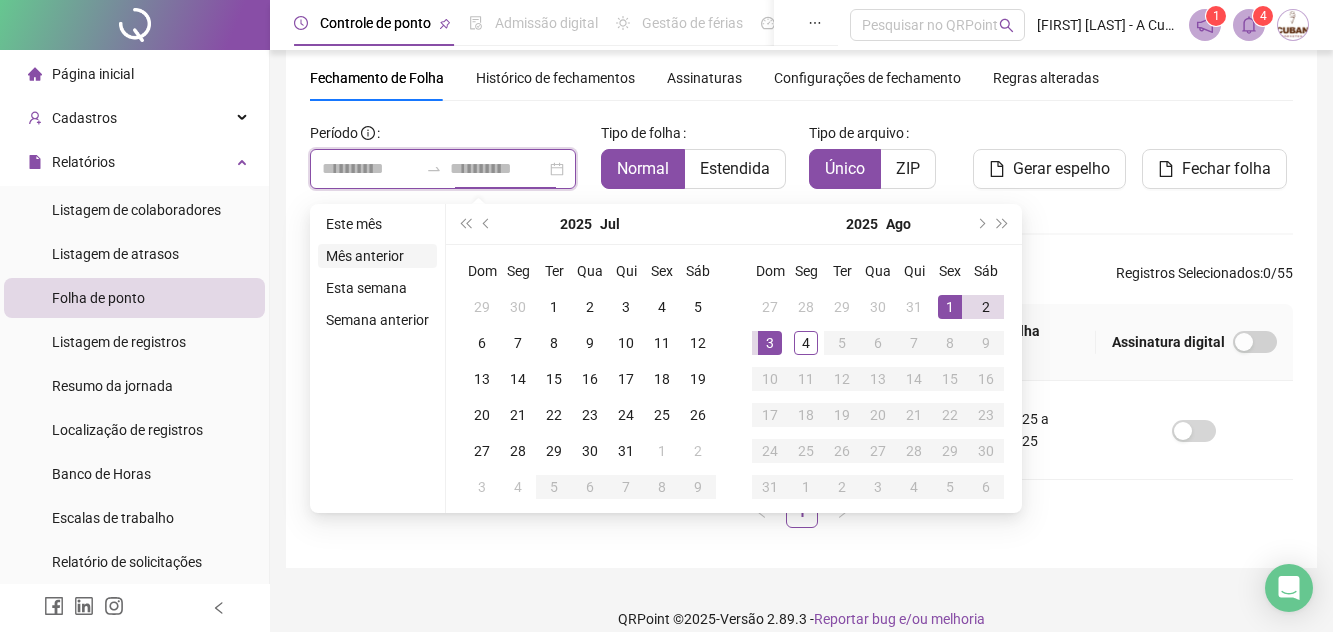 type on "**********" 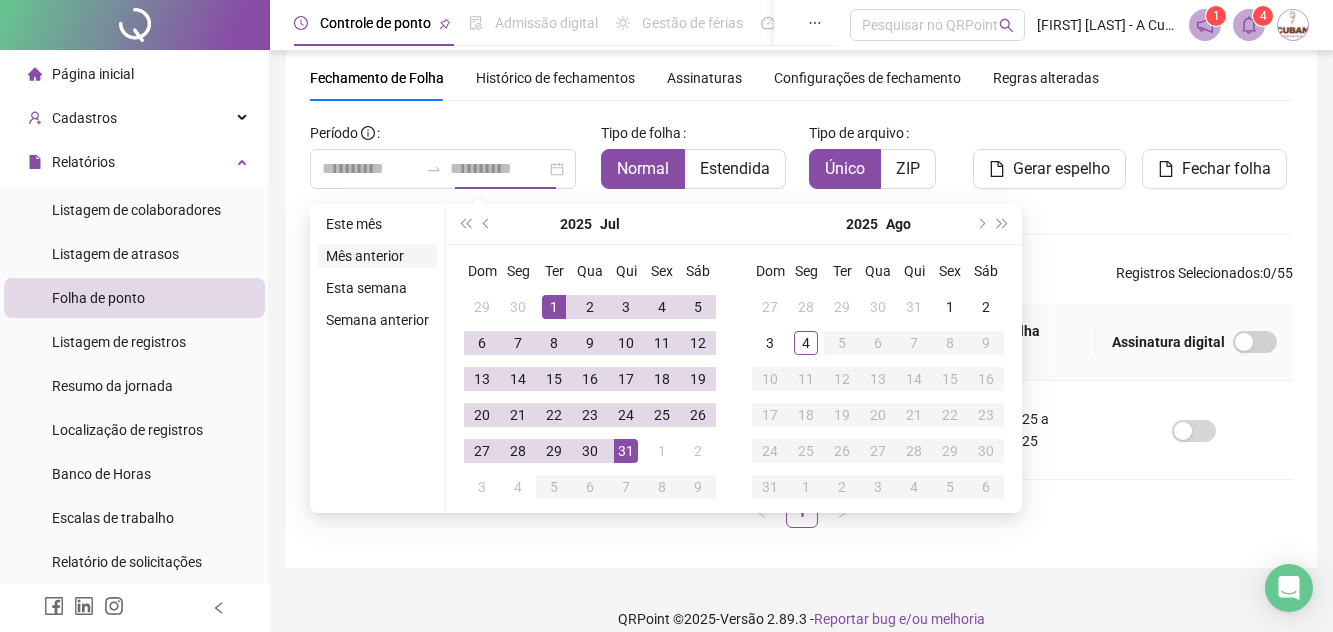 click on "Mês anterior" at bounding box center (377, 256) 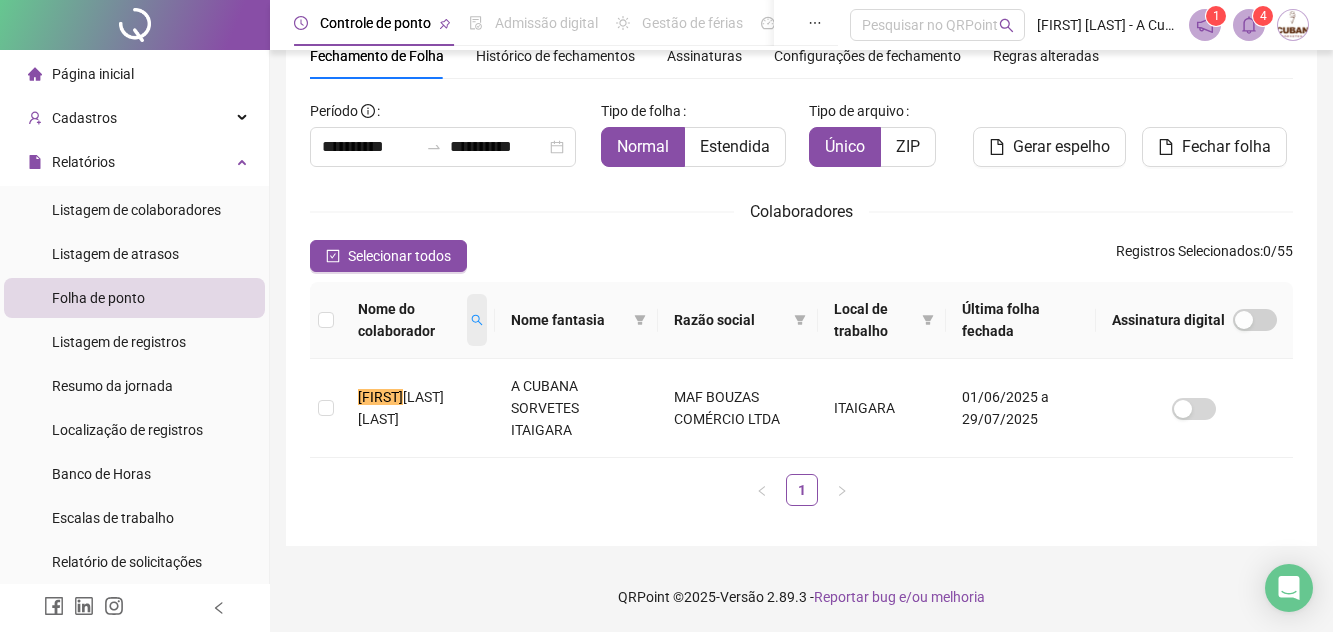 click at bounding box center [477, 320] 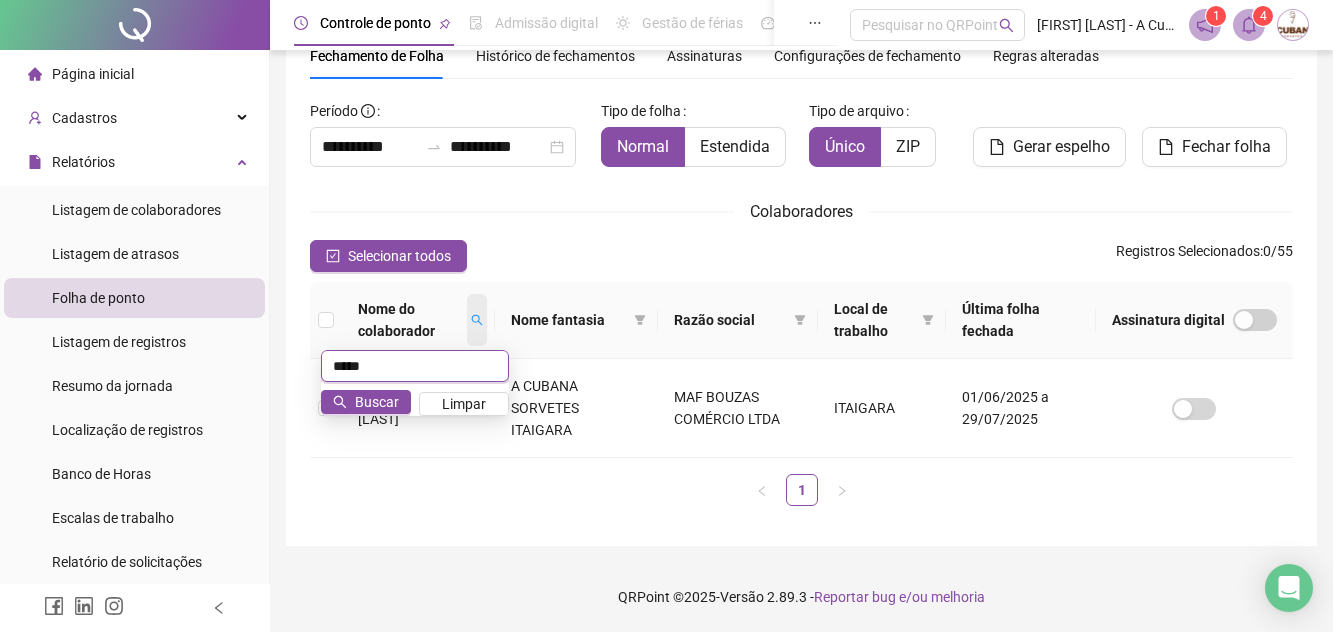 type on "*****" 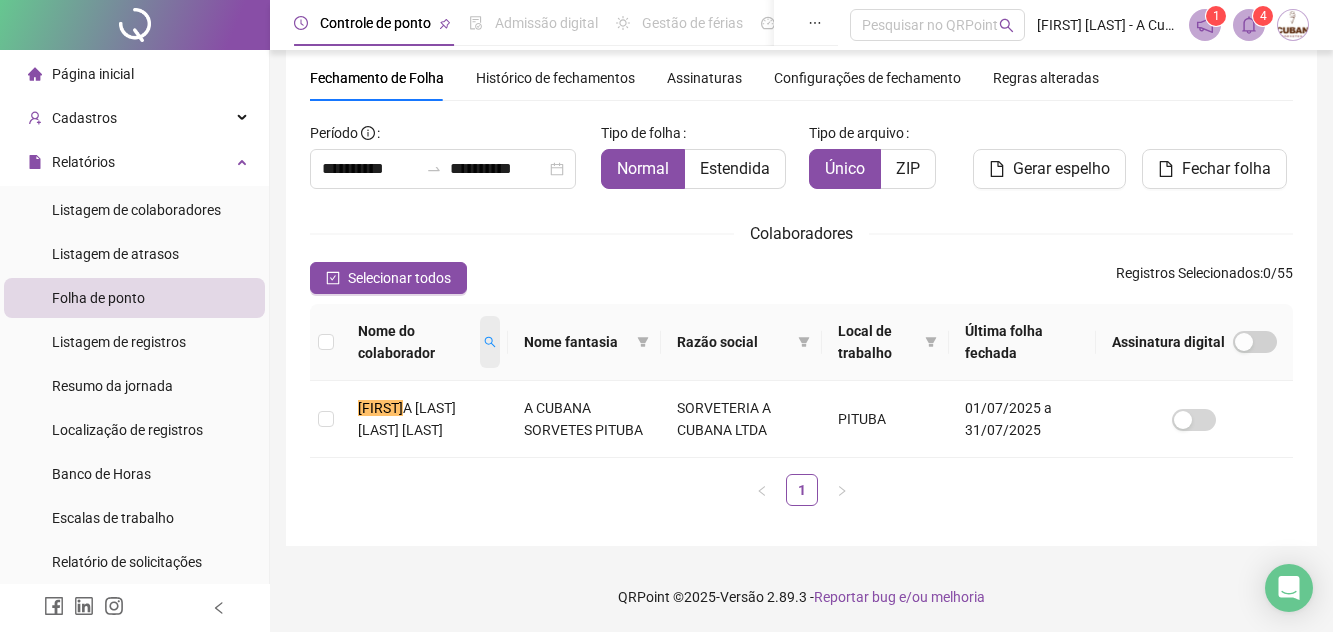 scroll, scrollTop: 67, scrollLeft: 0, axis: vertical 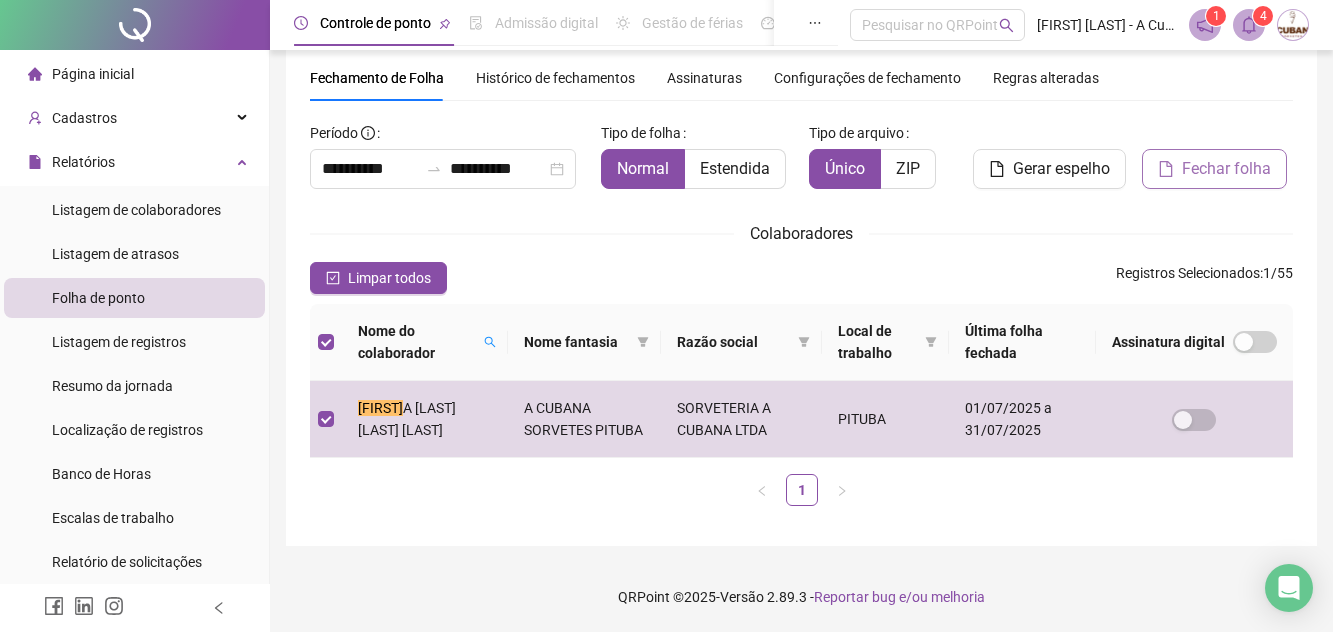 click on "Fechar folha" at bounding box center [1214, 169] 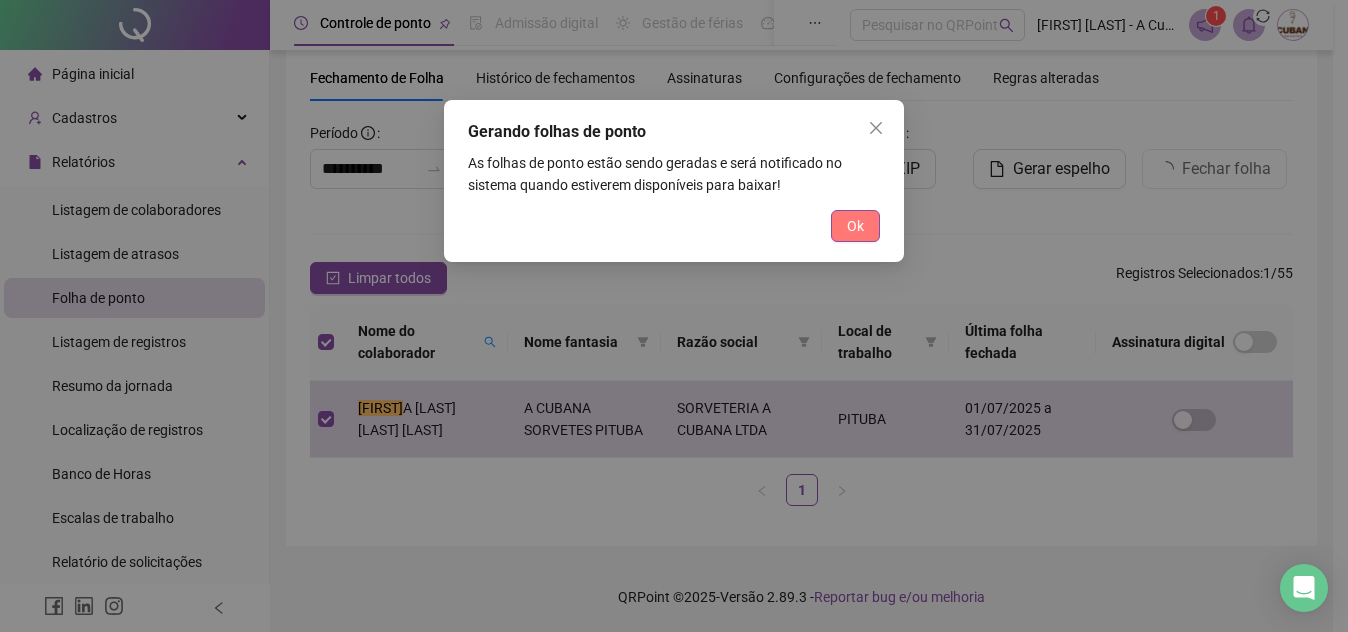 click on "Ok" at bounding box center [855, 226] 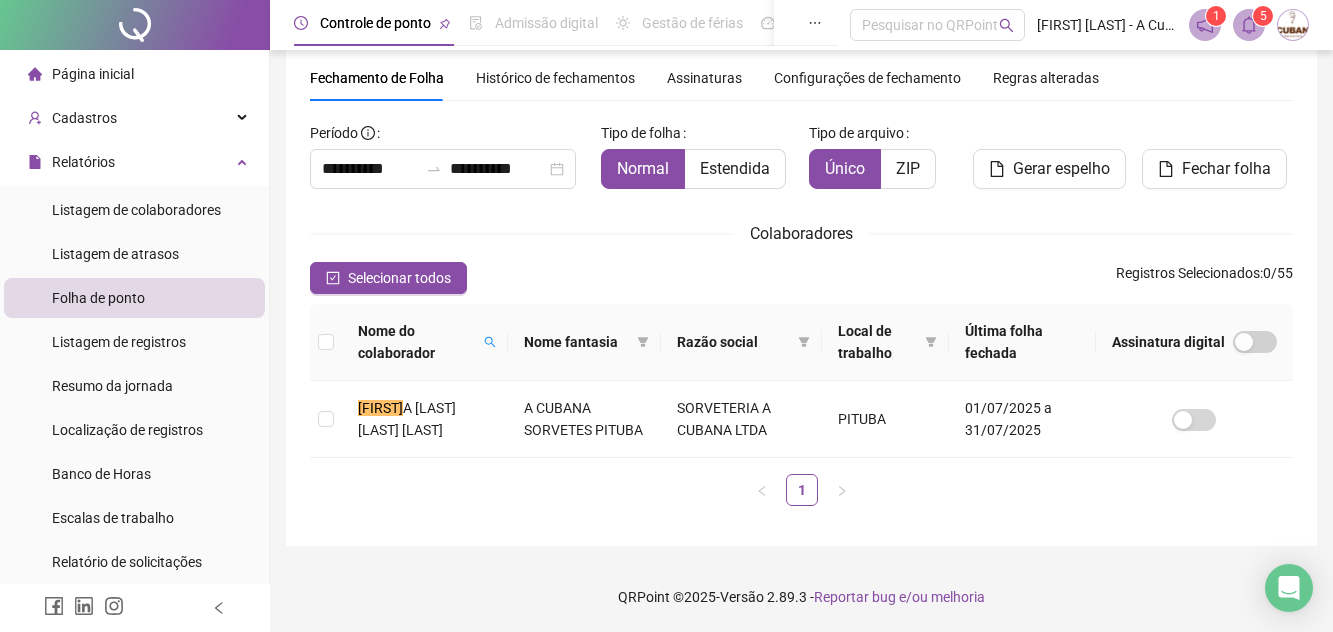 scroll, scrollTop: 0, scrollLeft: 0, axis: both 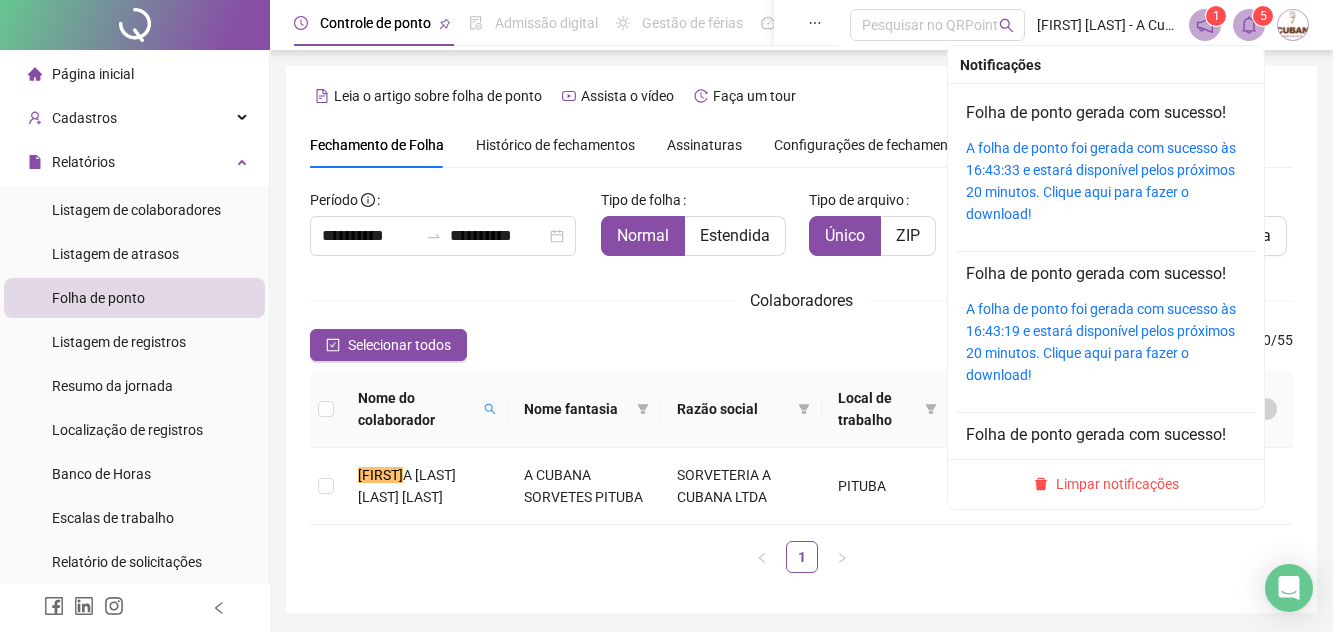 click at bounding box center [1249, 25] 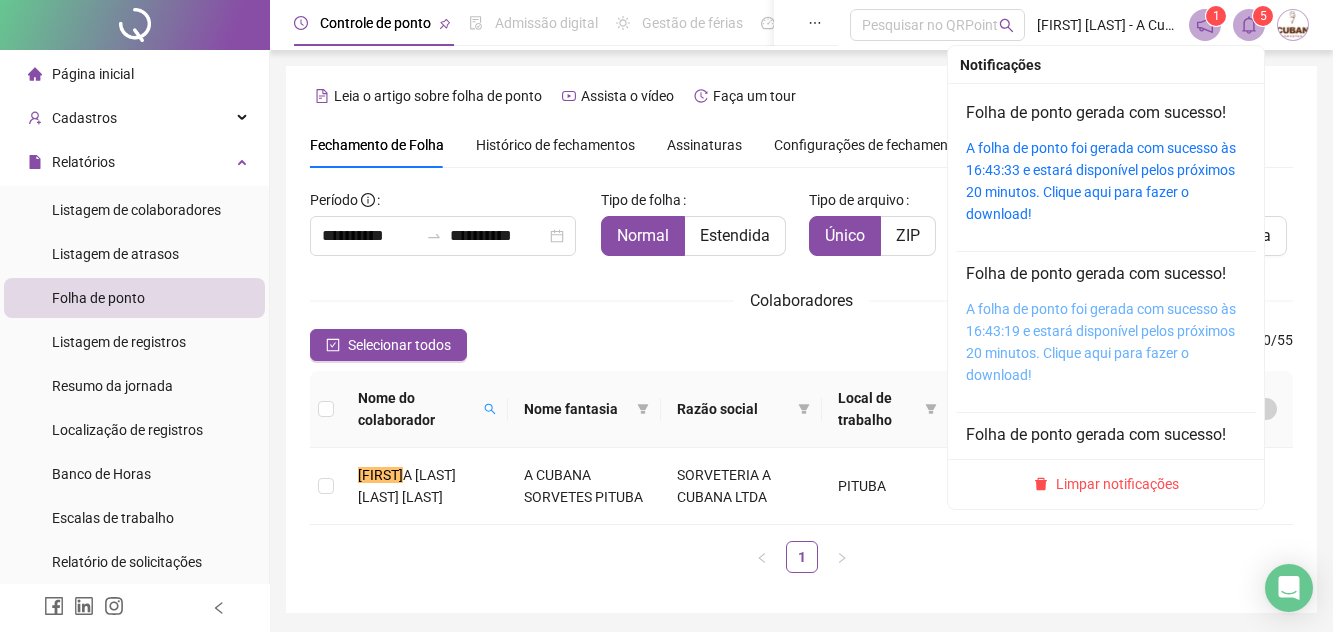 click on "A folha de ponto foi gerada com sucesso às 16:43:19 e estará disponível pelos próximos 20 minutos.
Clique aqui para fazer o download!" at bounding box center [1101, 342] 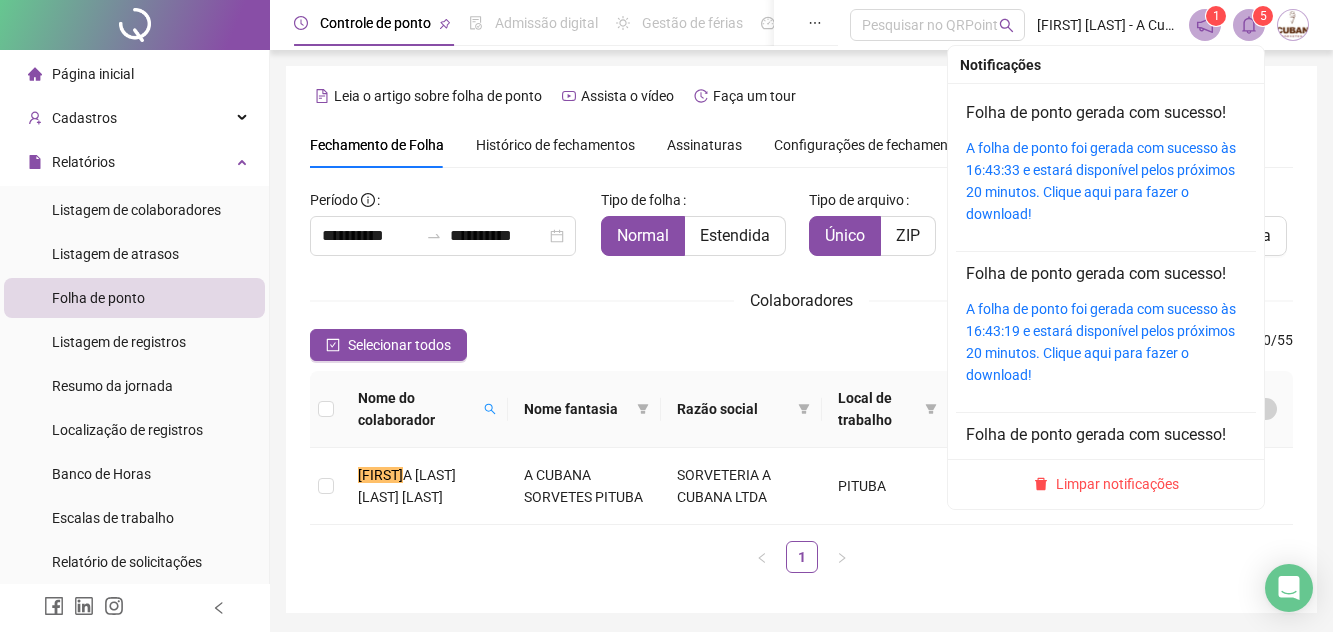 click on "A folha de ponto foi gerada com sucesso às 16:43:33 e estará disponível pelos próximos 20 minutos.
Clique aqui para fazer o download!" at bounding box center (1106, 181) 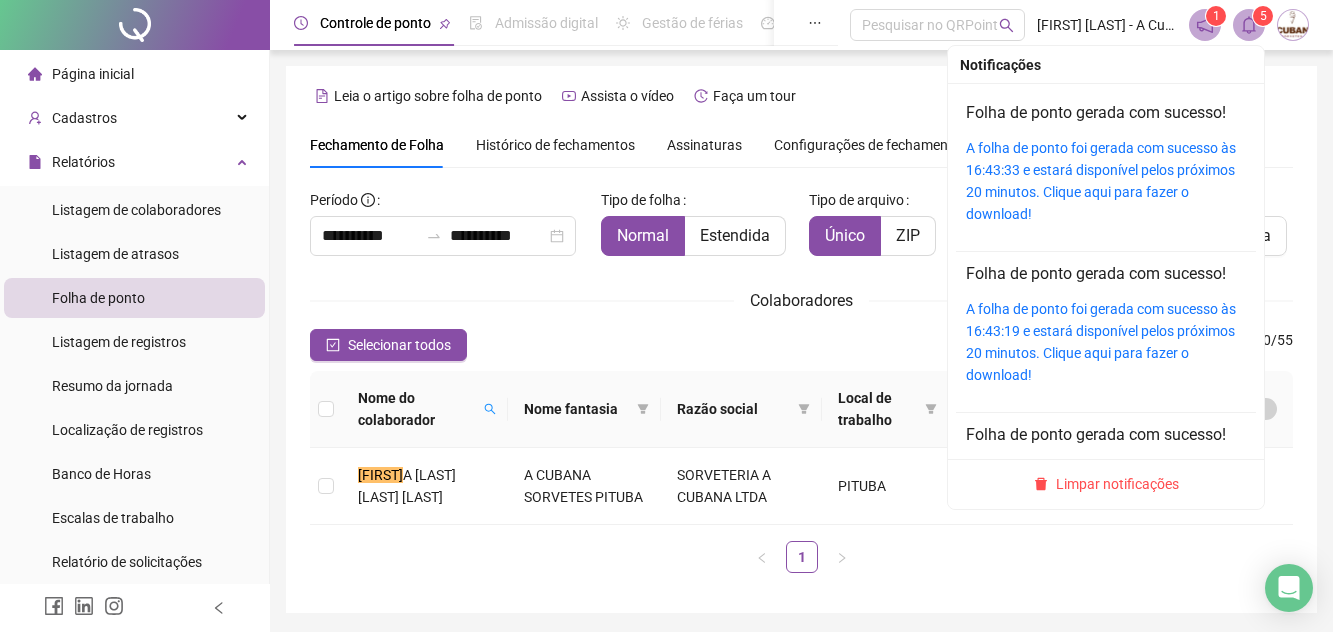 click at bounding box center [1249, 25] 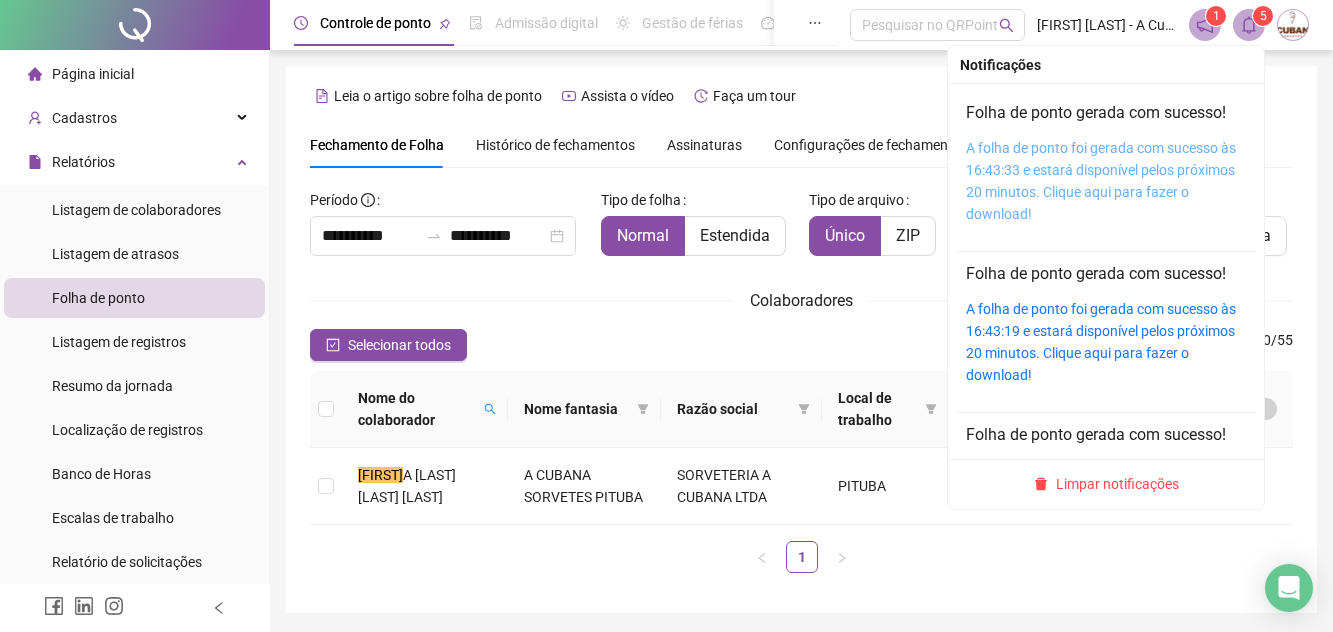 click on "A folha de ponto foi gerada com sucesso às 16:43:33 e estará disponível pelos próximos 20 minutos.
Clique aqui para fazer o download!" at bounding box center (1101, 181) 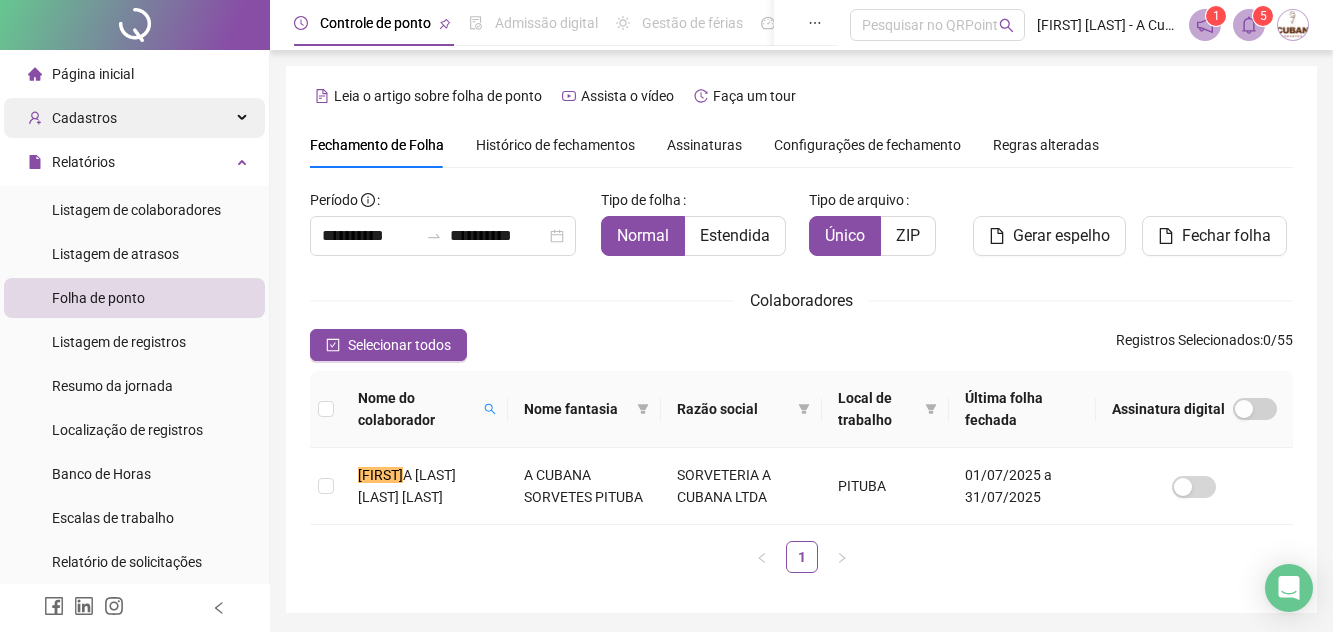 click on "Cadastros" at bounding box center (134, 118) 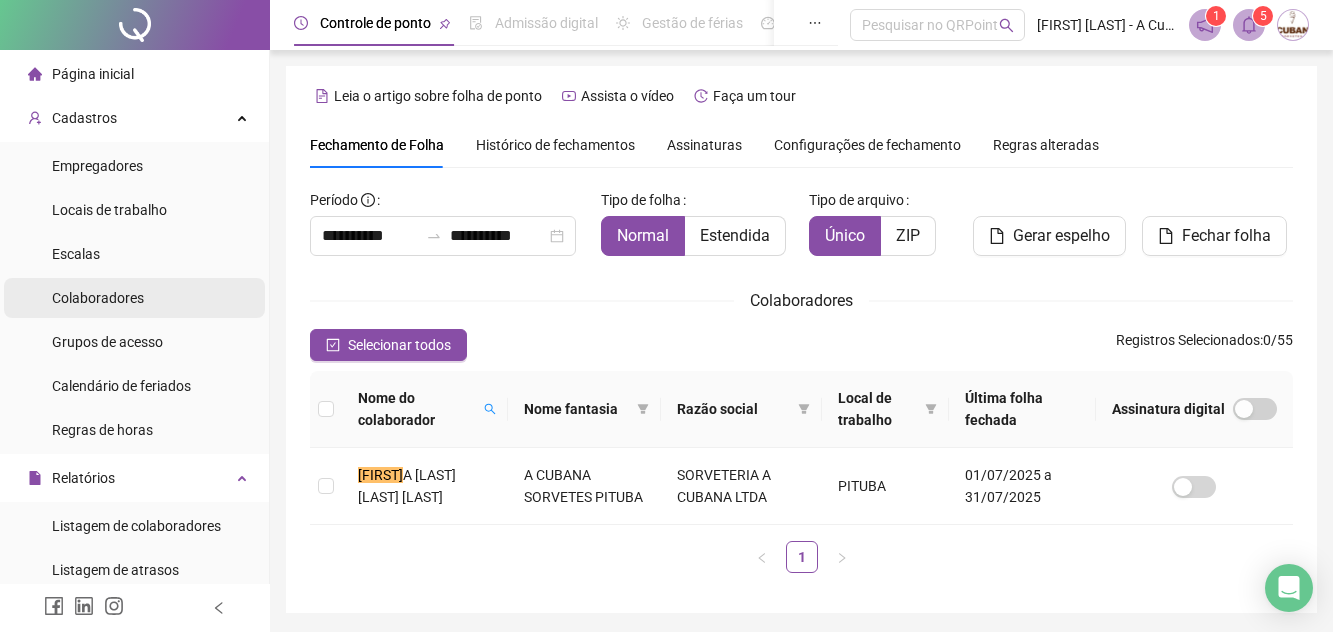 click on "Colaboradores" at bounding box center [134, 298] 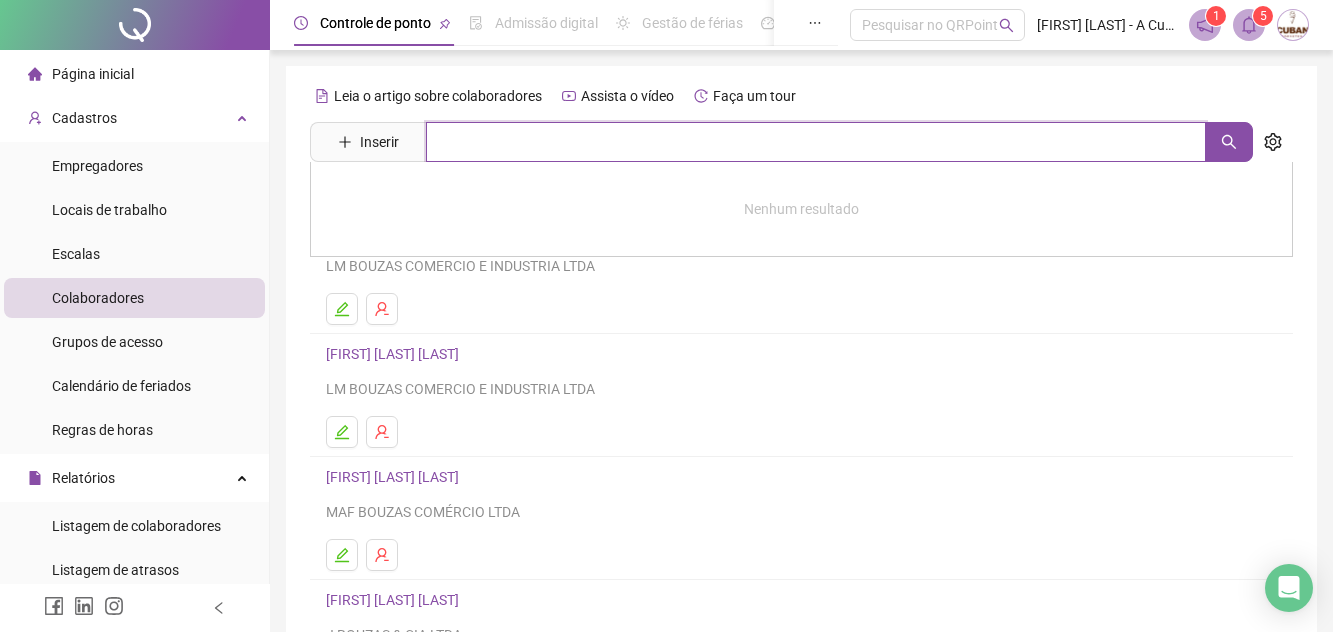 click at bounding box center (816, 142) 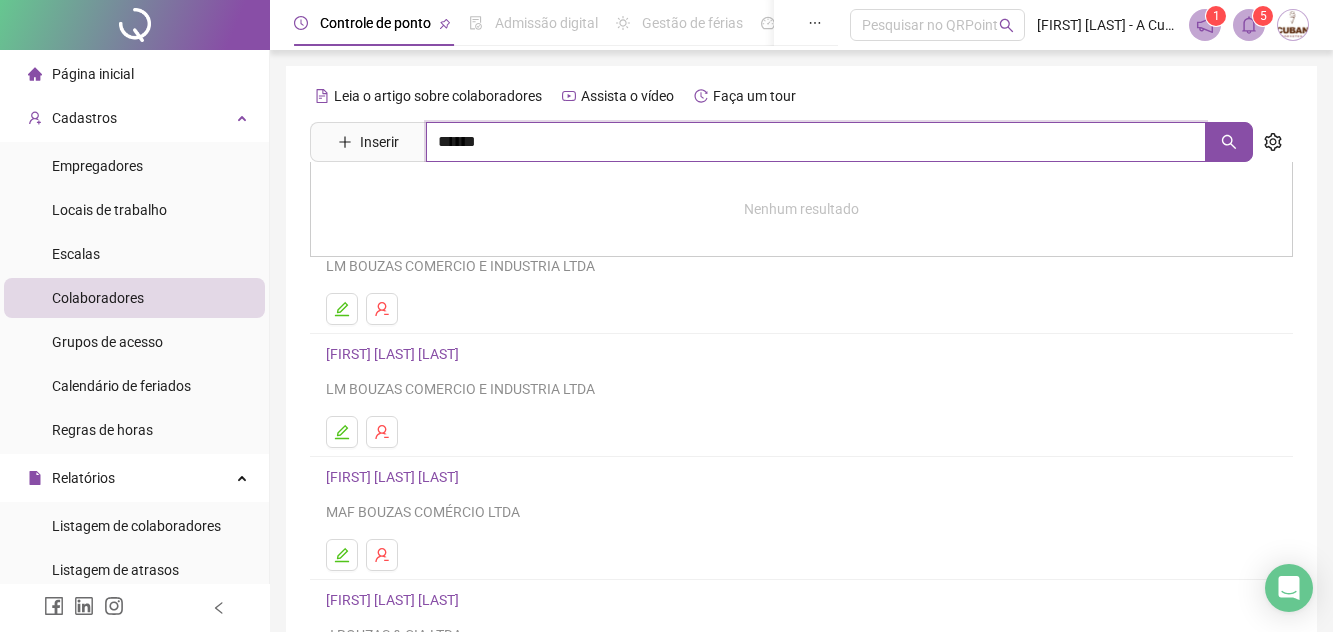 type on "******" 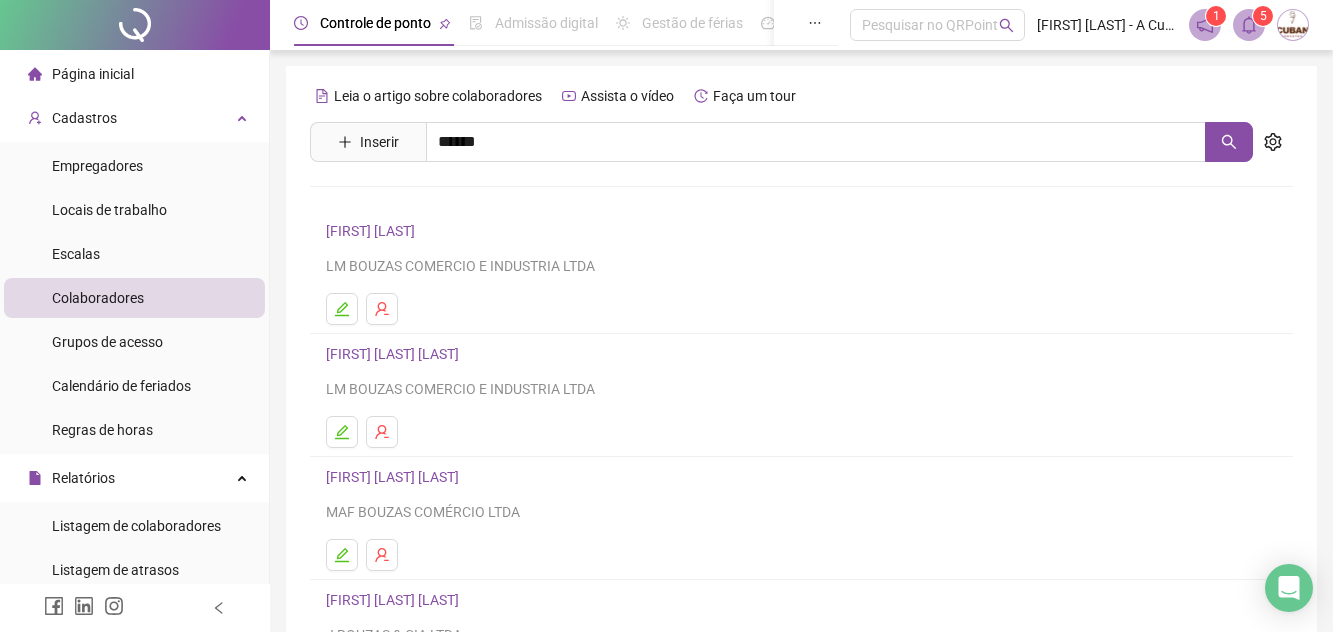click on "[FIRST] [LAST] [LAST] [LAST]" at bounding box center (435, 201) 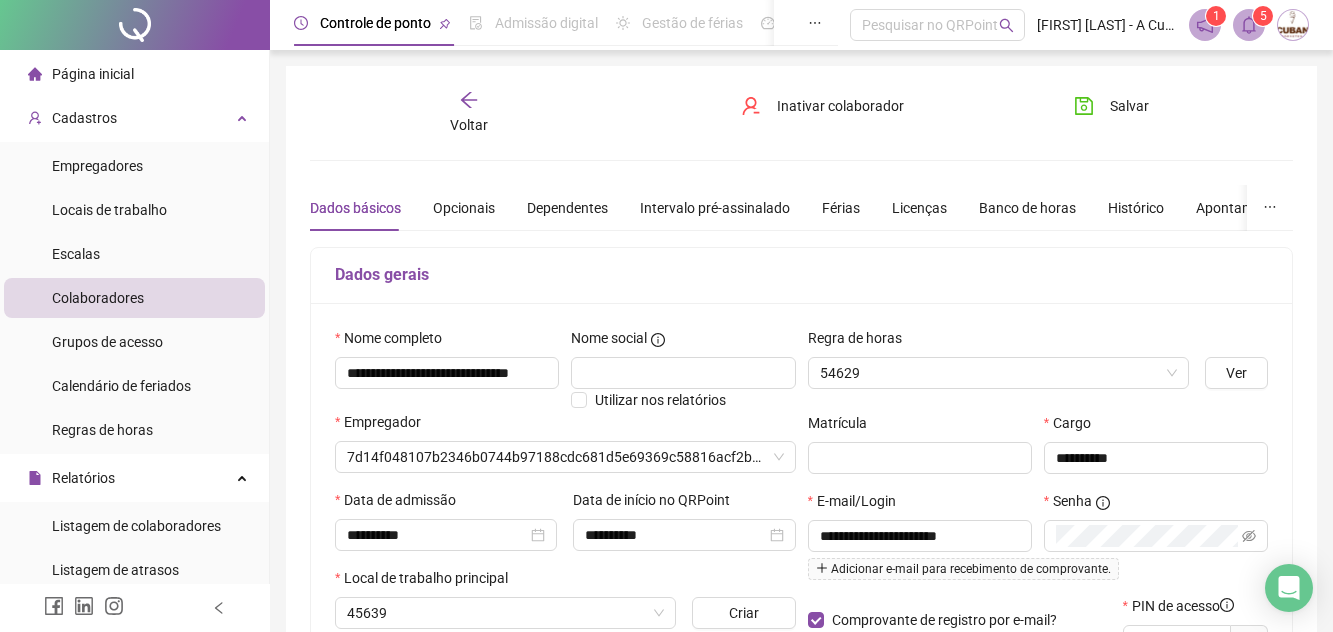 type on "**********" 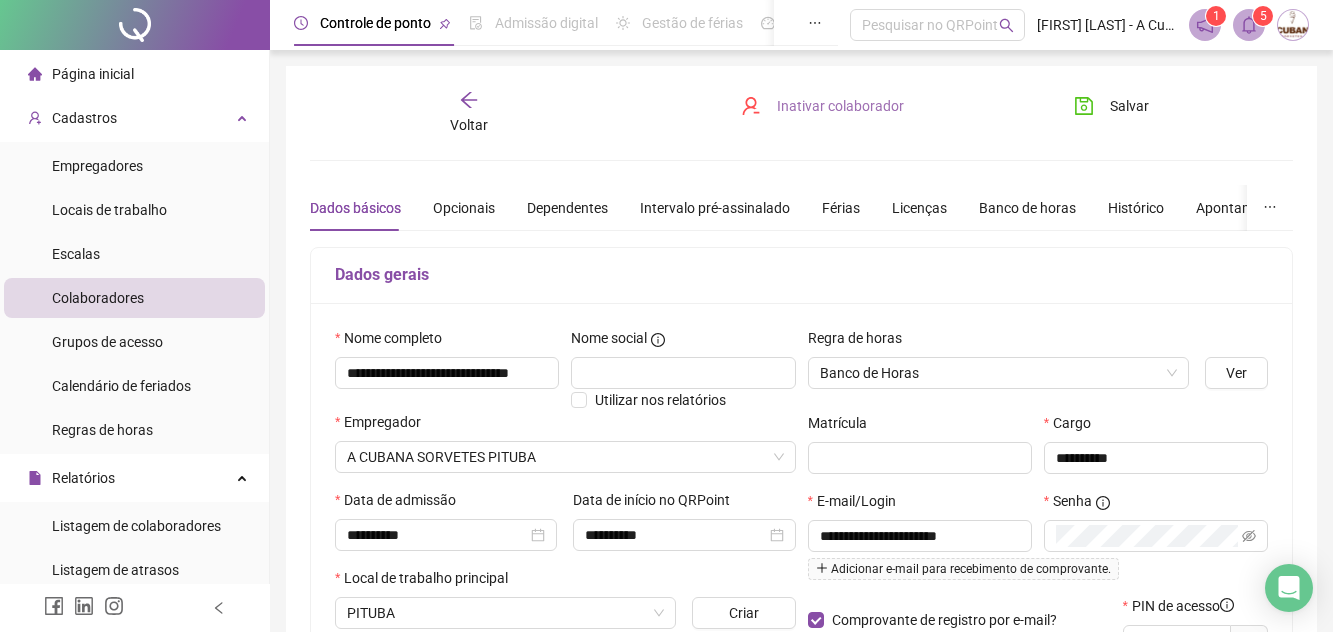 click on "Inativar colaborador" at bounding box center [840, 106] 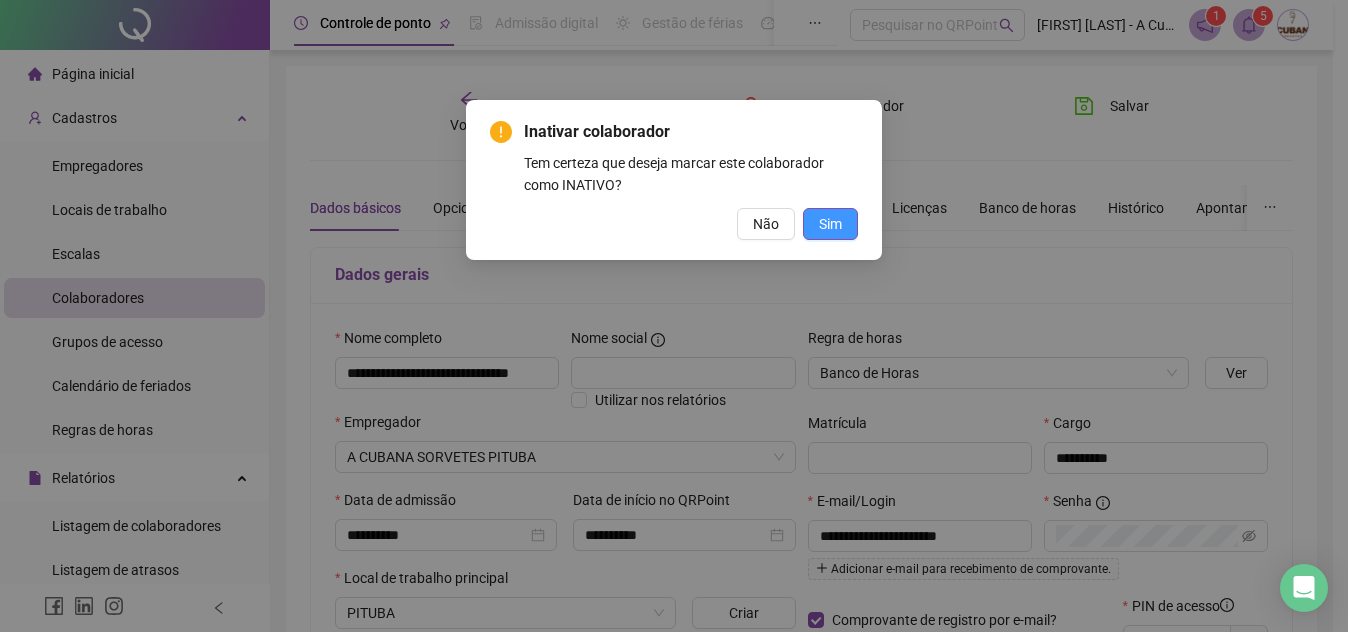 click on "Sim" at bounding box center [830, 224] 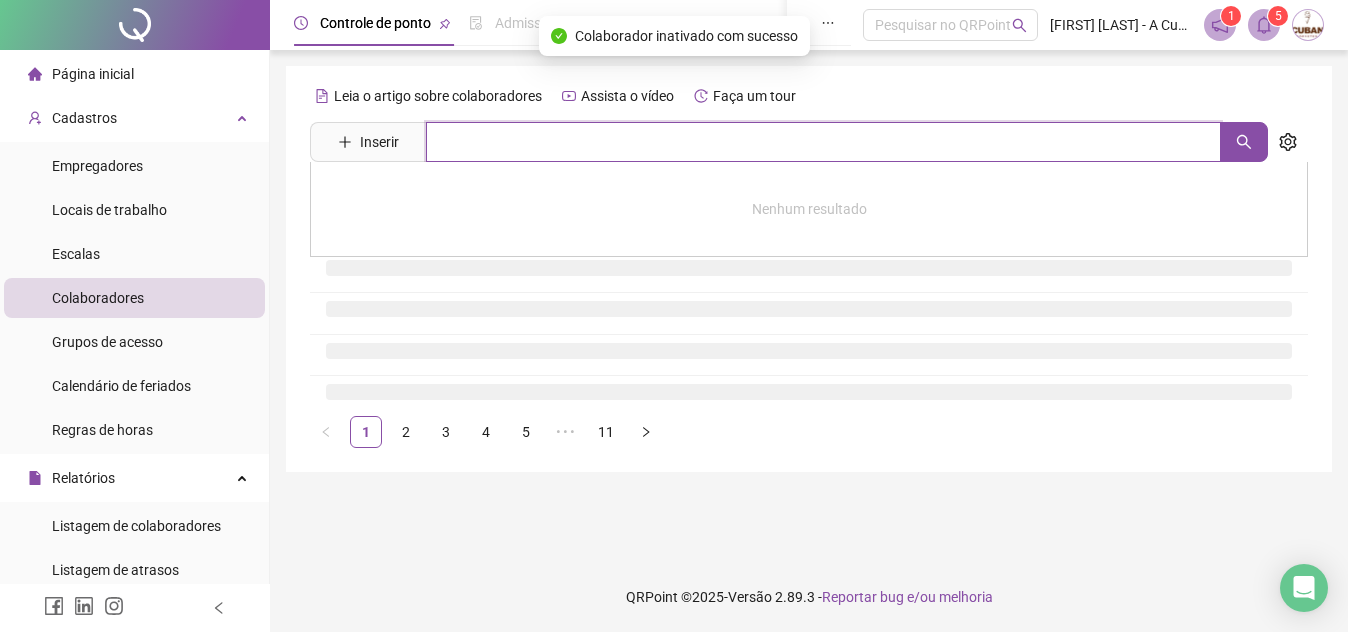 click at bounding box center (823, 142) 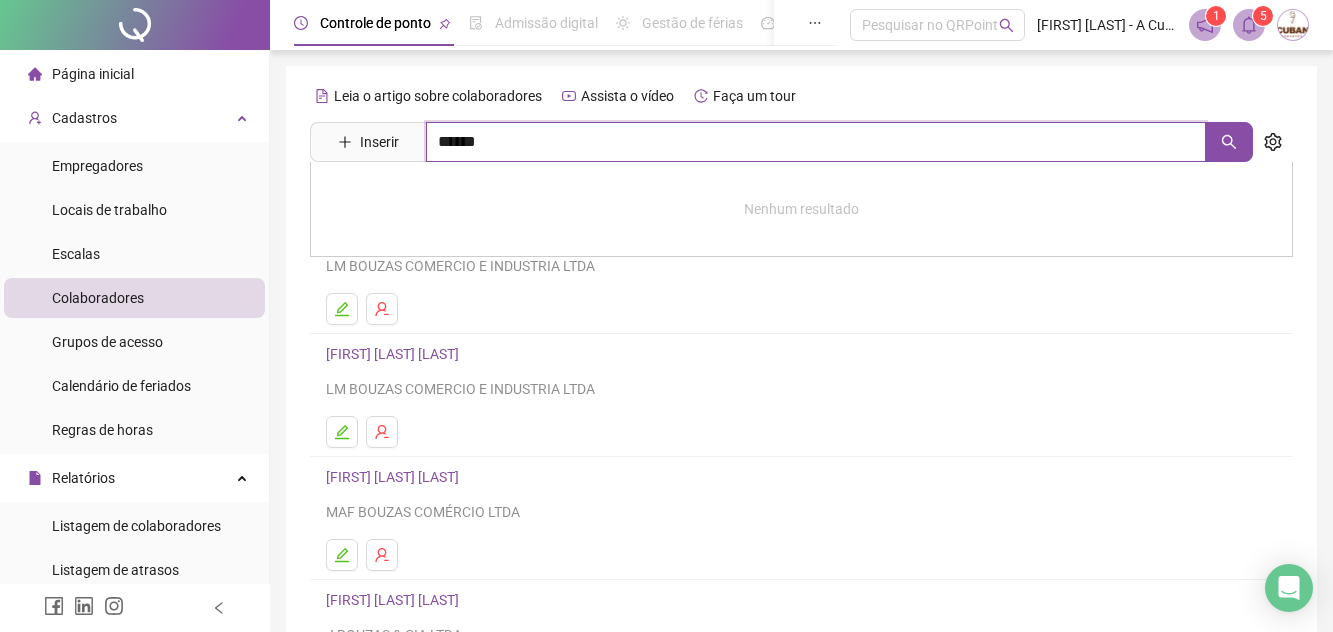 type on "******" 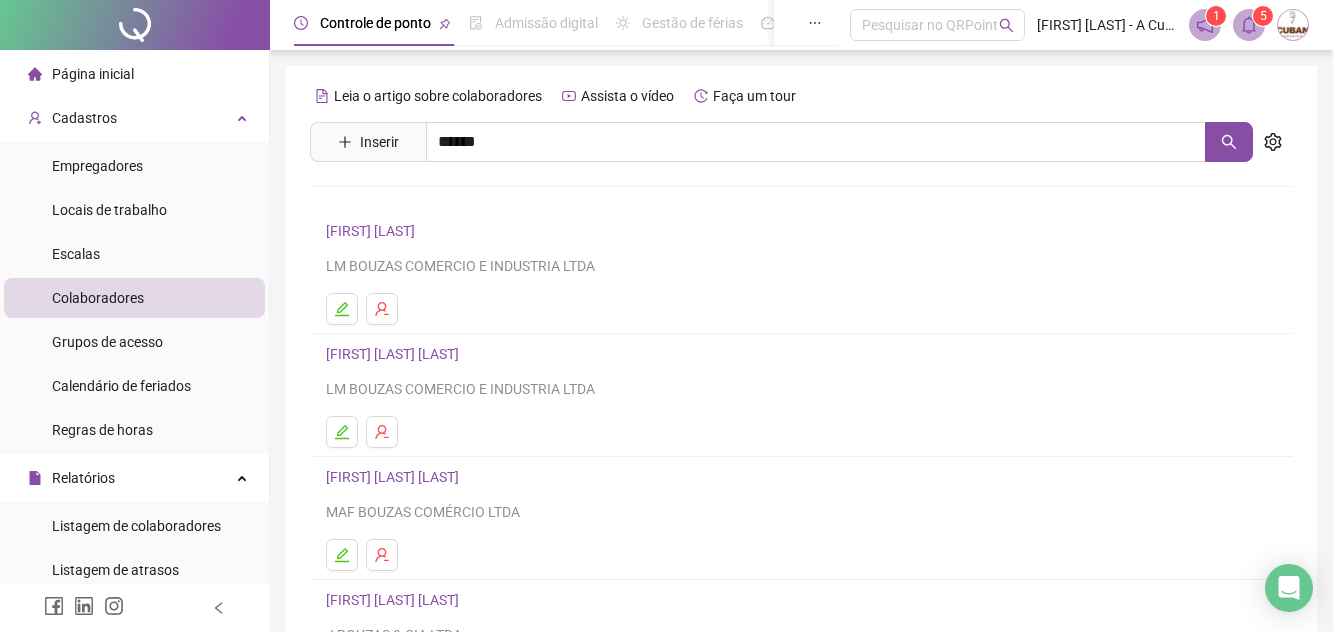 click on "[FIRST] [LAST] [LAST]" at bounding box center [413, 245] 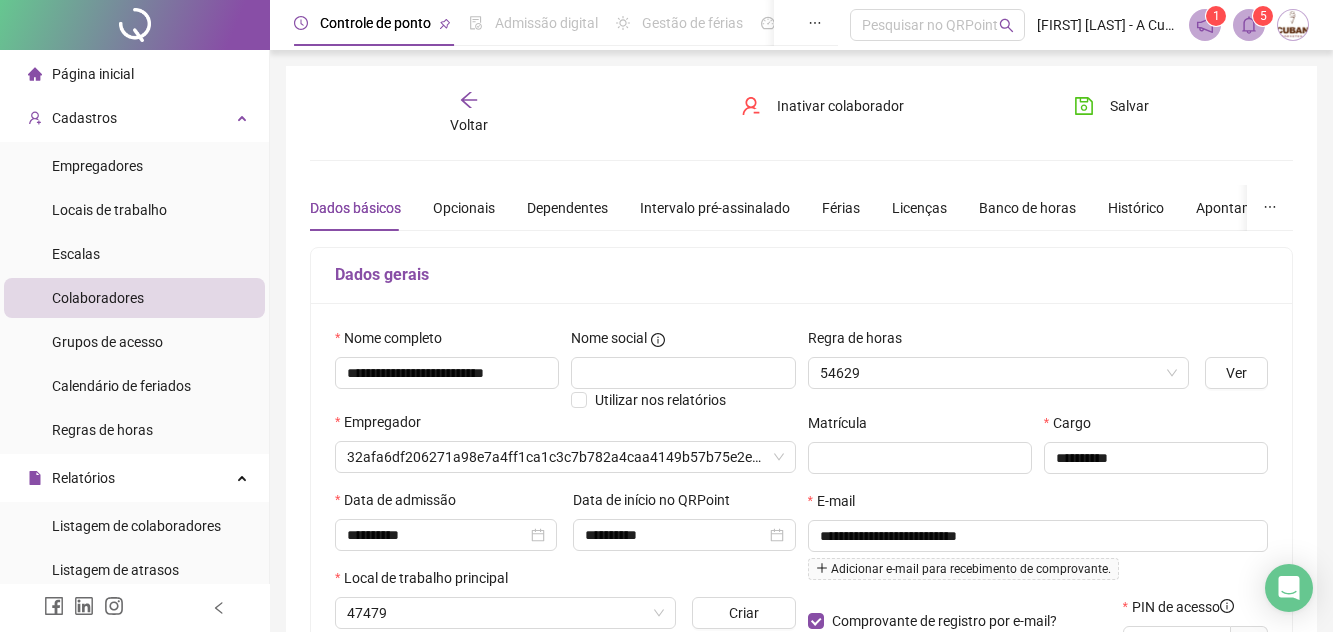 type on "**********" 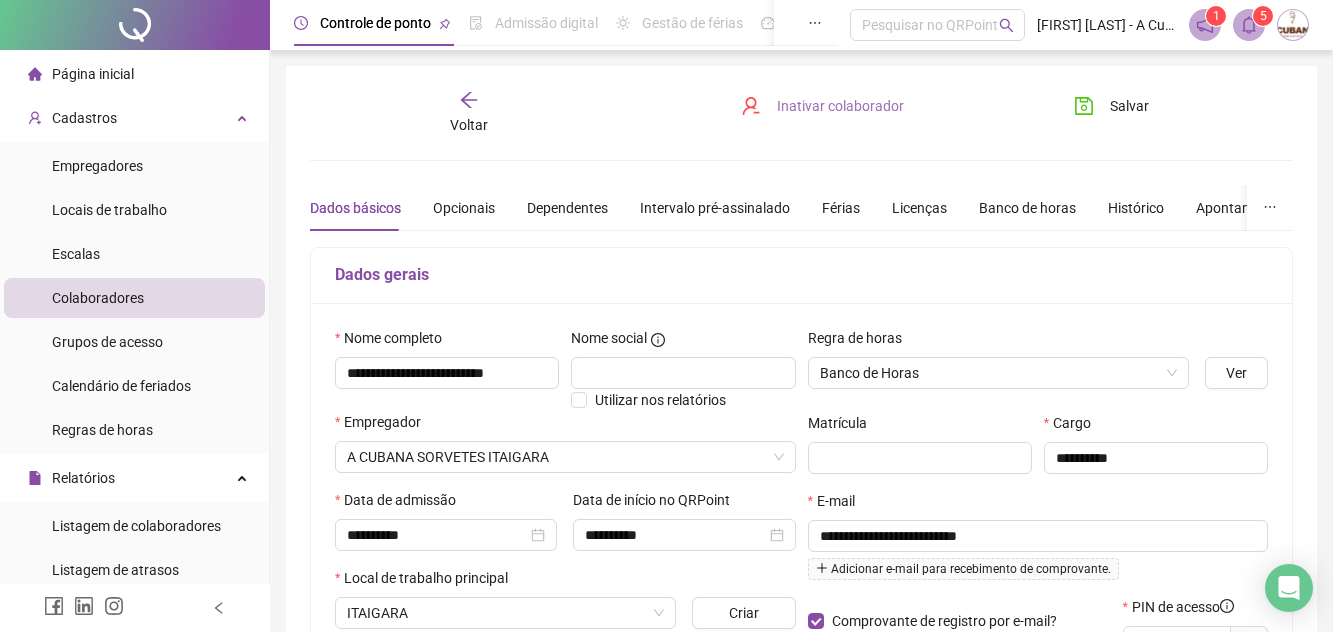 click on "Inativar colaborador" at bounding box center [840, 106] 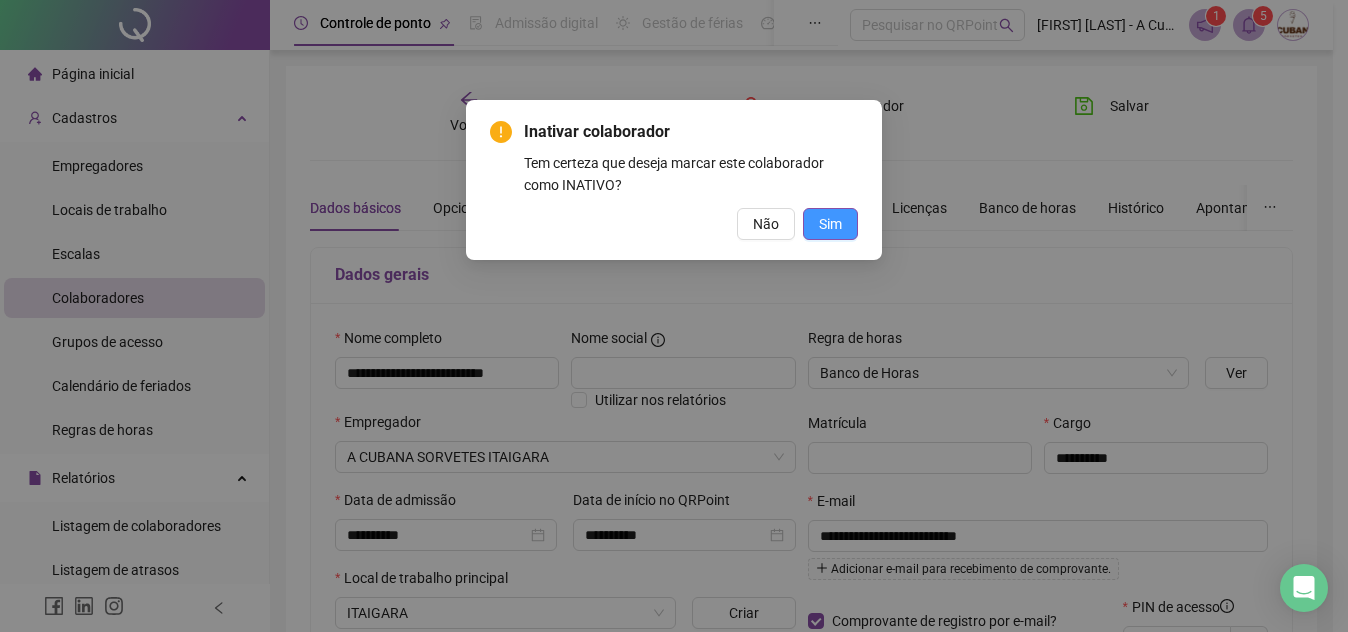 click on "Sim" at bounding box center (830, 224) 